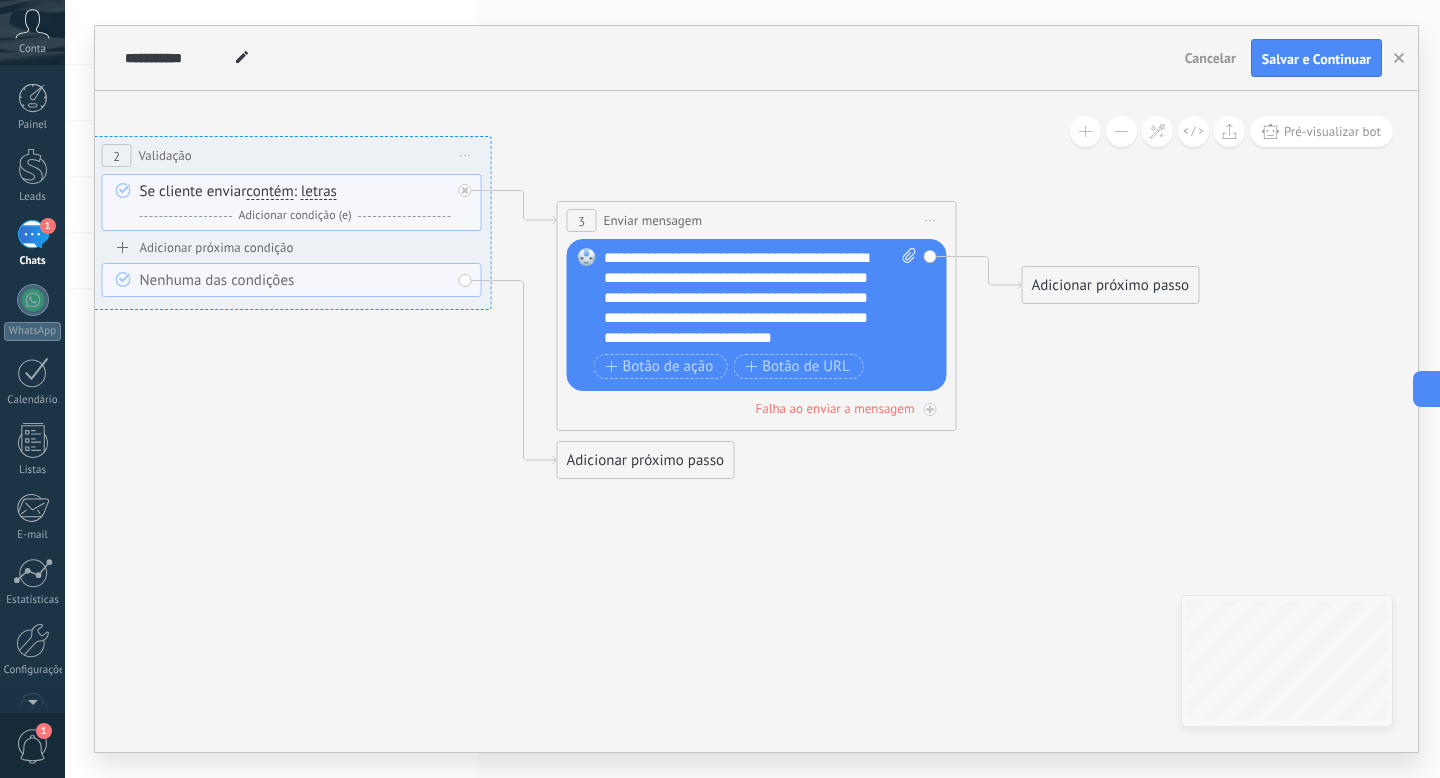 scroll, scrollTop: 0, scrollLeft: 0, axis: both 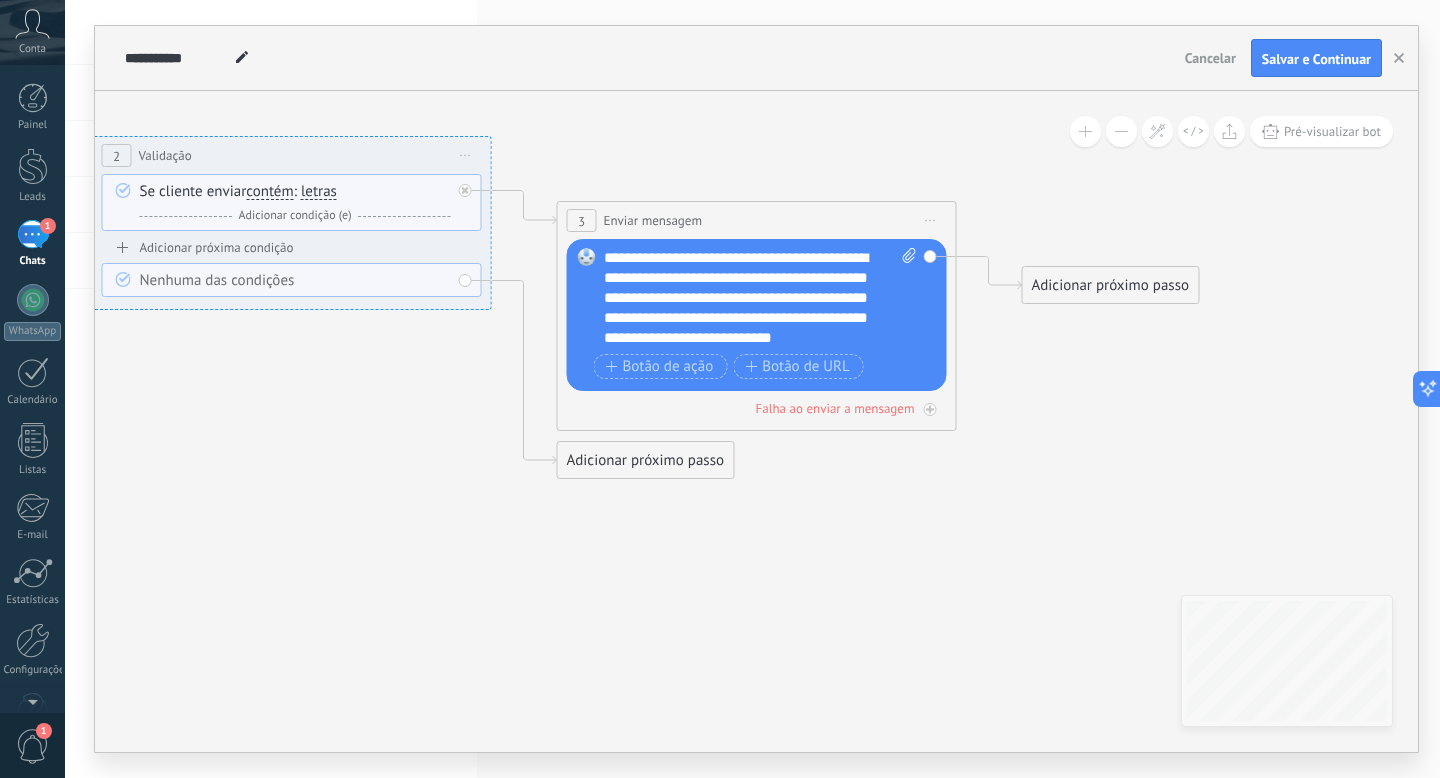 click on "Se cliente enviar
contém
iguais
desiguais
contém
não contém
tem o comprimento de
expressão regular
contém
iguais
desiguais
contém
não contém
tem o comprimento de
expressão regular" at bounding box center [295, 204] 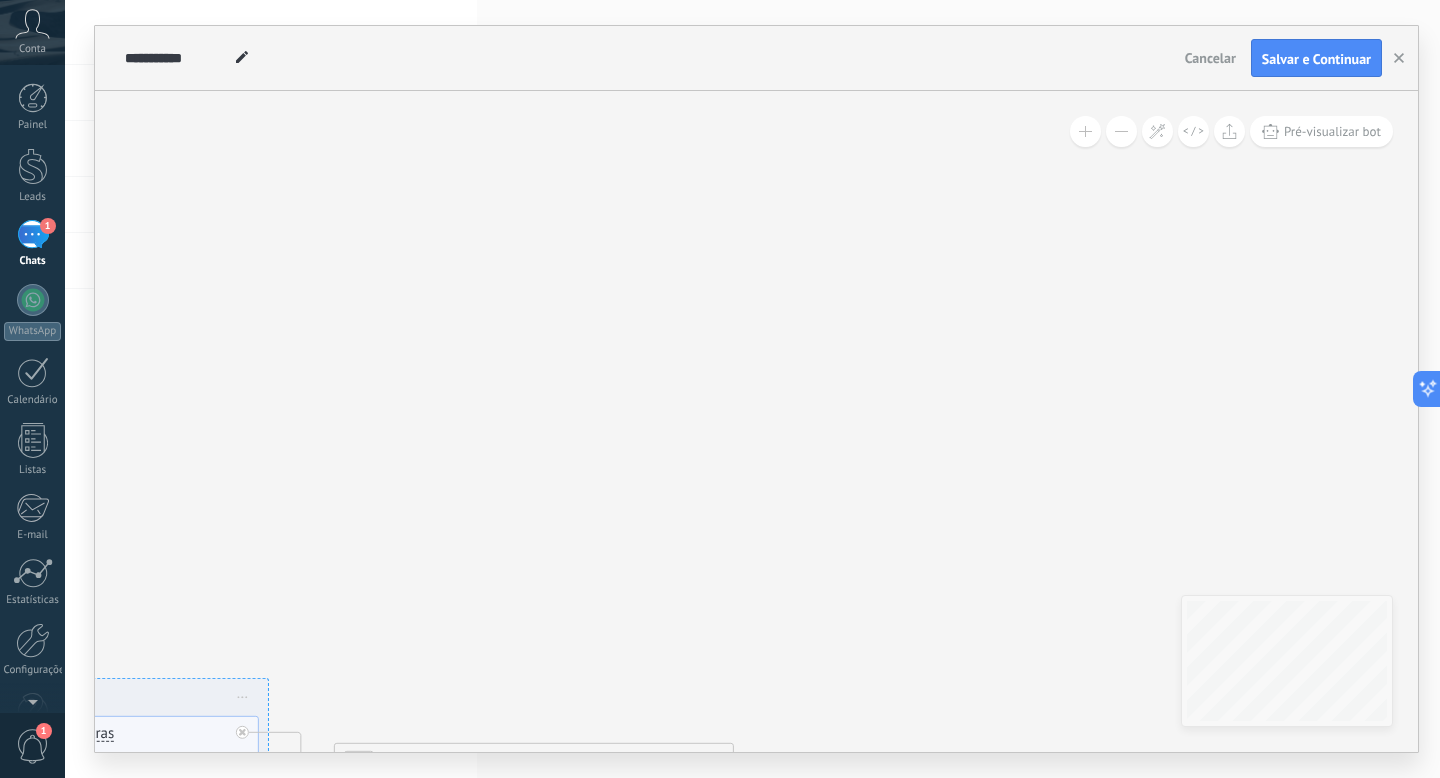 drag, startPoint x: 561, startPoint y: 318, endPoint x: 440, endPoint y: 457, distance: 184.28781 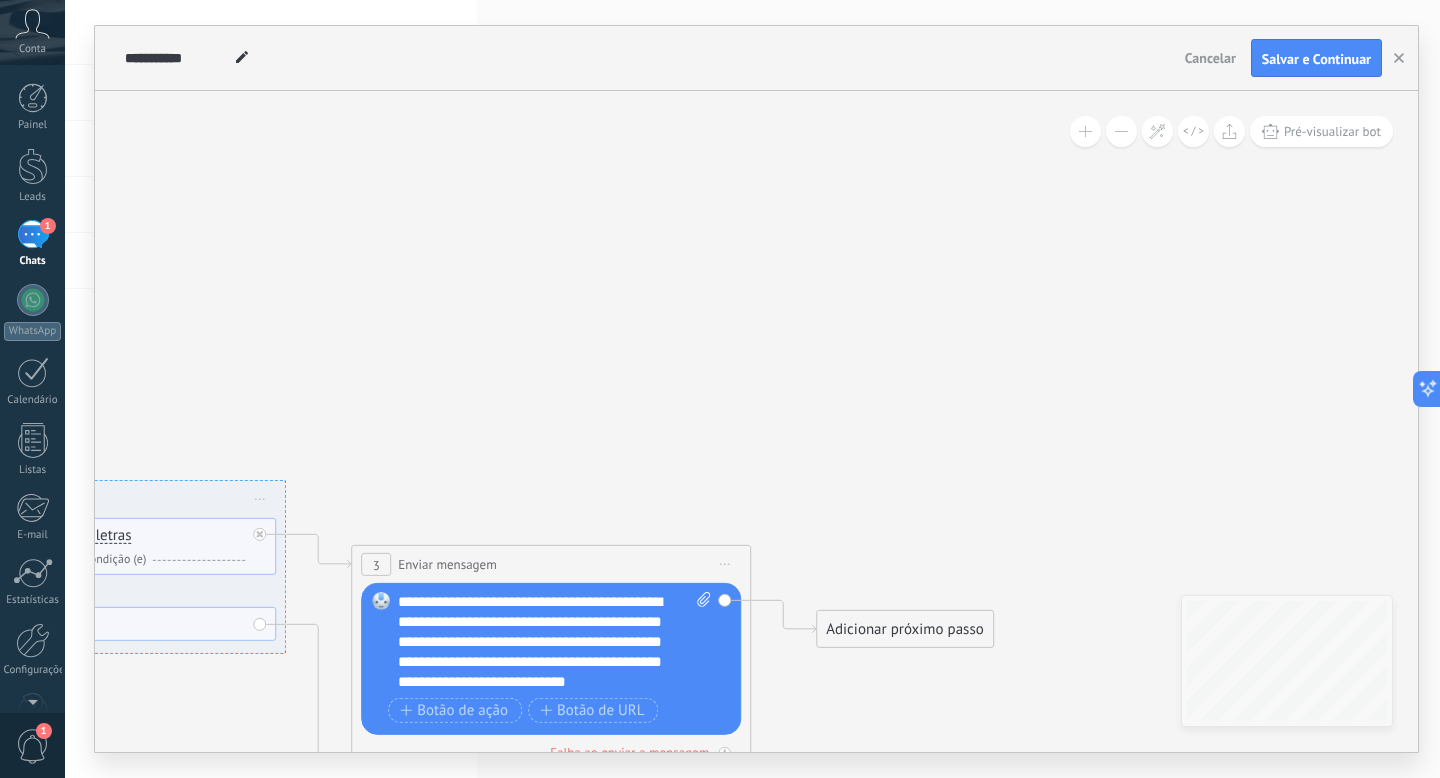 drag, startPoint x: 687, startPoint y: 476, endPoint x: 763, endPoint y: 197, distance: 289.16605 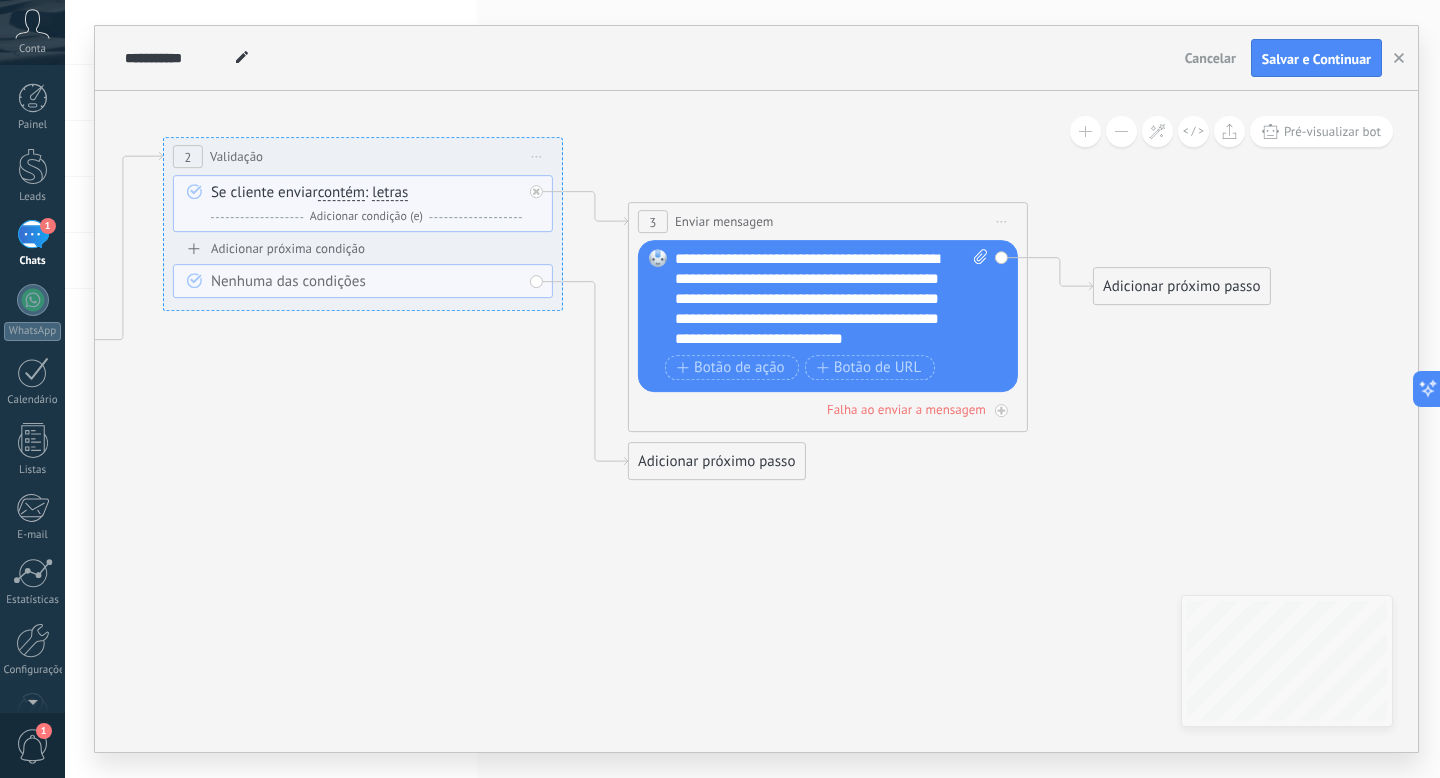 drag, startPoint x: 615, startPoint y: 420, endPoint x: 874, endPoint y: 159, distance: 367.69824 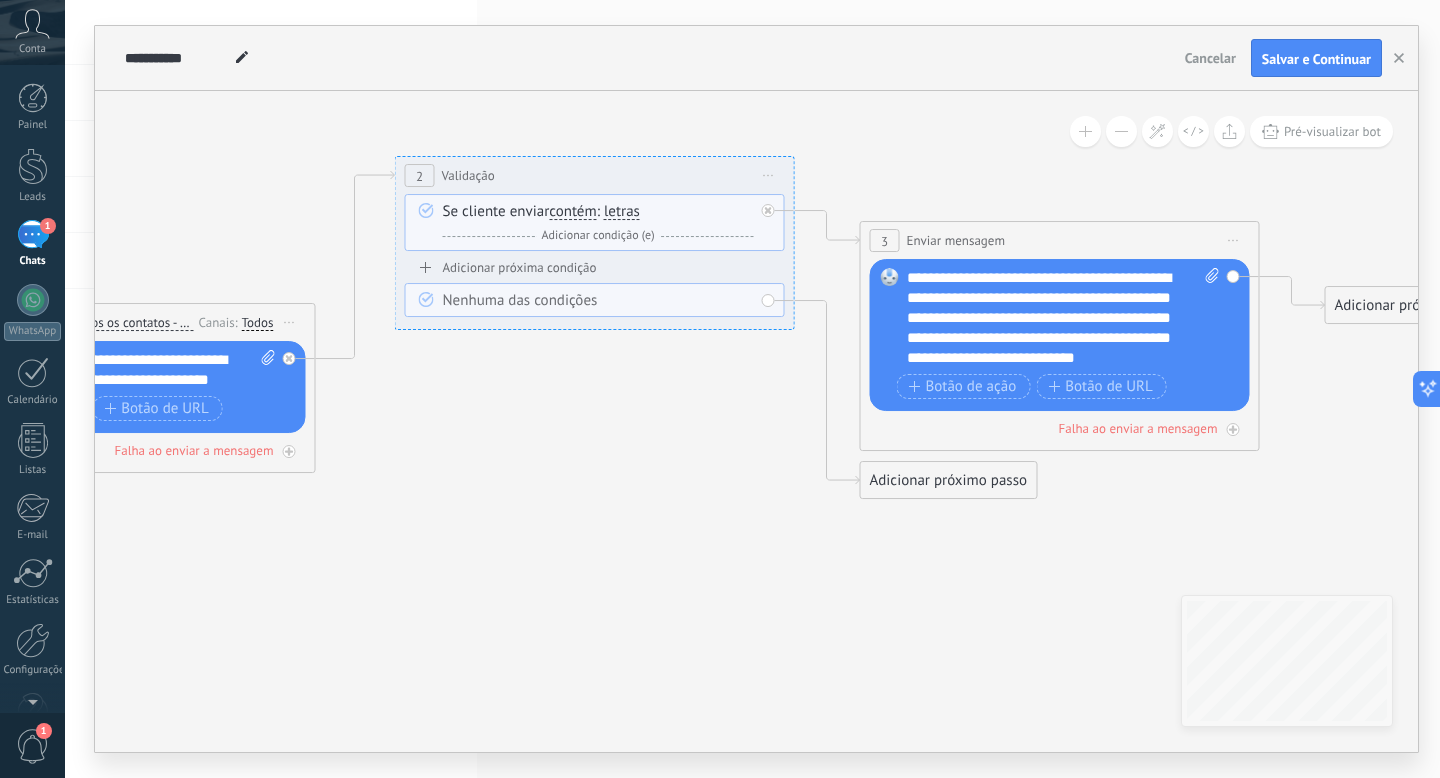 drag, startPoint x: 458, startPoint y: 447, endPoint x: 688, endPoint y: 464, distance: 230.62741 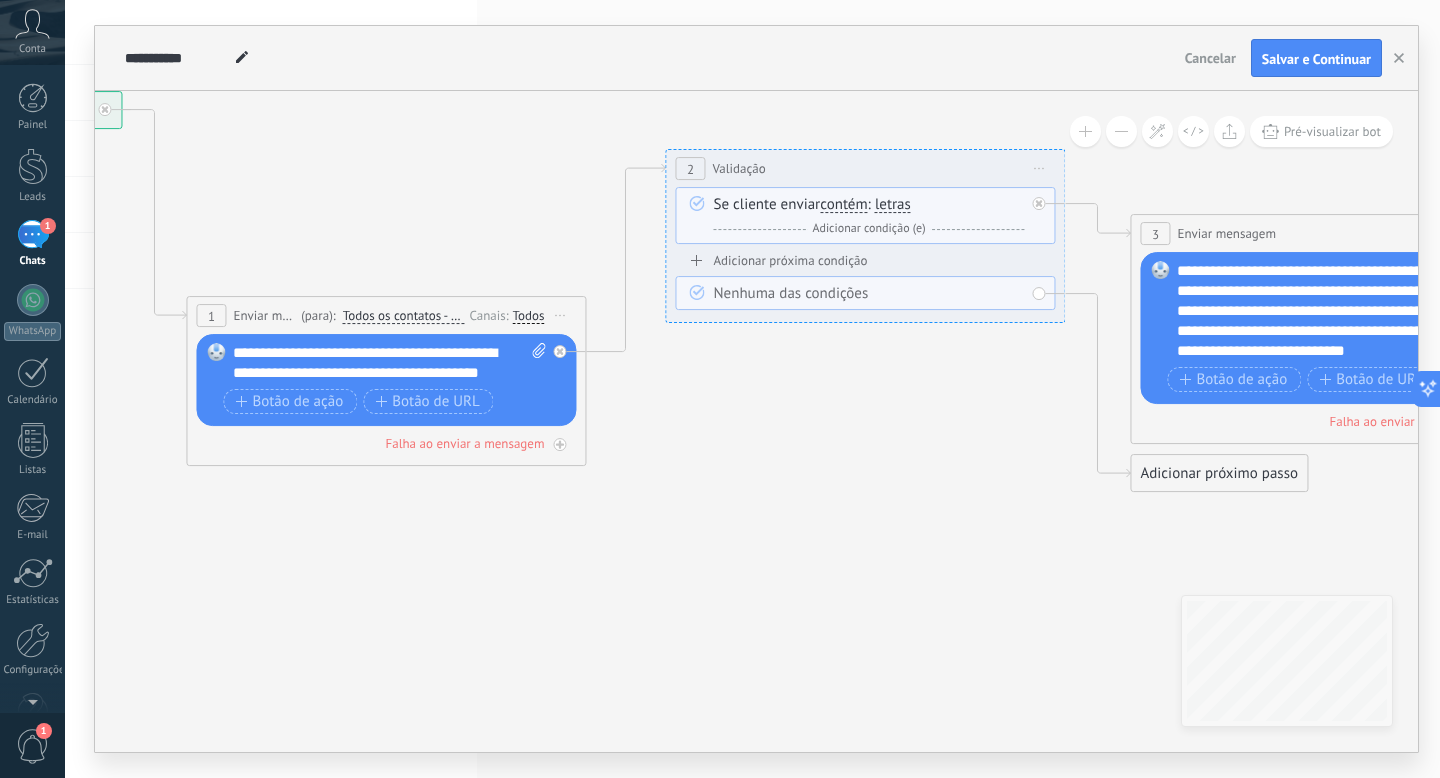 drag, startPoint x: 450, startPoint y: 462, endPoint x: 719, endPoint y: 455, distance: 269.09106 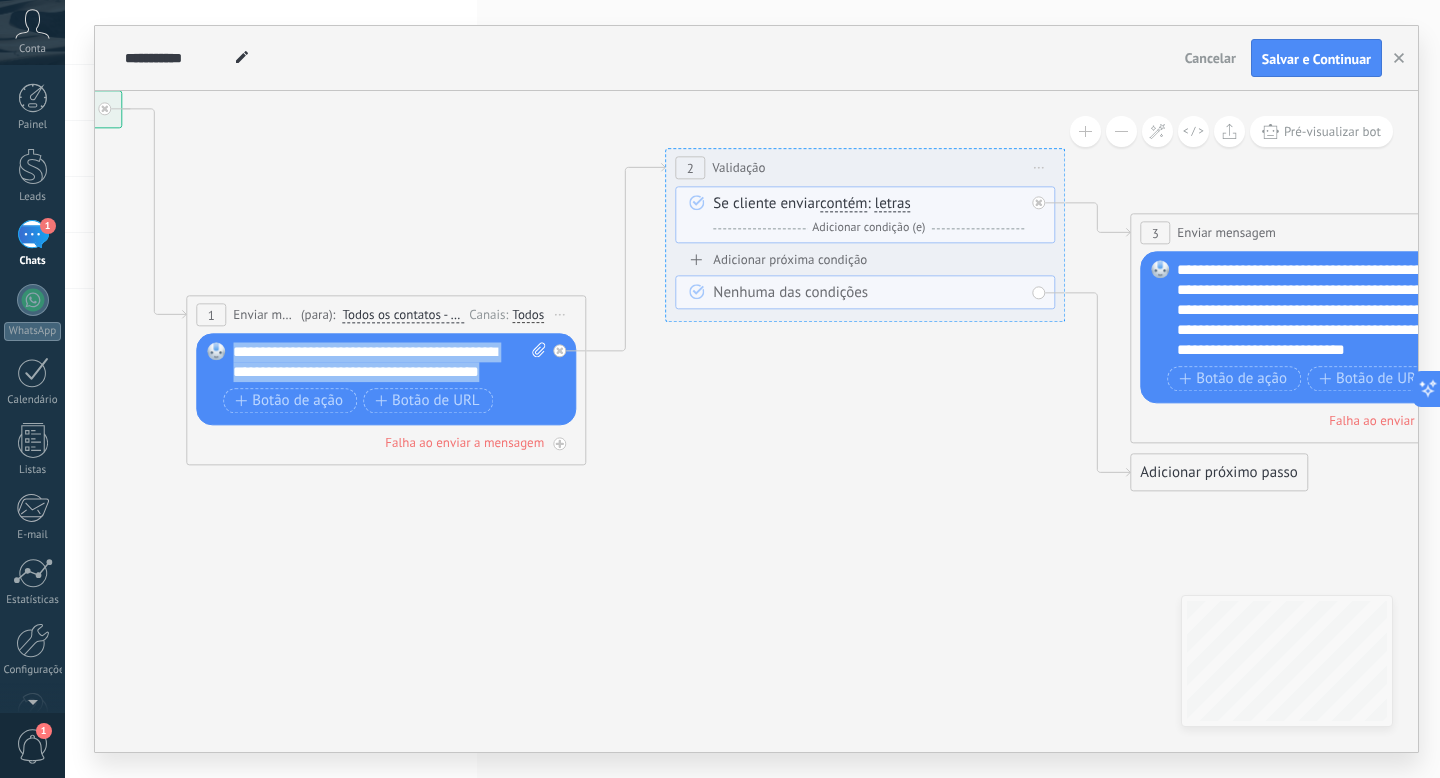 drag, startPoint x: 512, startPoint y: 371, endPoint x: 225, endPoint y: 348, distance: 287.92014 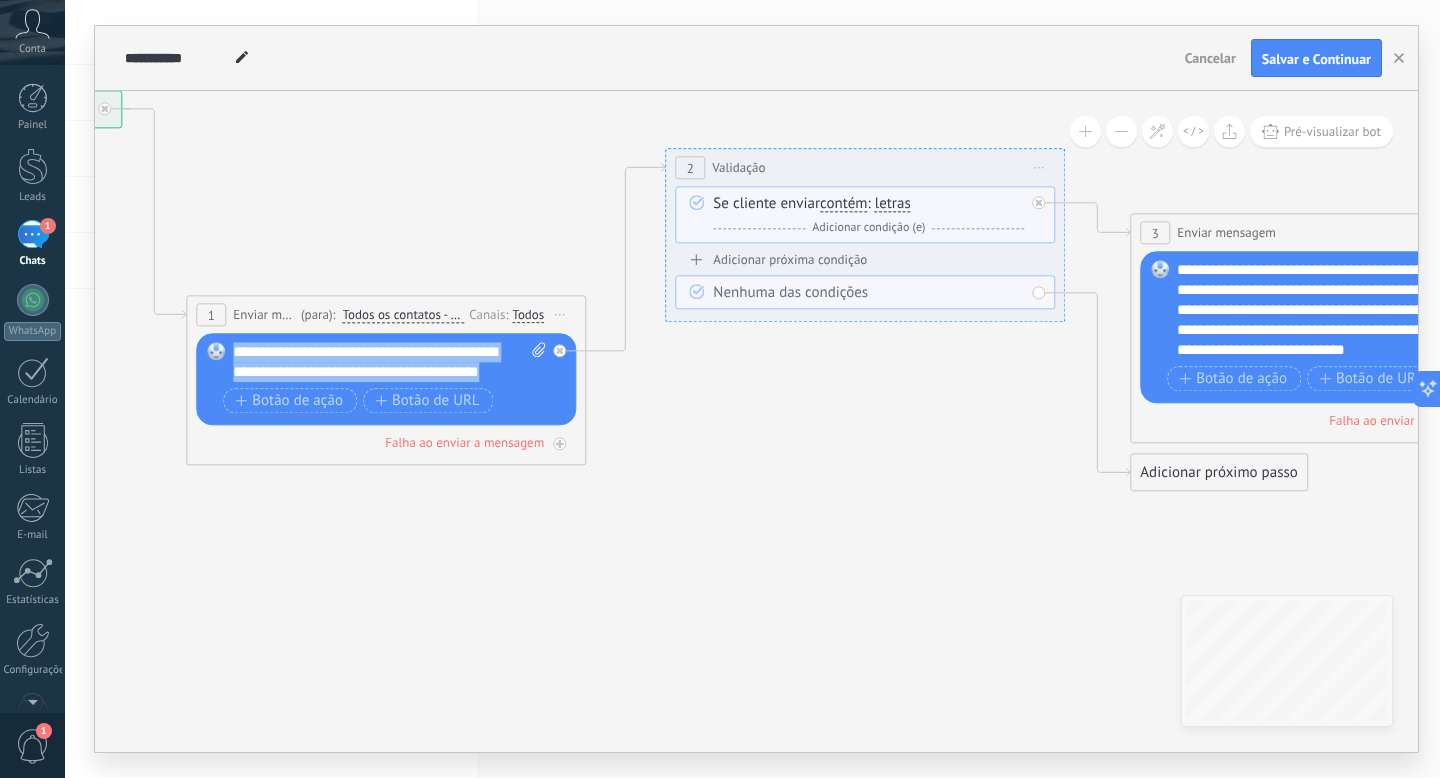 click on "**********" at bounding box center [389, 362] 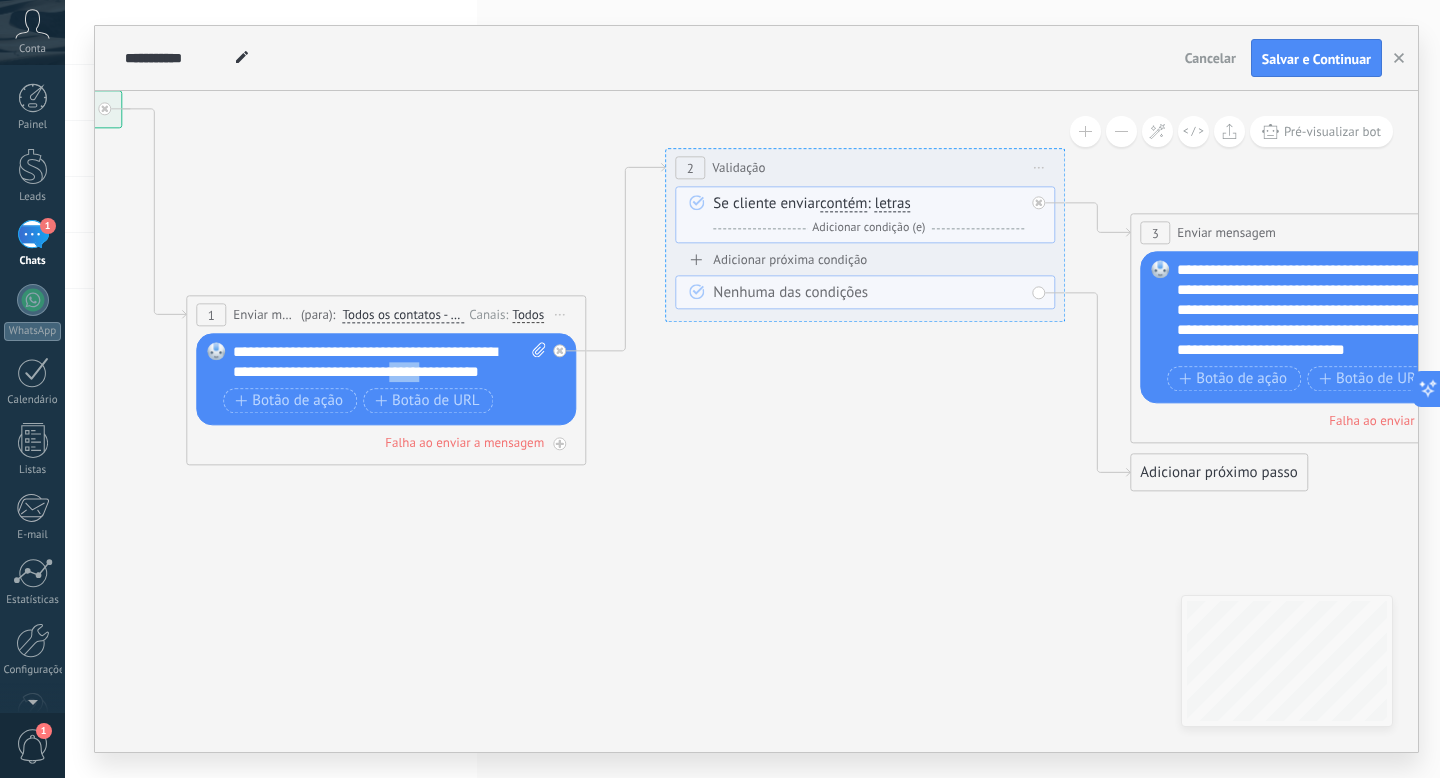 click on "**********" at bounding box center (389, 362) 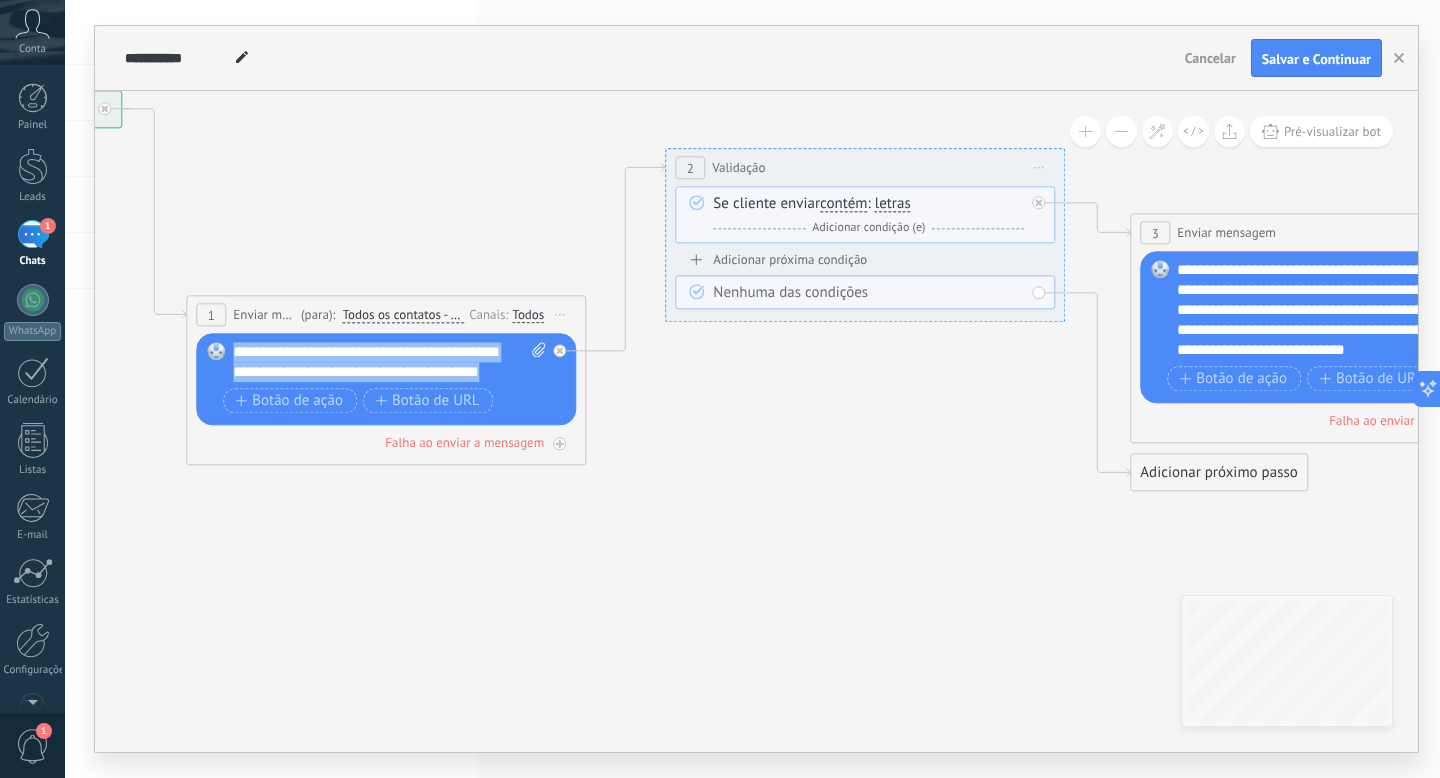 click on "**********" at bounding box center [389, 362] 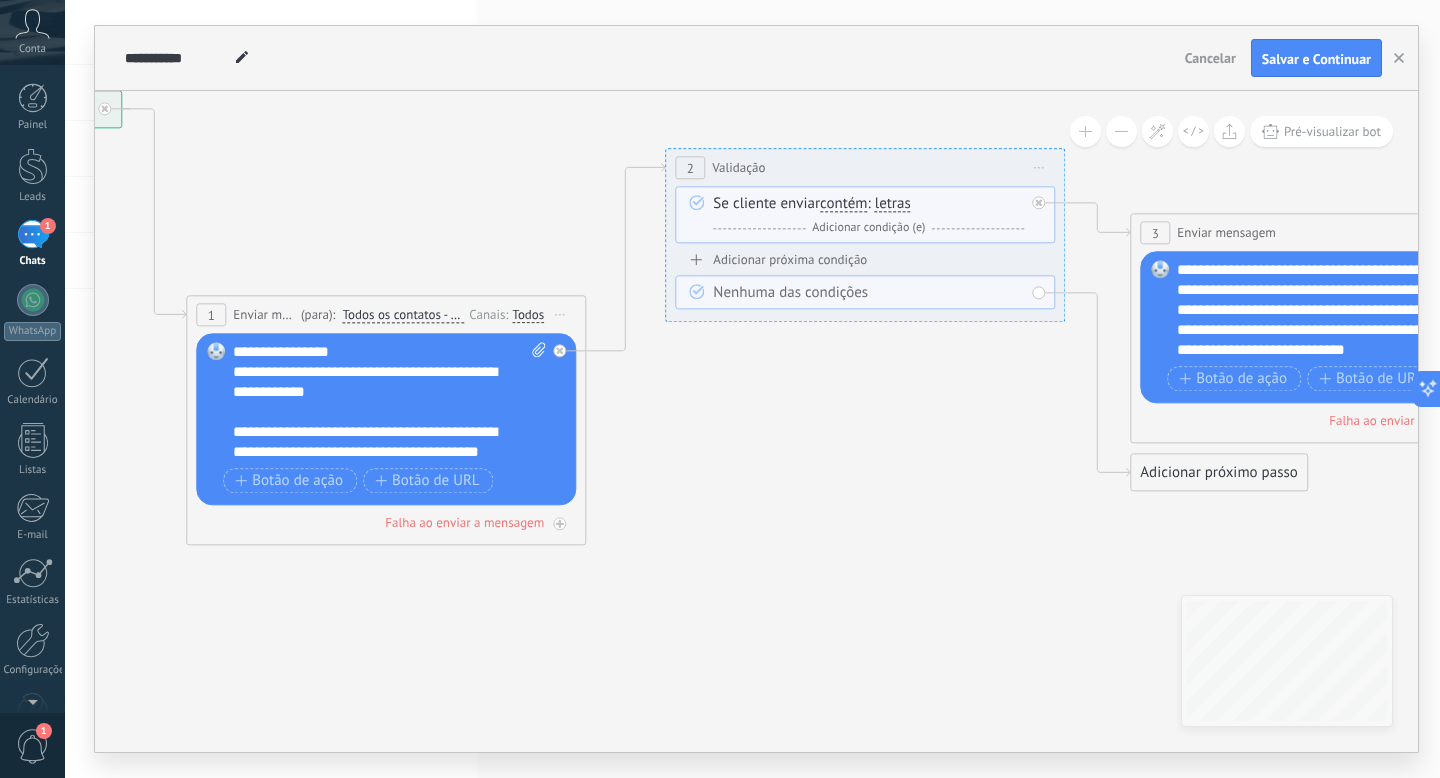 click 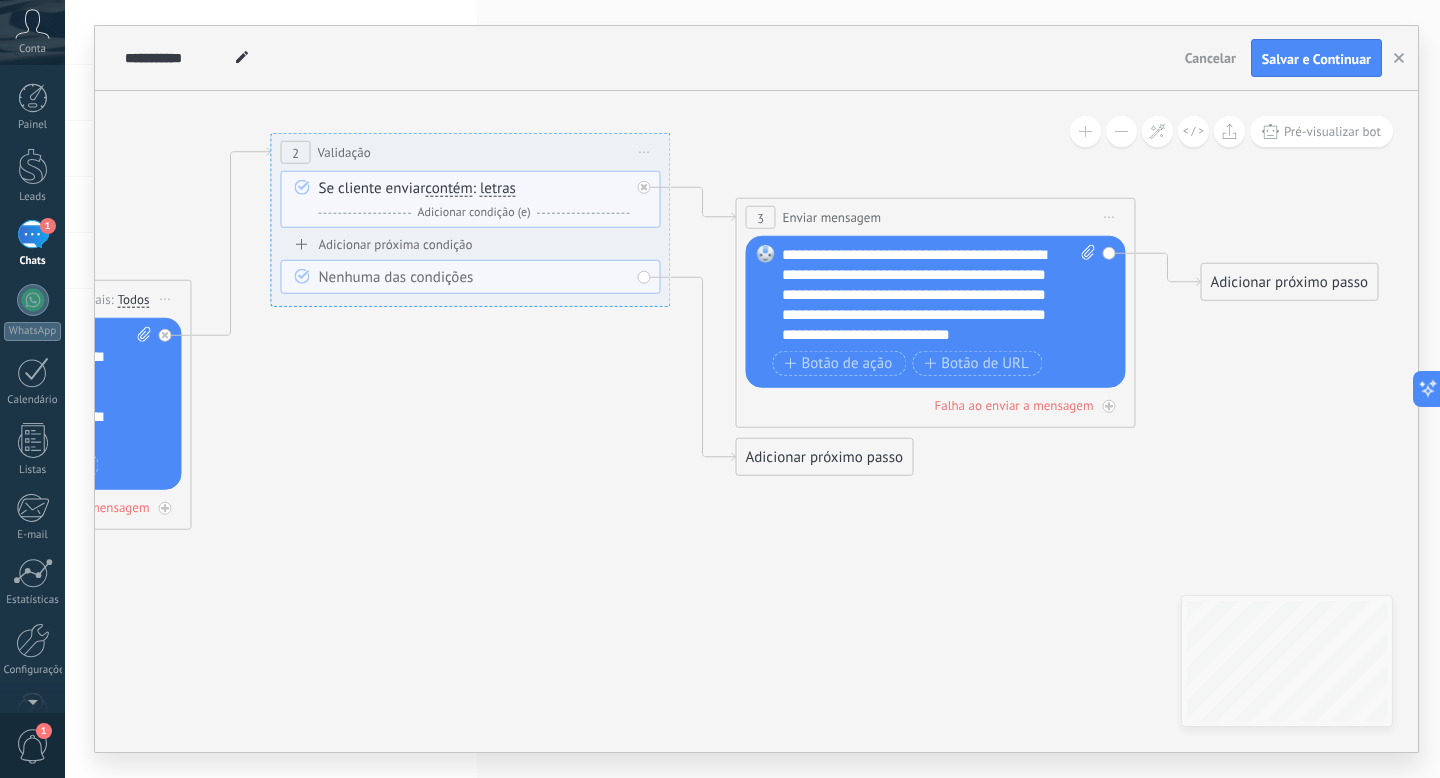 click on "**********" at bounding box center [938, 295] 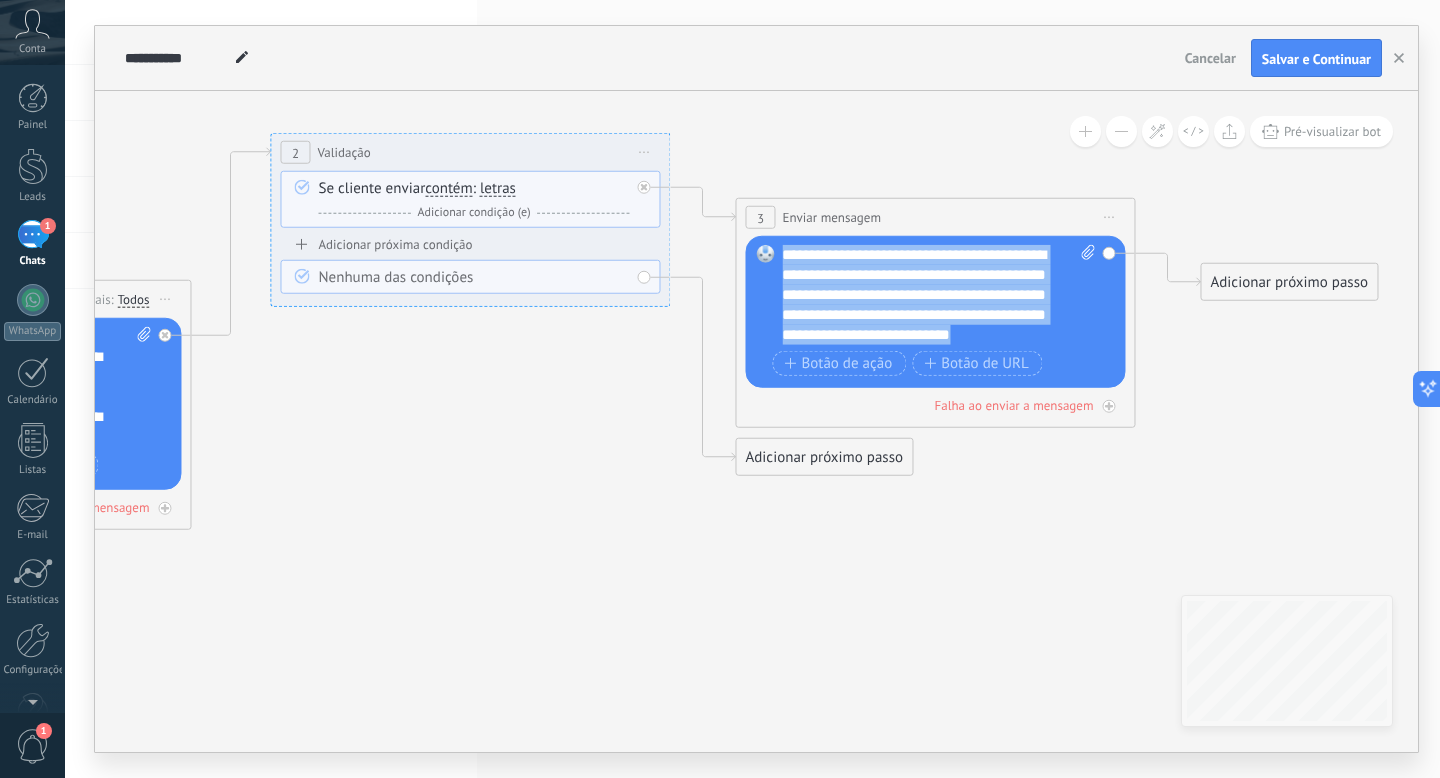drag, startPoint x: 1016, startPoint y: 333, endPoint x: 784, endPoint y: 256, distance: 244.44427 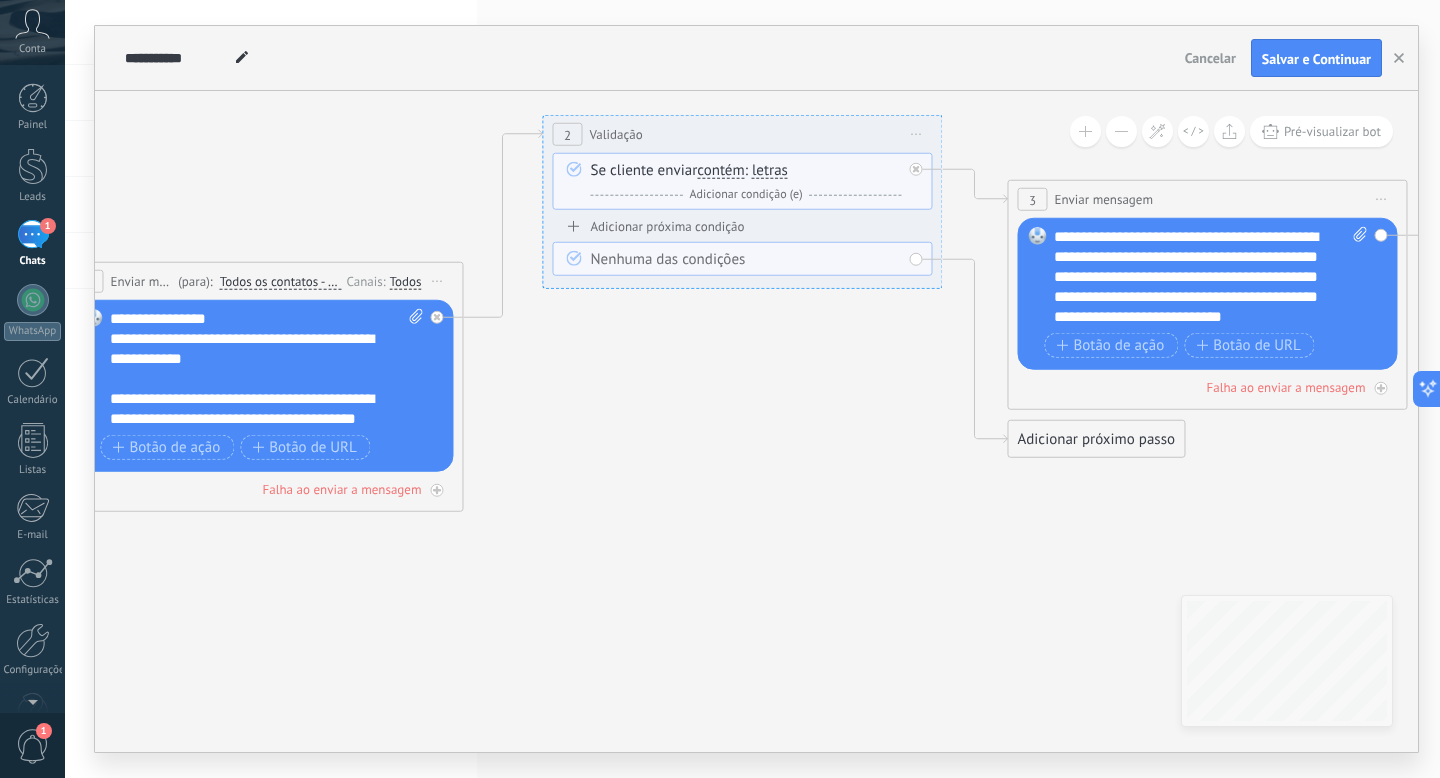 click on "**********" at bounding box center [256, 349] 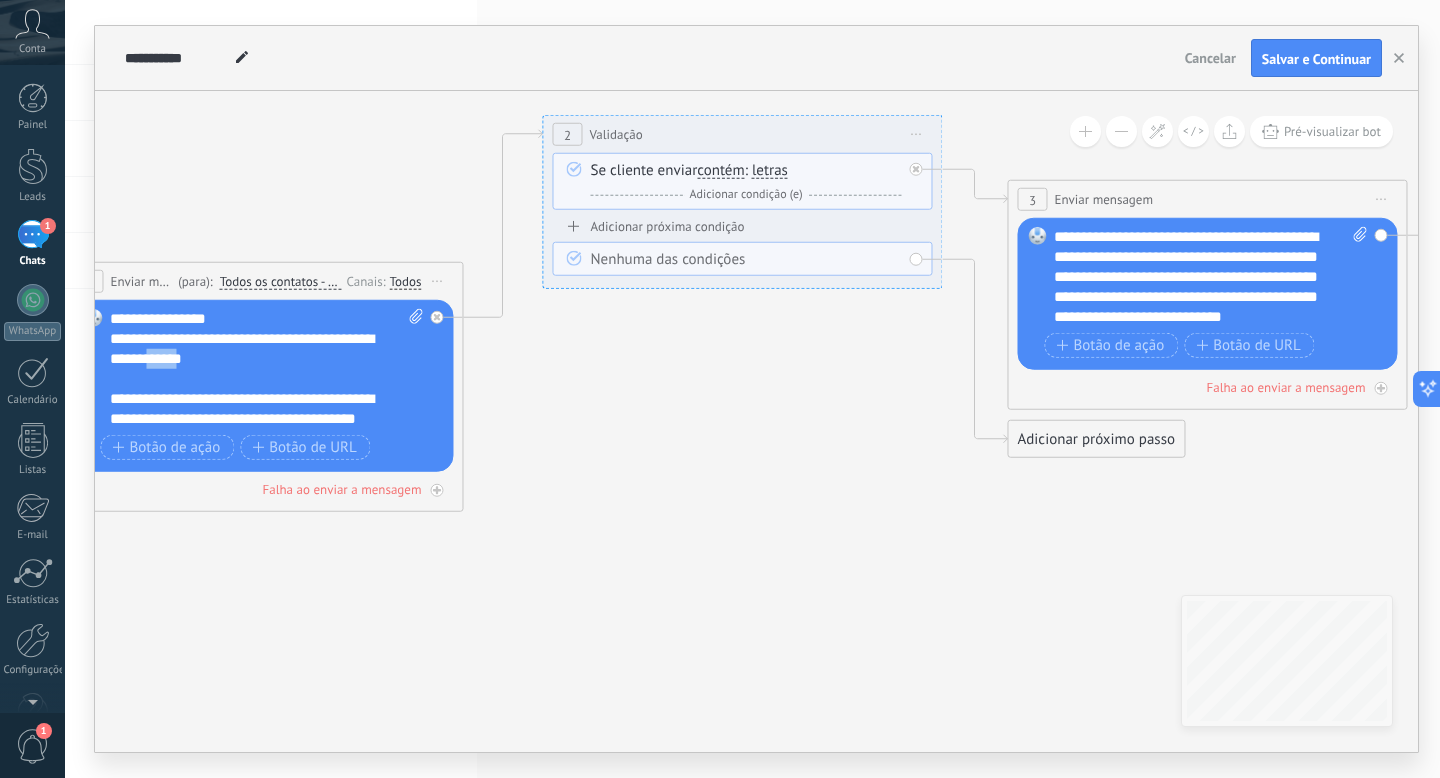 click on "**********" at bounding box center (256, 349) 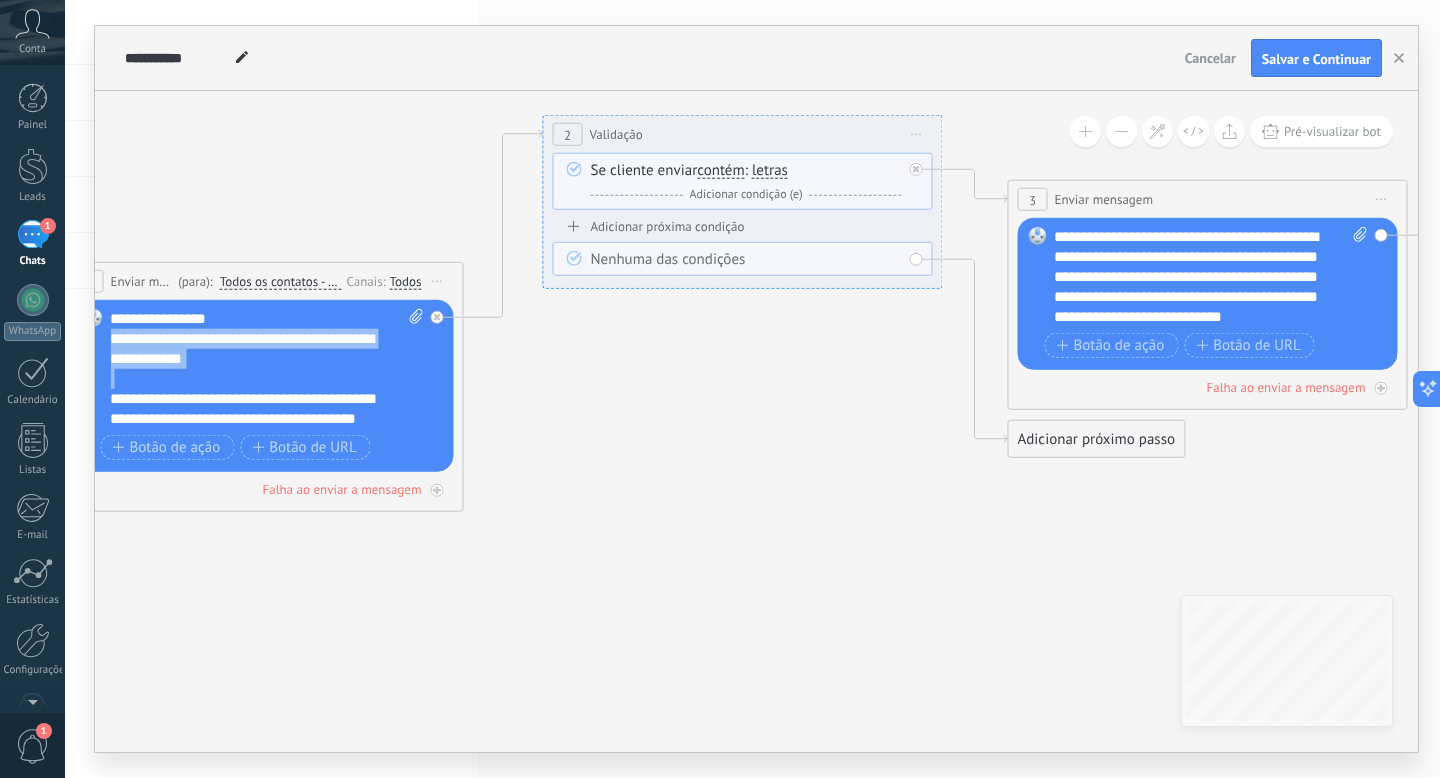 click on "**********" at bounding box center [256, 349] 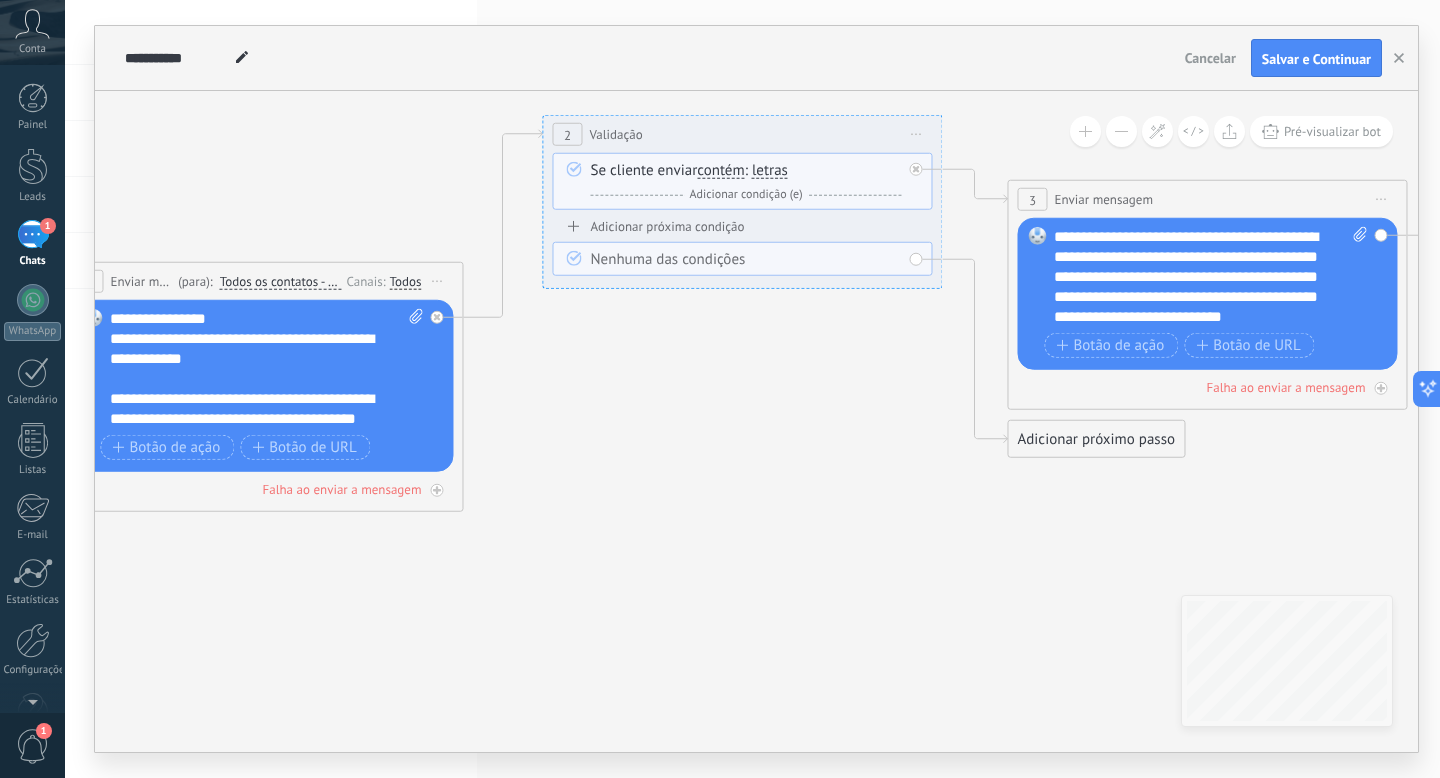 click on "**********" at bounding box center [256, 419] 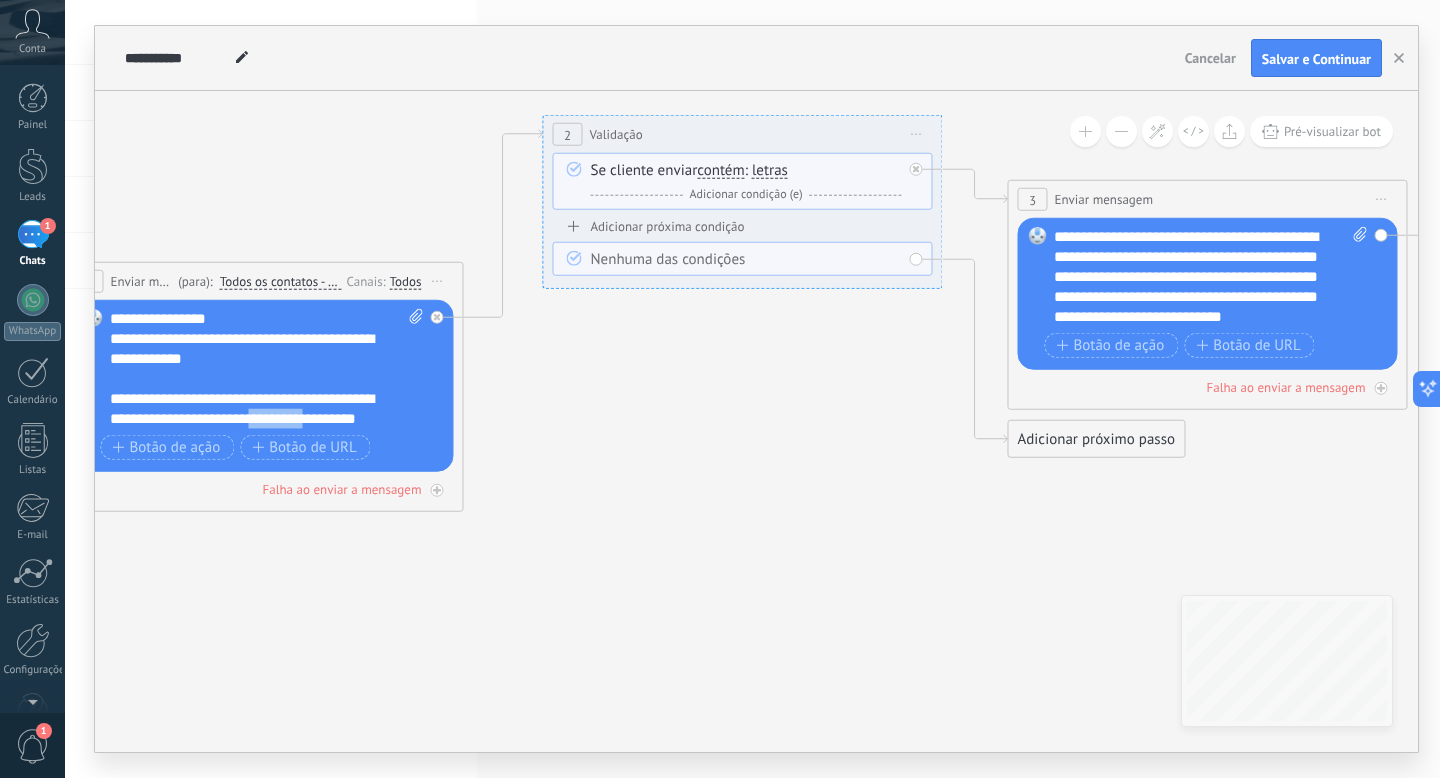 scroll, scrollTop: 7, scrollLeft: 0, axis: vertical 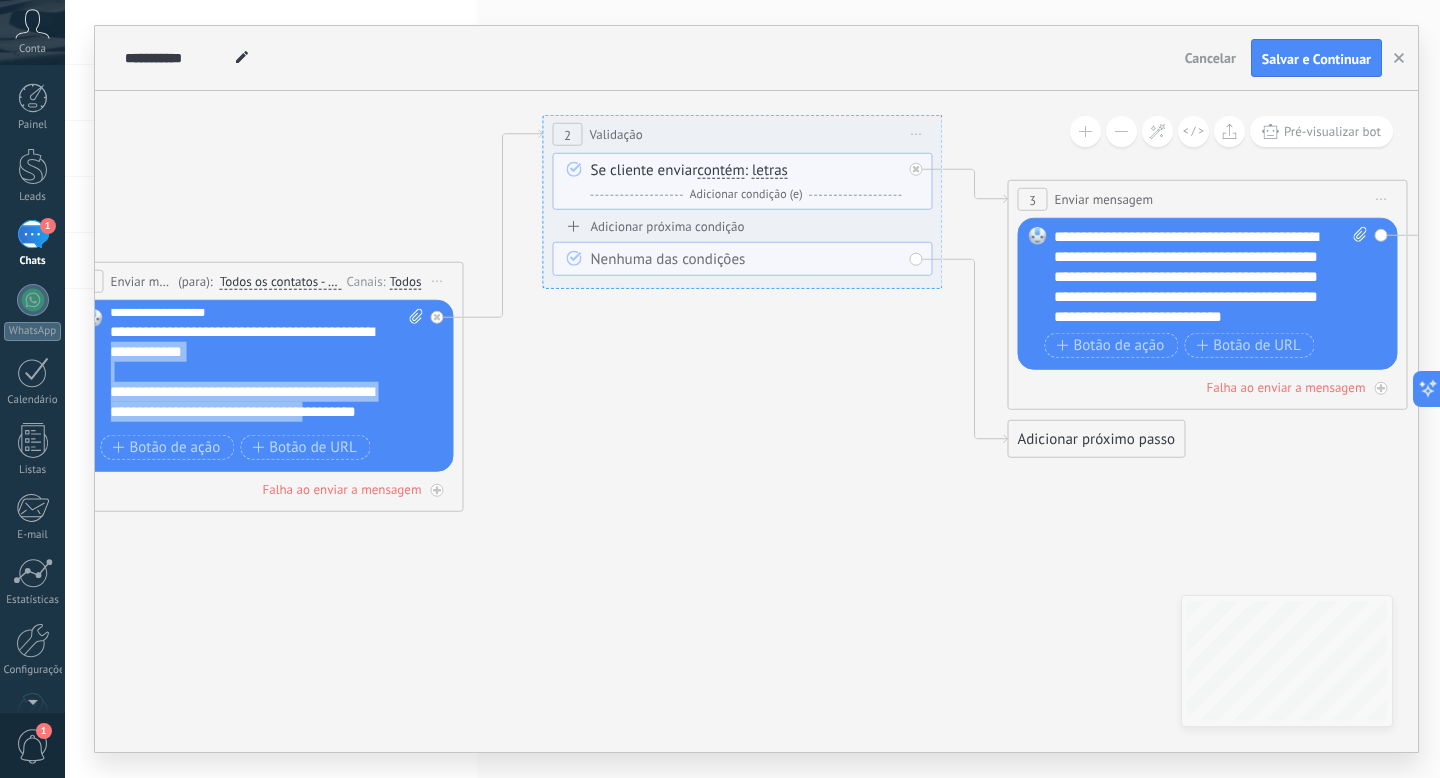 drag, startPoint x: 354, startPoint y: 420, endPoint x: 141, endPoint y: 344, distance: 226.1526 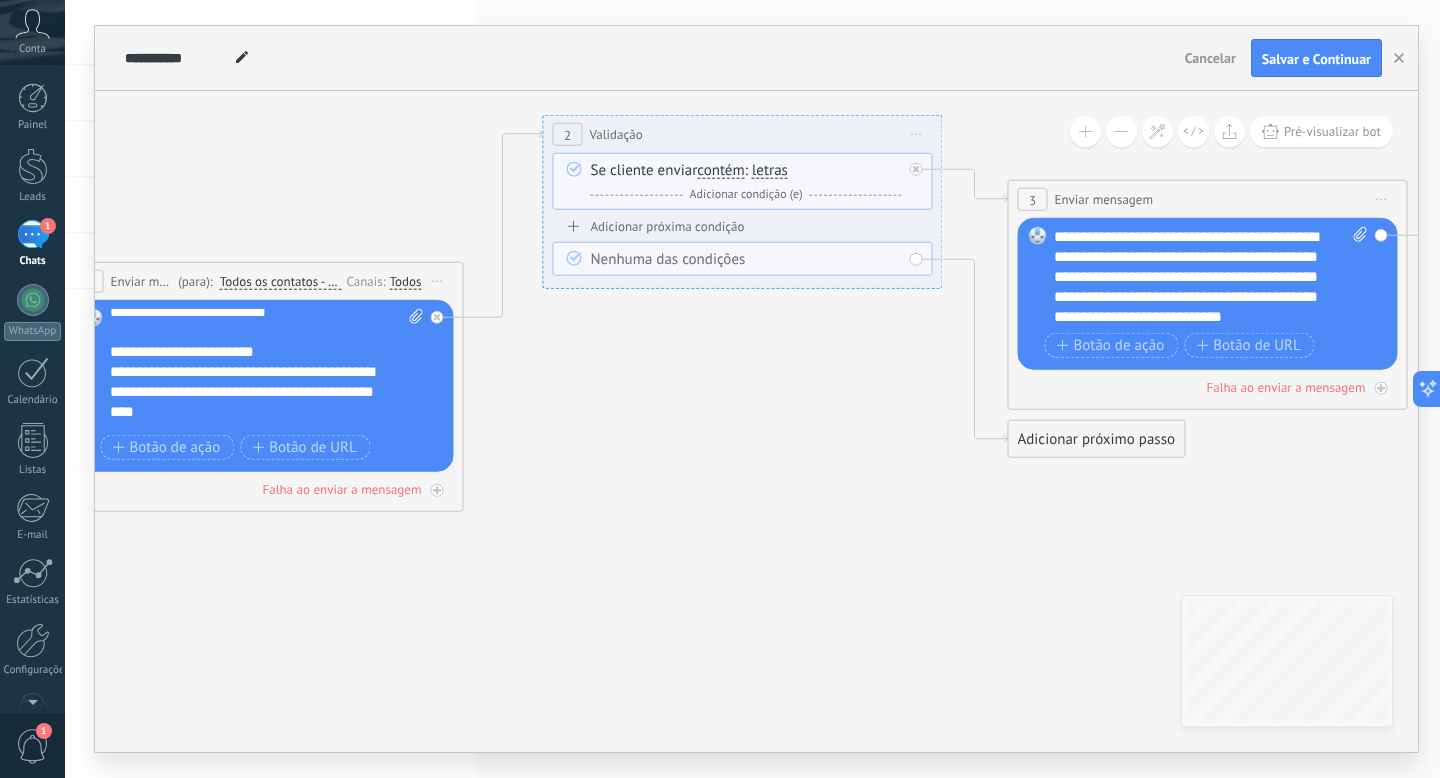 scroll, scrollTop: 0, scrollLeft: 0, axis: both 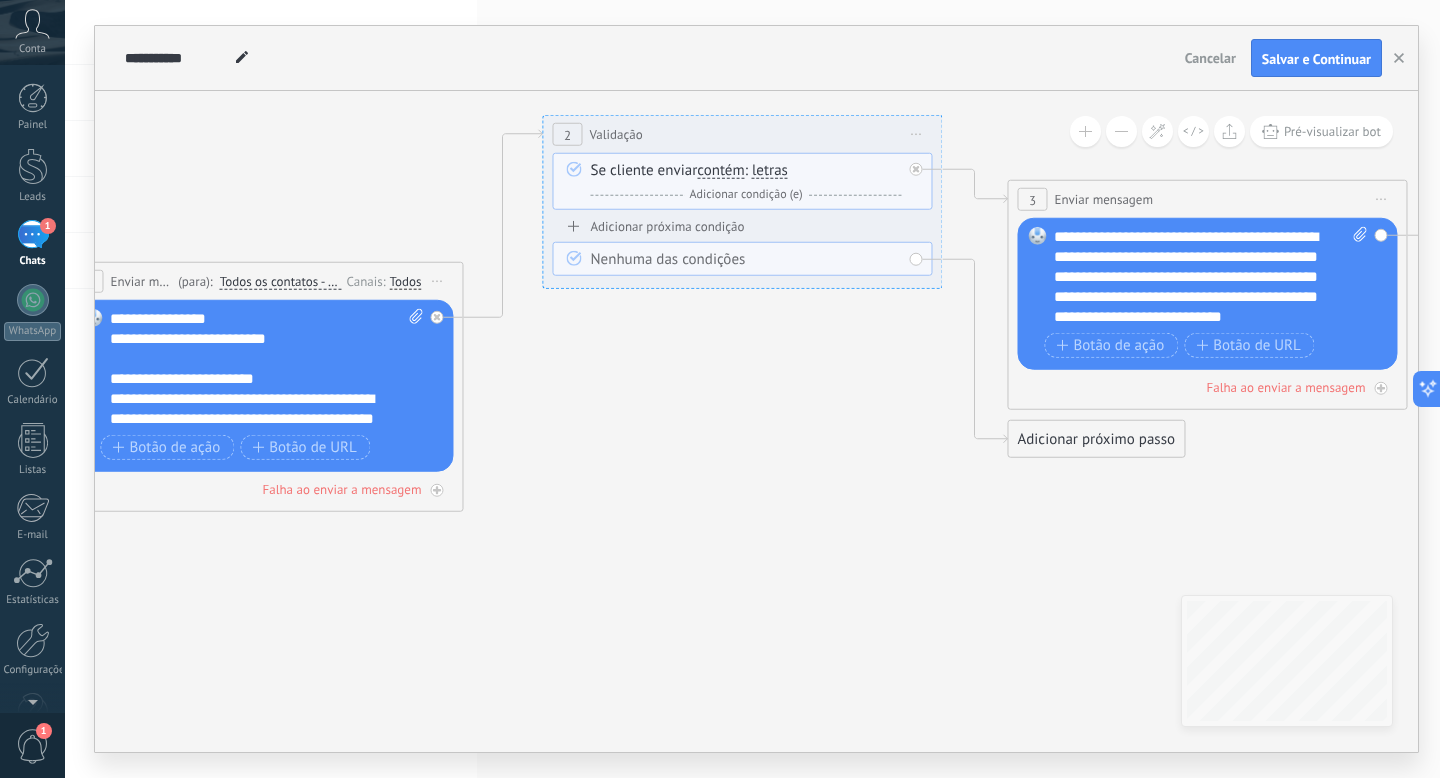 click on "**********" at bounding box center (1210, 277) 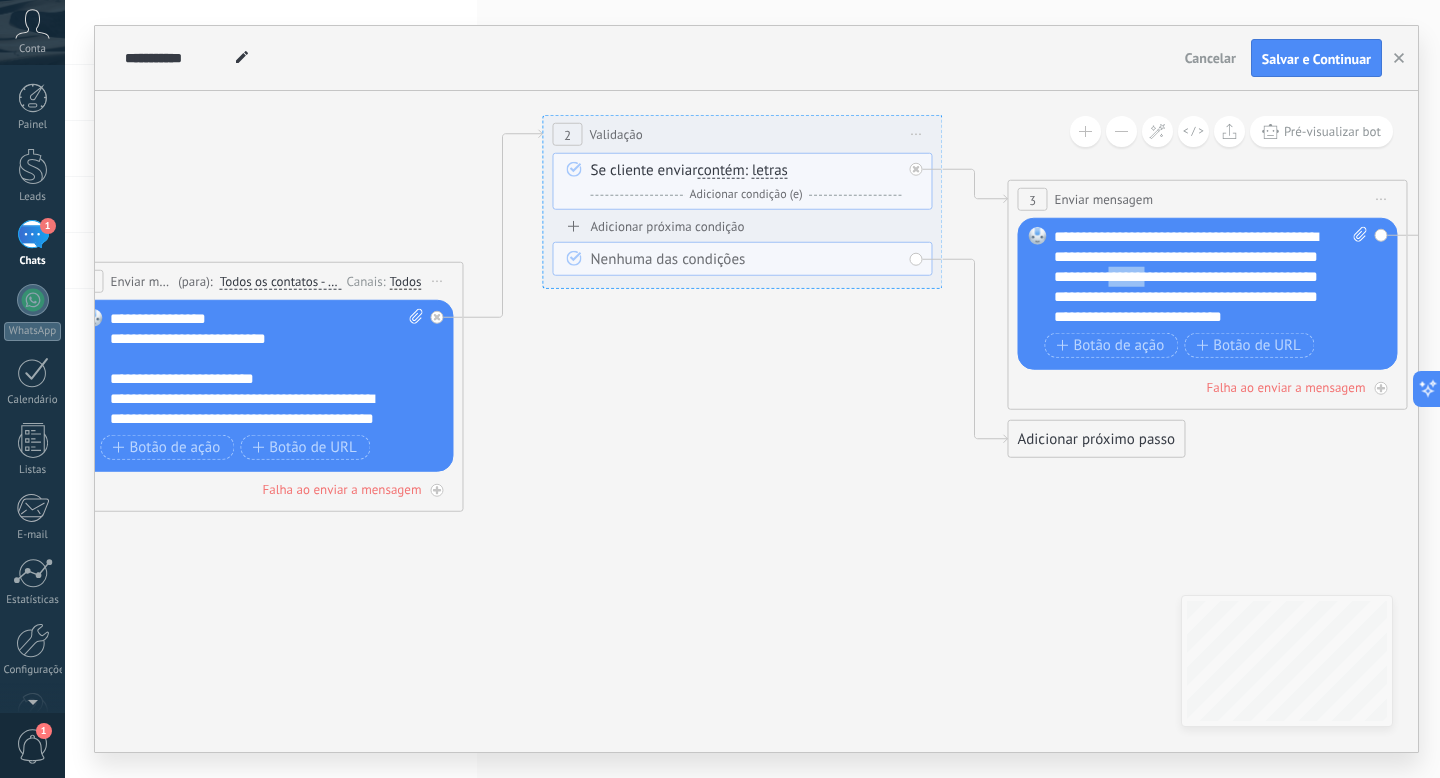 click on "**********" at bounding box center [1210, 277] 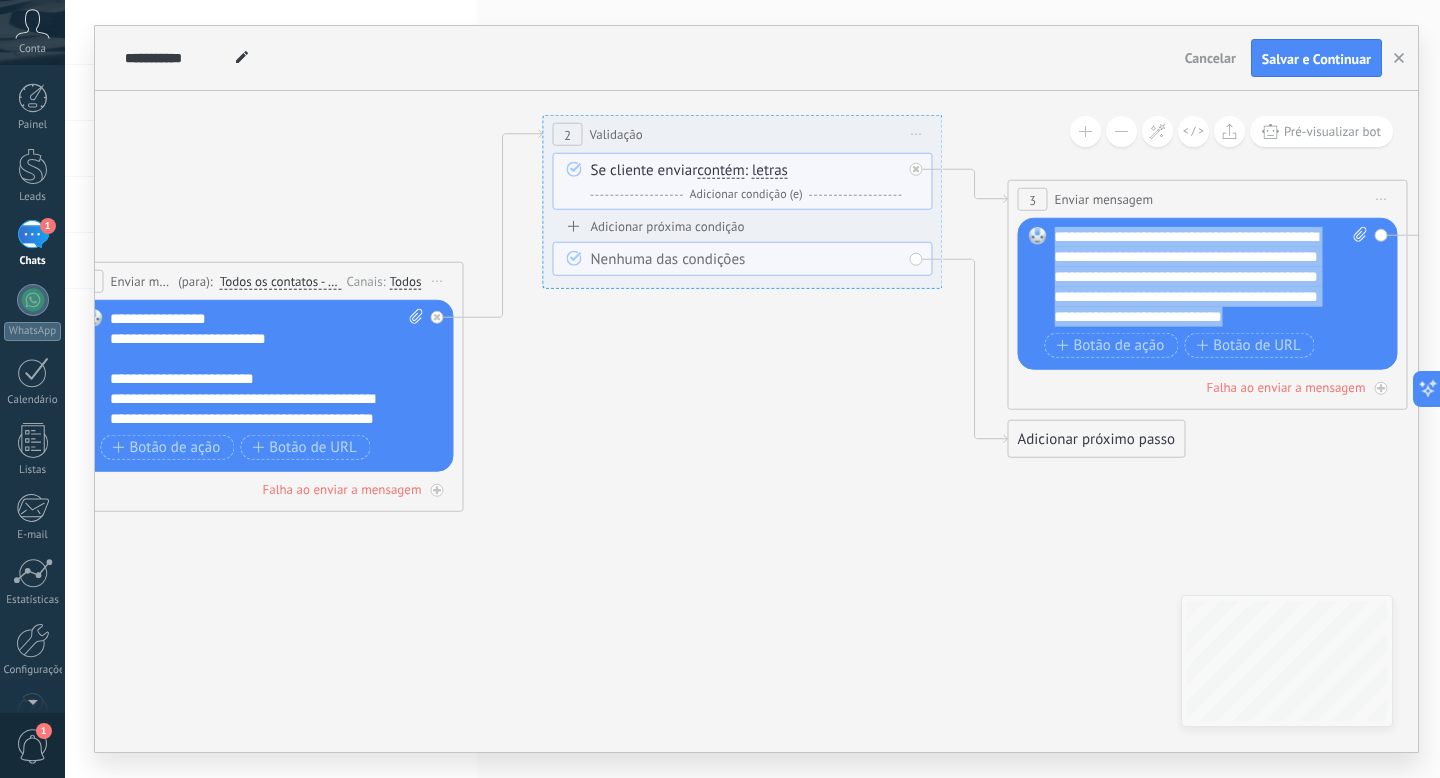click on "**********" at bounding box center [1210, 277] 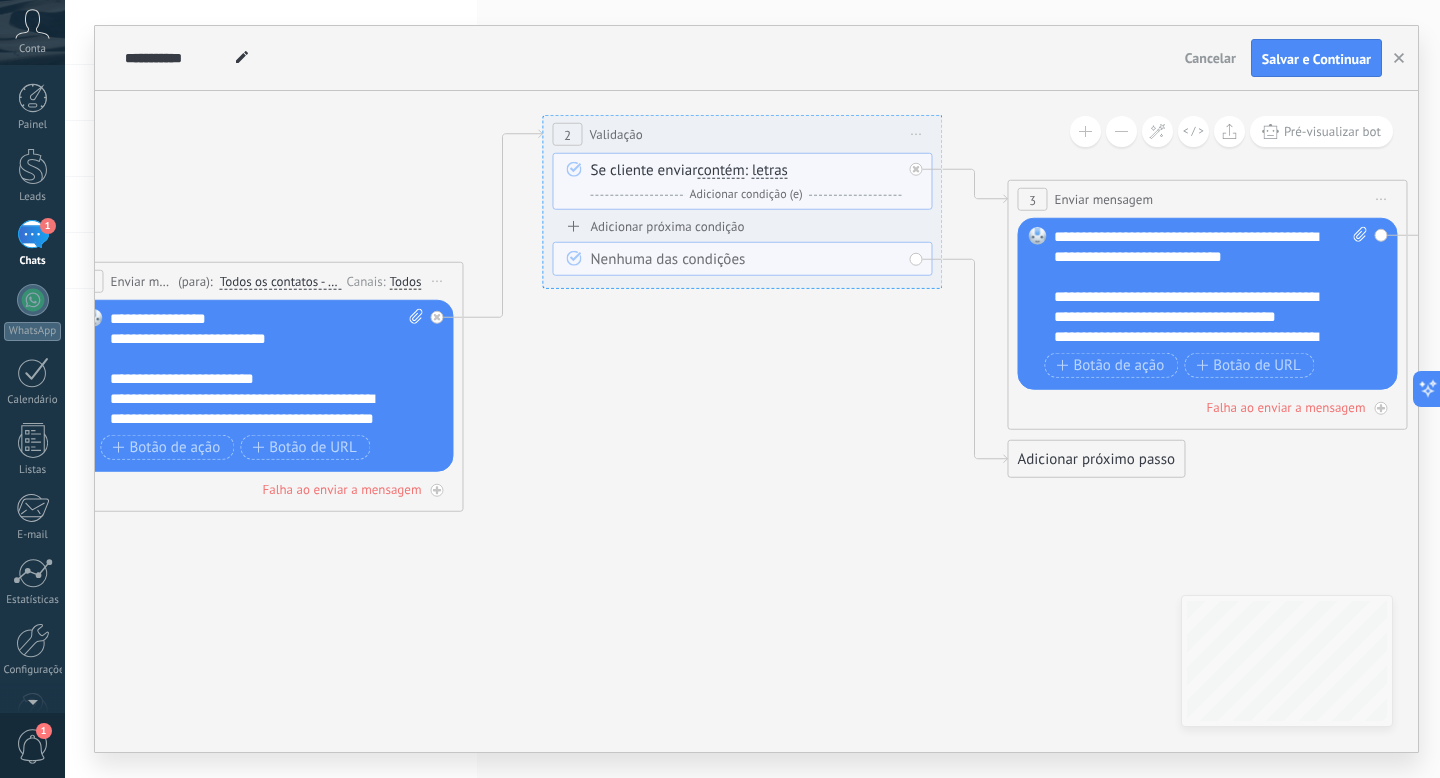scroll, scrollTop: 240, scrollLeft: 0, axis: vertical 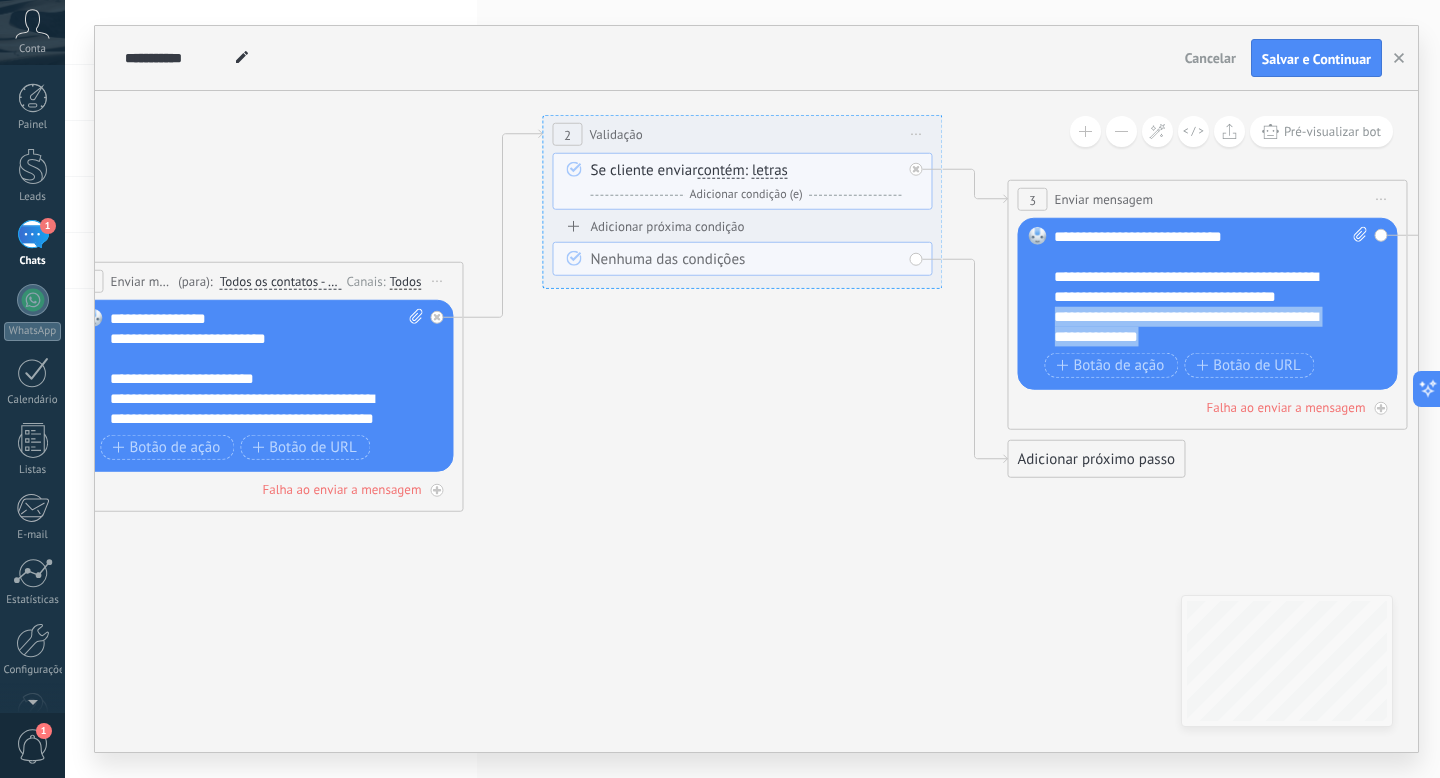 drag, startPoint x: 1182, startPoint y: 337, endPoint x: 1041, endPoint y: 322, distance: 141.79562 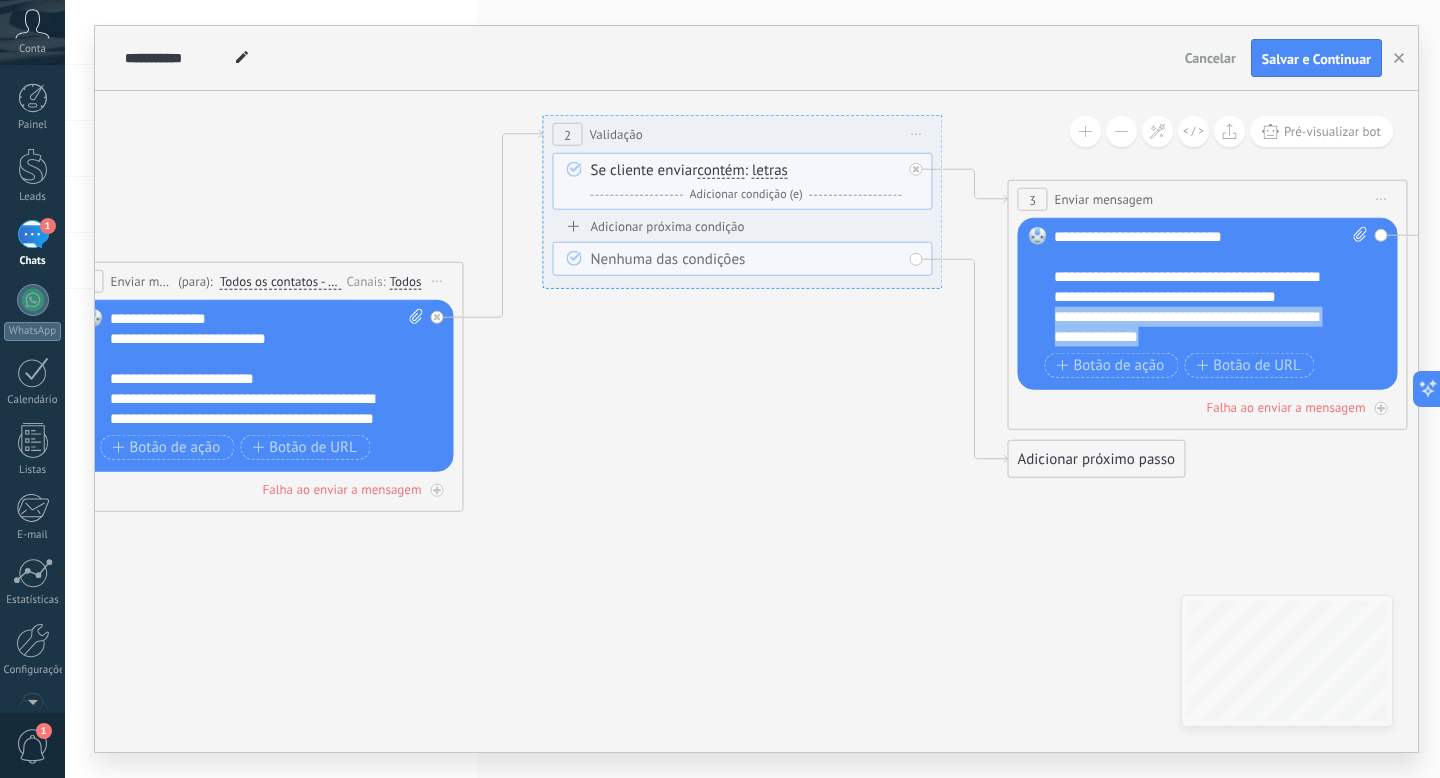 click on "Substituir
Remover
Converter para mensagem de voz
Arraste a imagem aqui para anexá-la.
Adicionar imagem
Upload
Arraste e solte
Arquivo não encontrado
Inserir mensagem do robô..." at bounding box center (1207, 304) 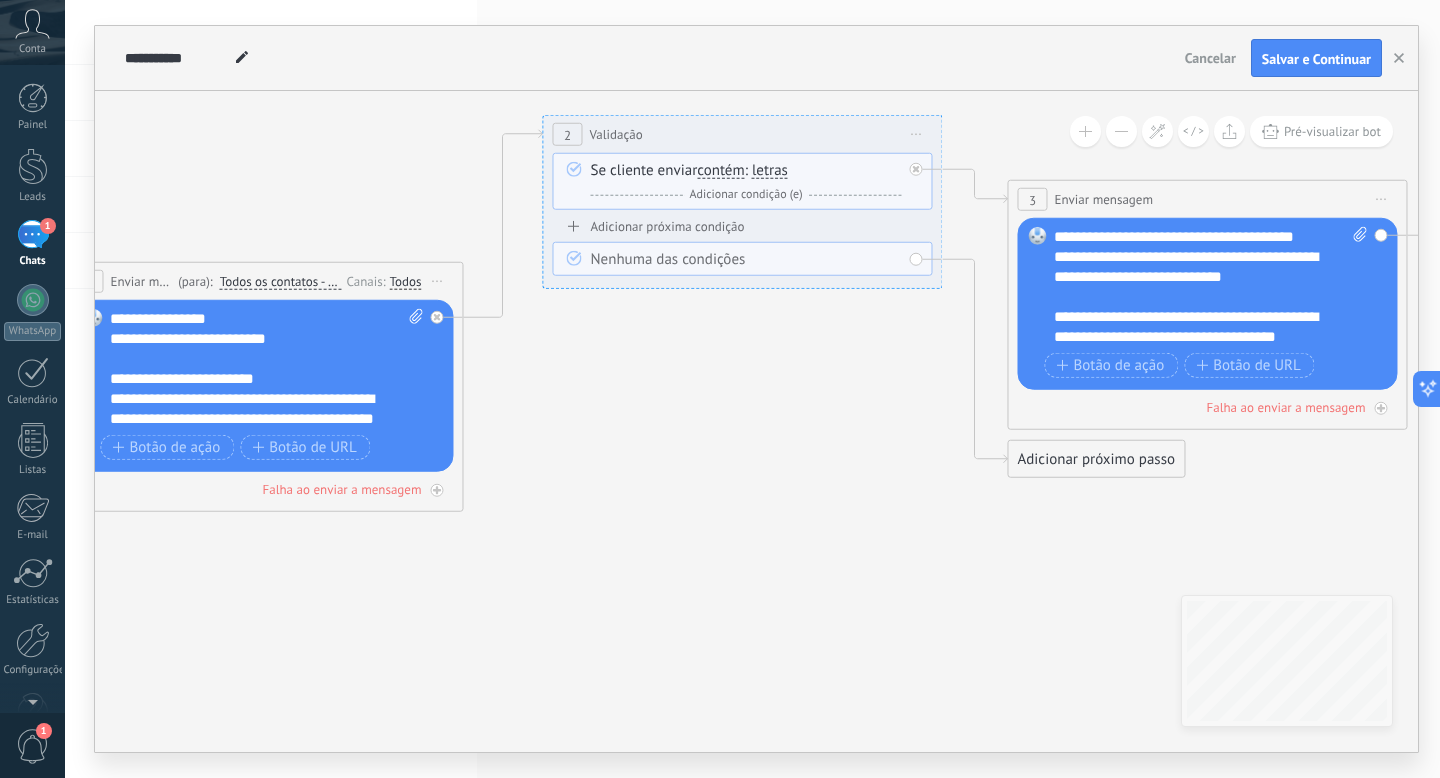 scroll, scrollTop: 200, scrollLeft: 0, axis: vertical 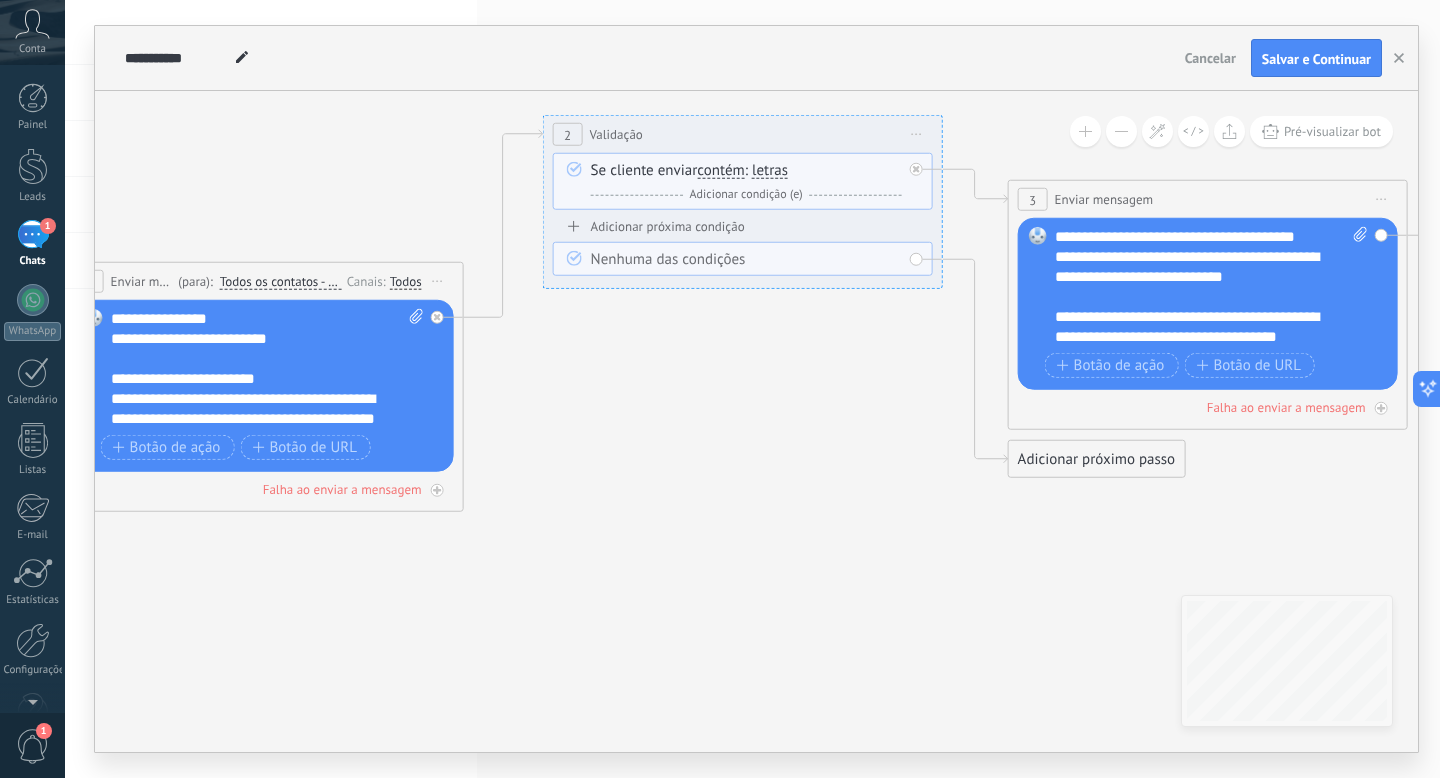click 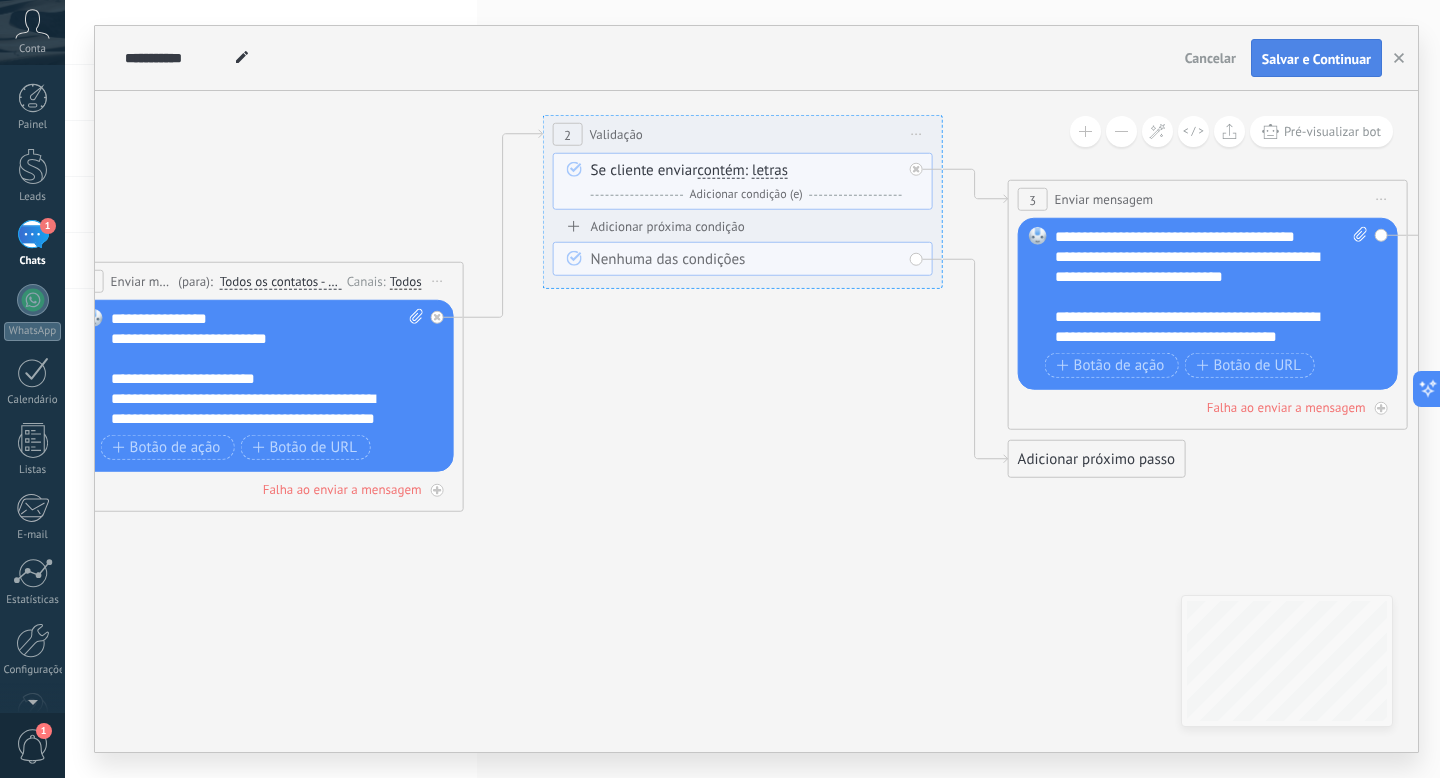 click on "Salvar e Continuar" at bounding box center (1316, 59) 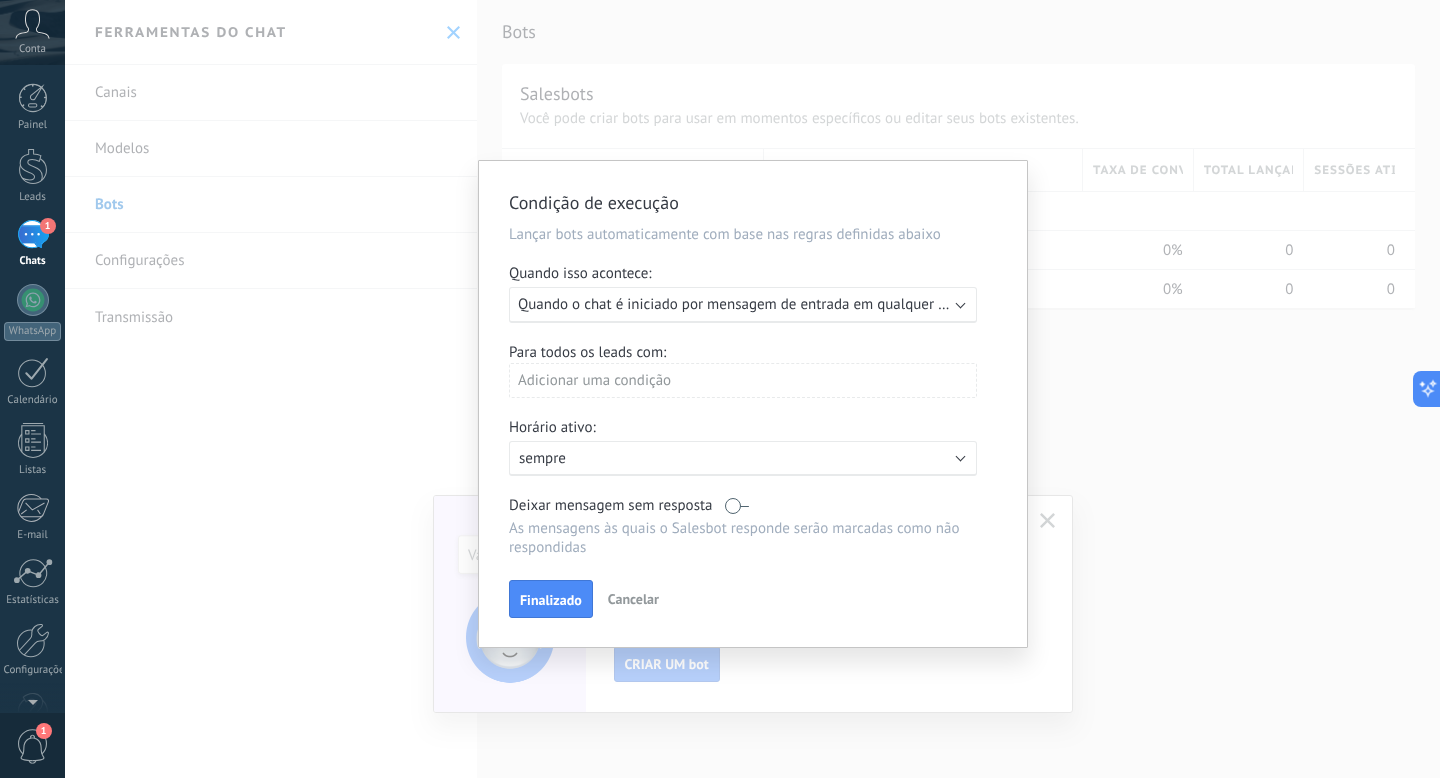 click on "Cancelar" at bounding box center (633, 599) 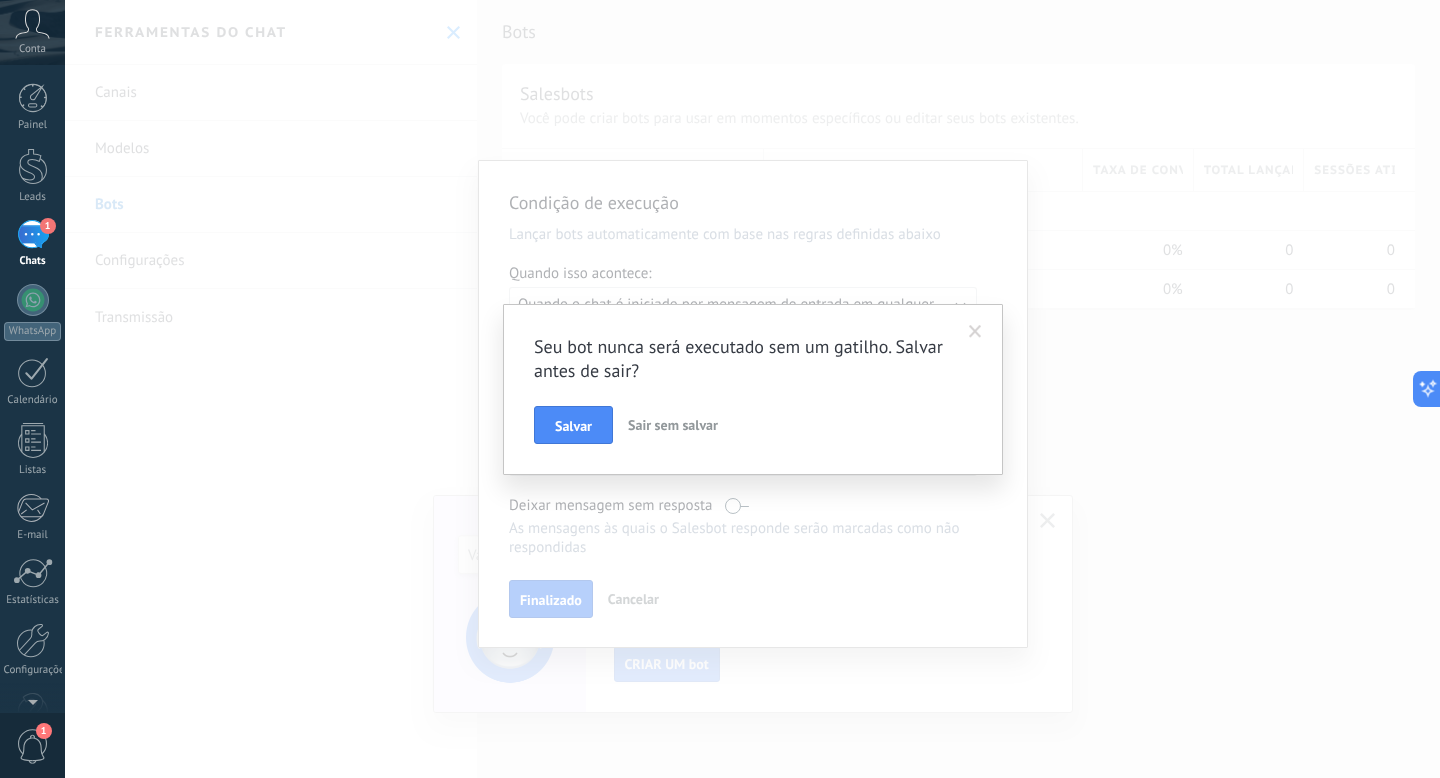 click at bounding box center (975, 332) 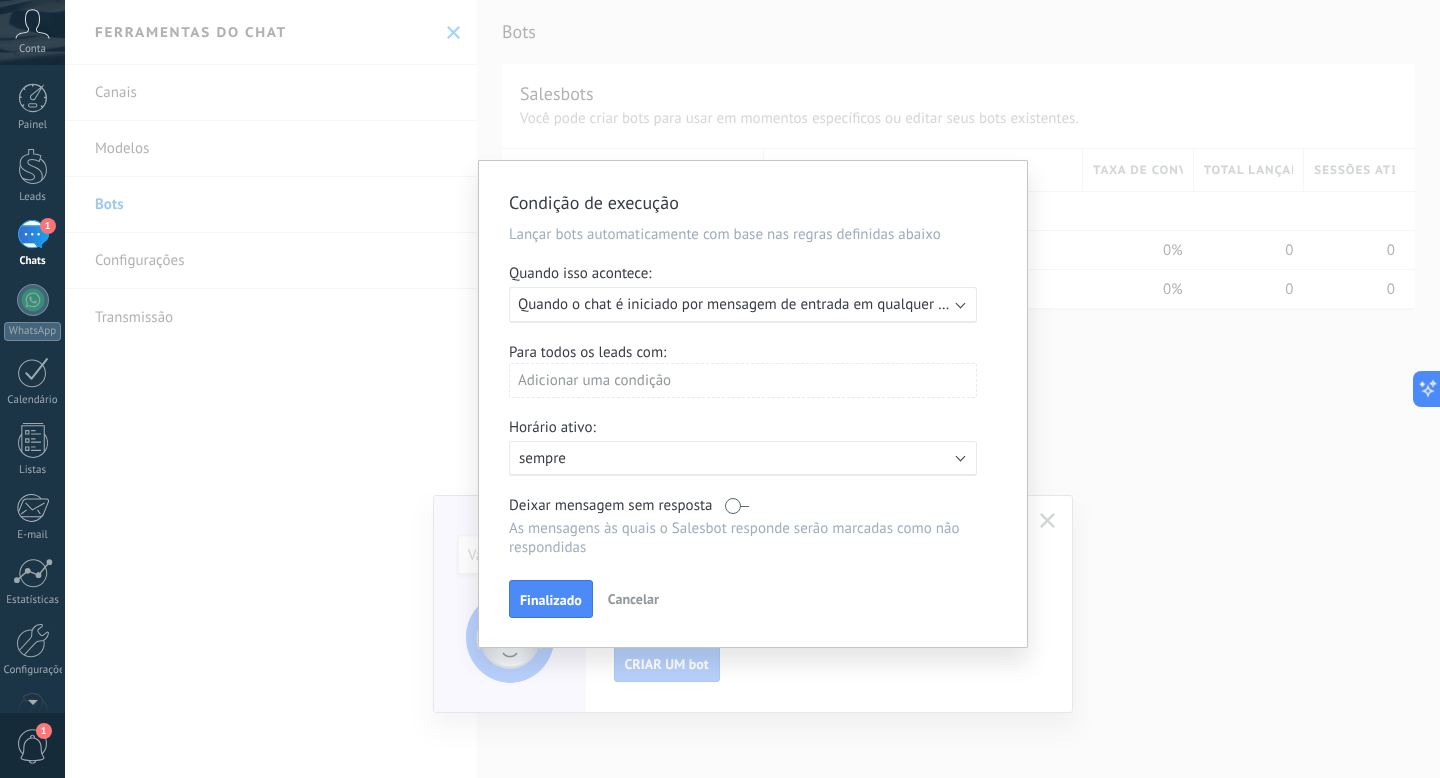 click on "Cancelar" at bounding box center [633, 599] 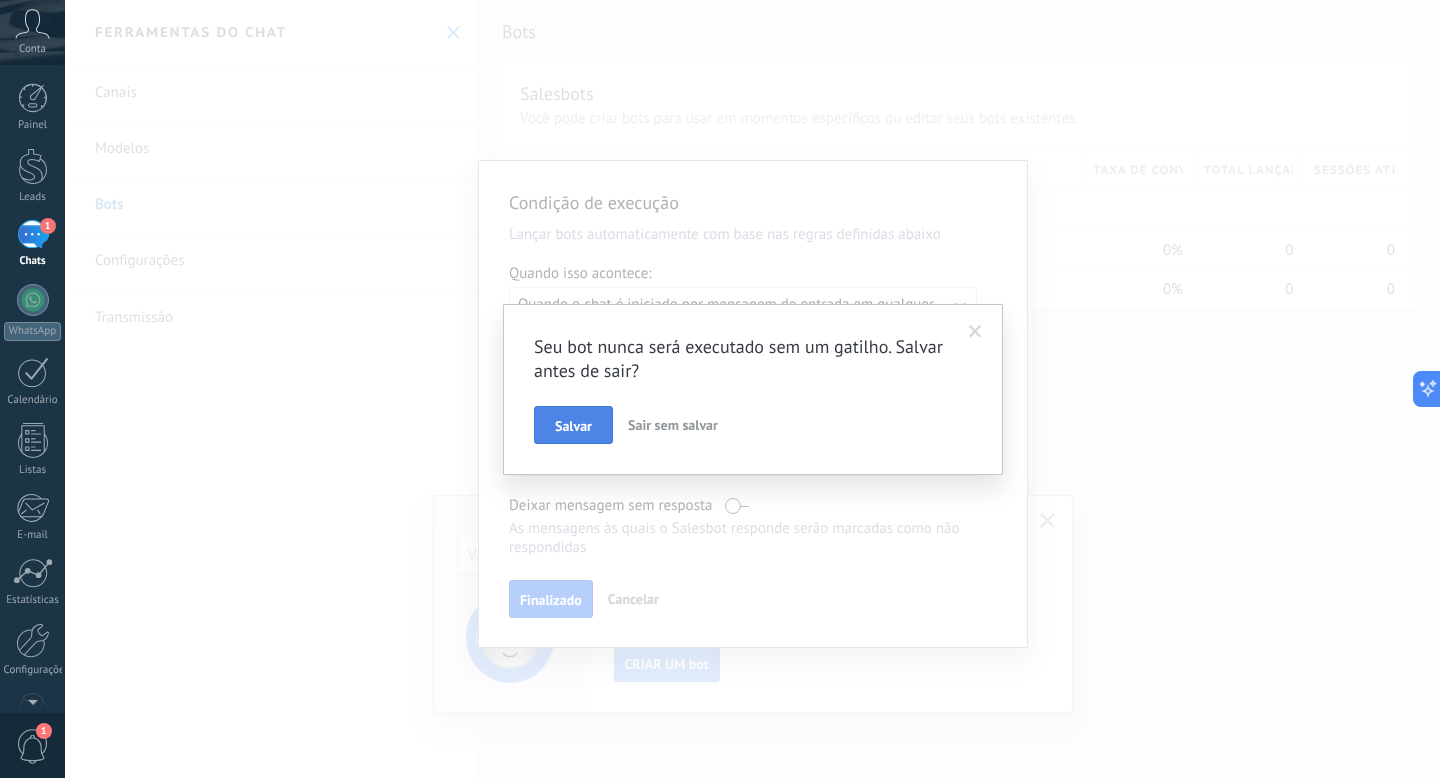 click on "Salvar" at bounding box center [573, 426] 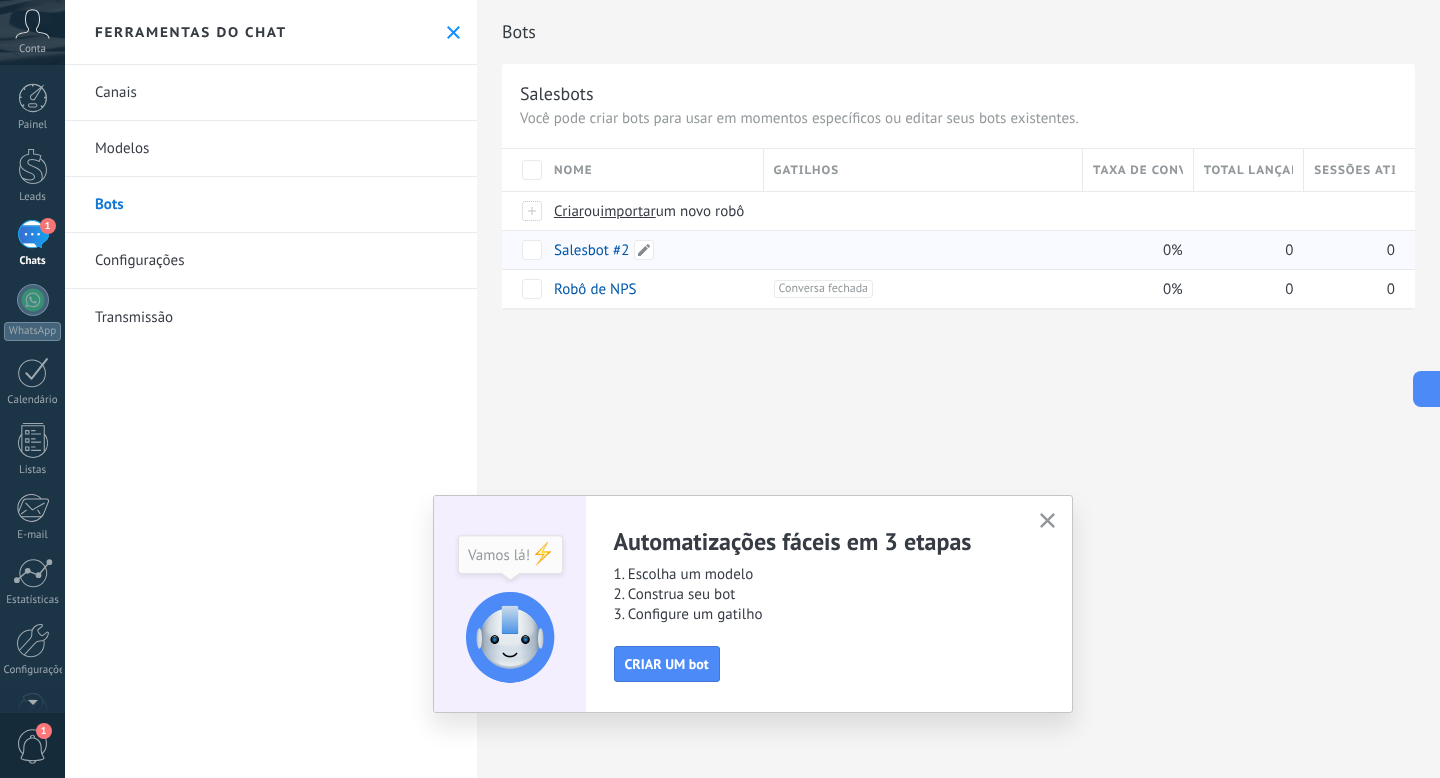 click on "Salesbot #2" at bounding box center (591, 250) 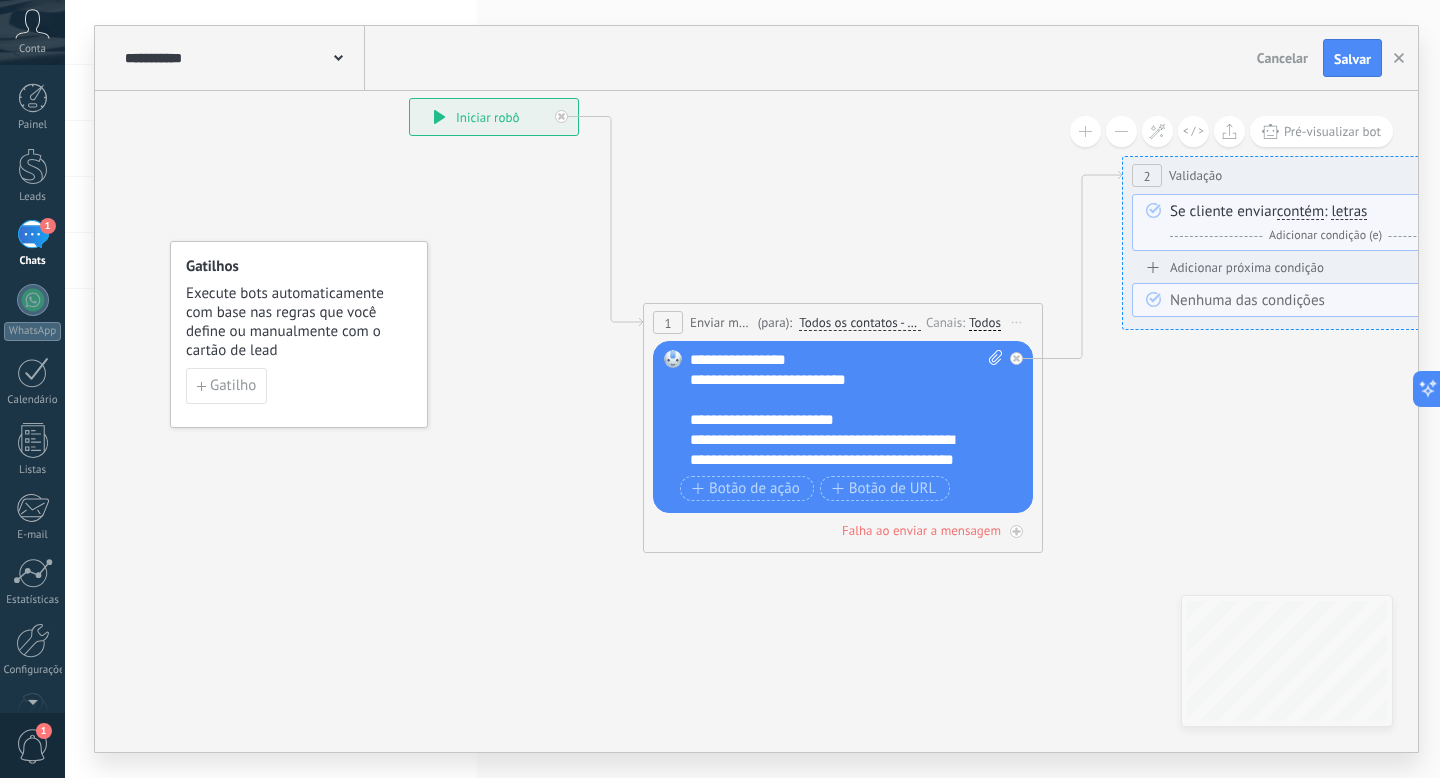 click 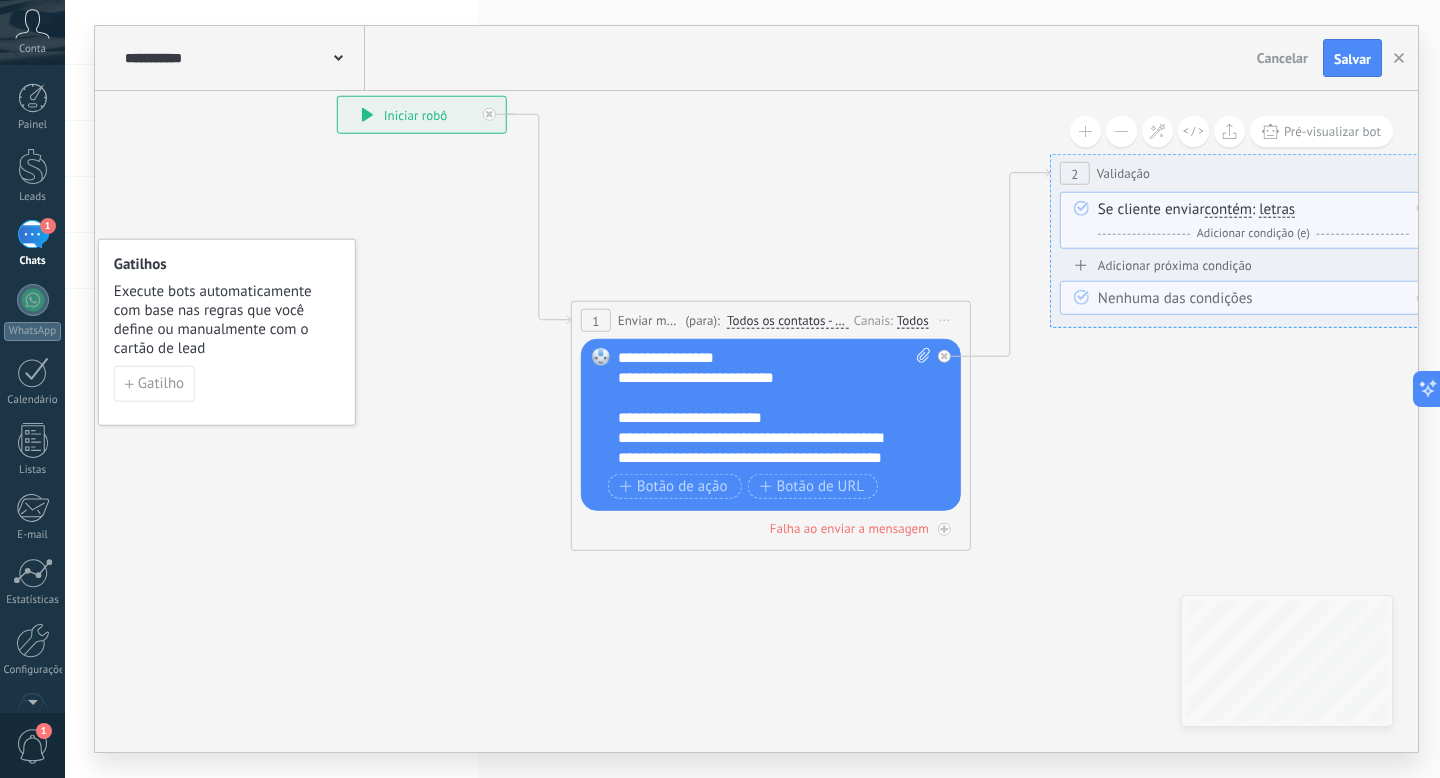 drag, startPoint x: 1139, startPoint y: 425, endPoint x: 1067, endPoint y: 422, distance: 72.06247 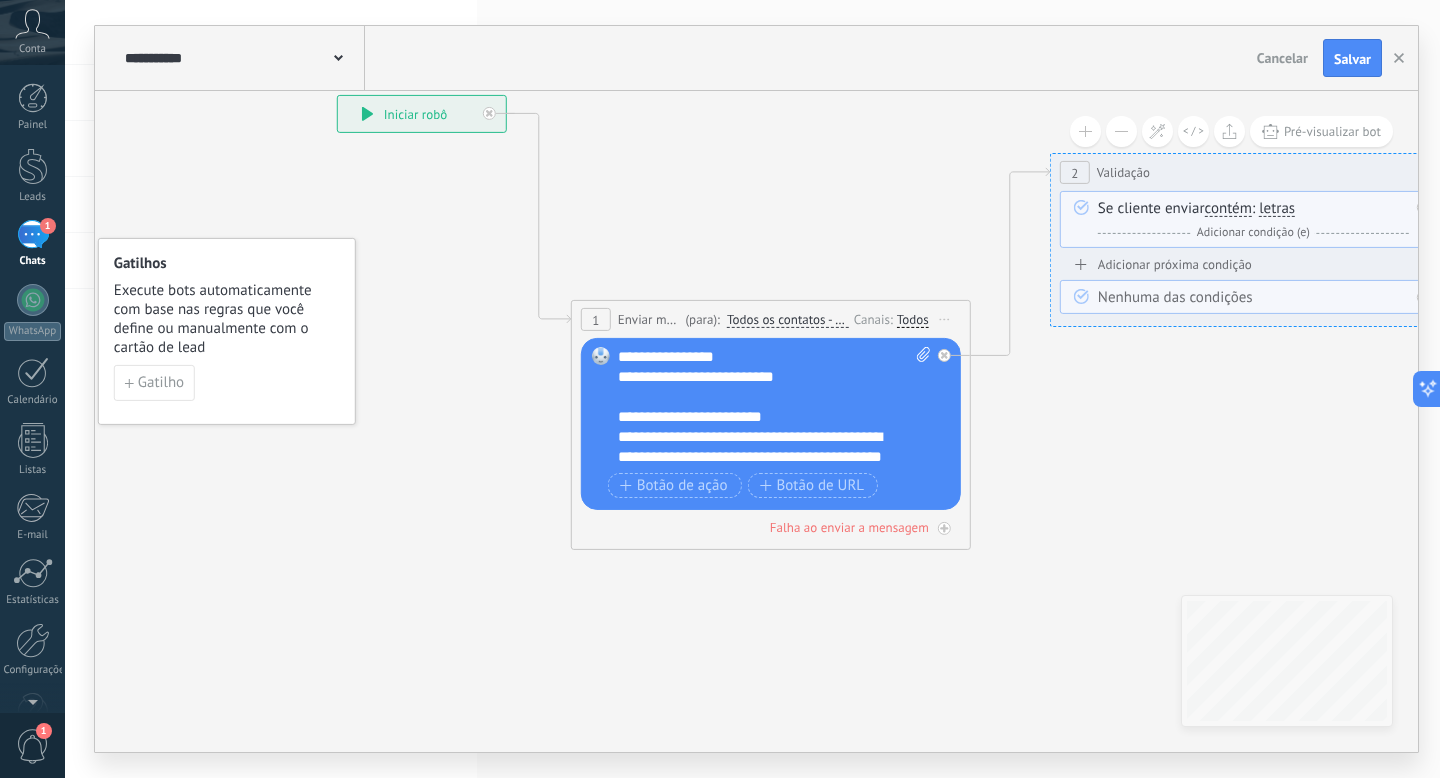 click 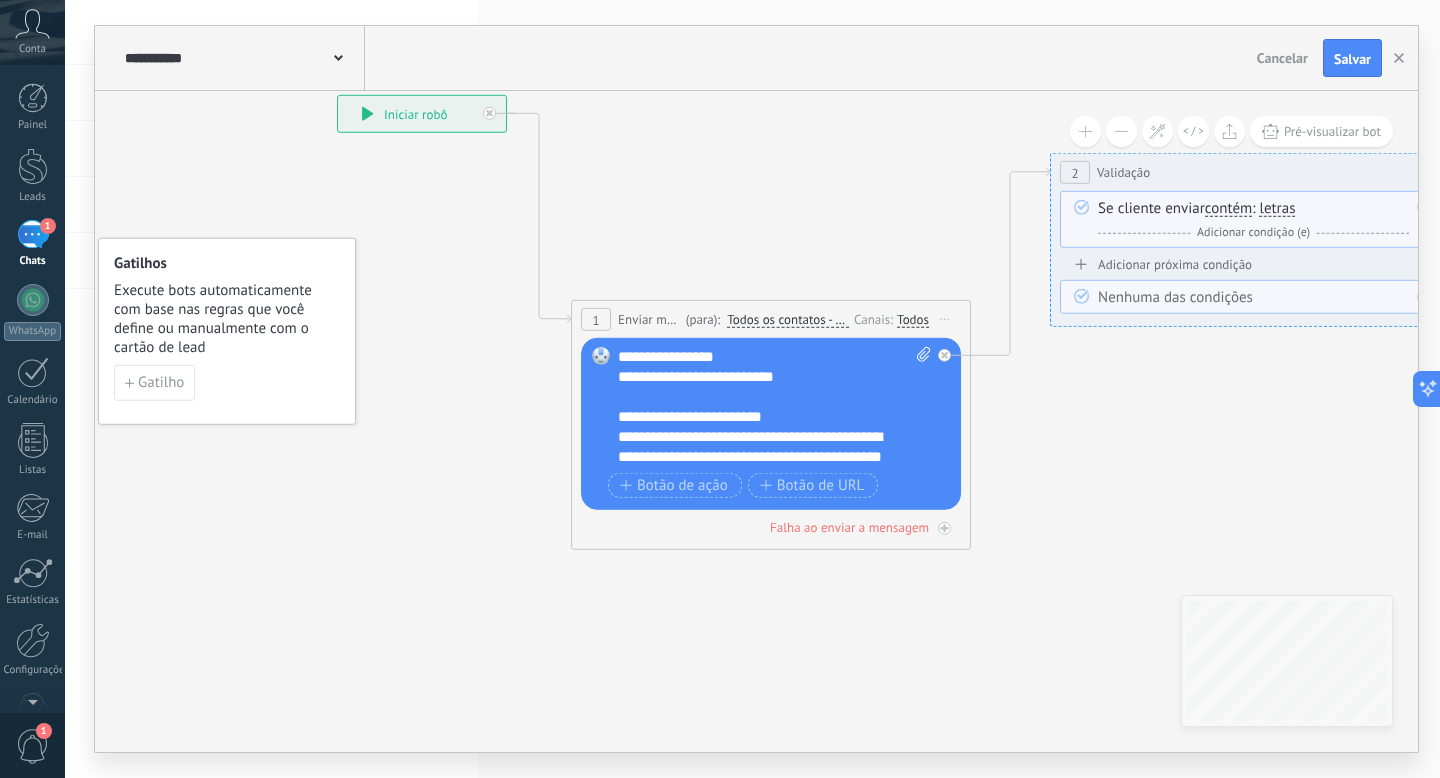 click 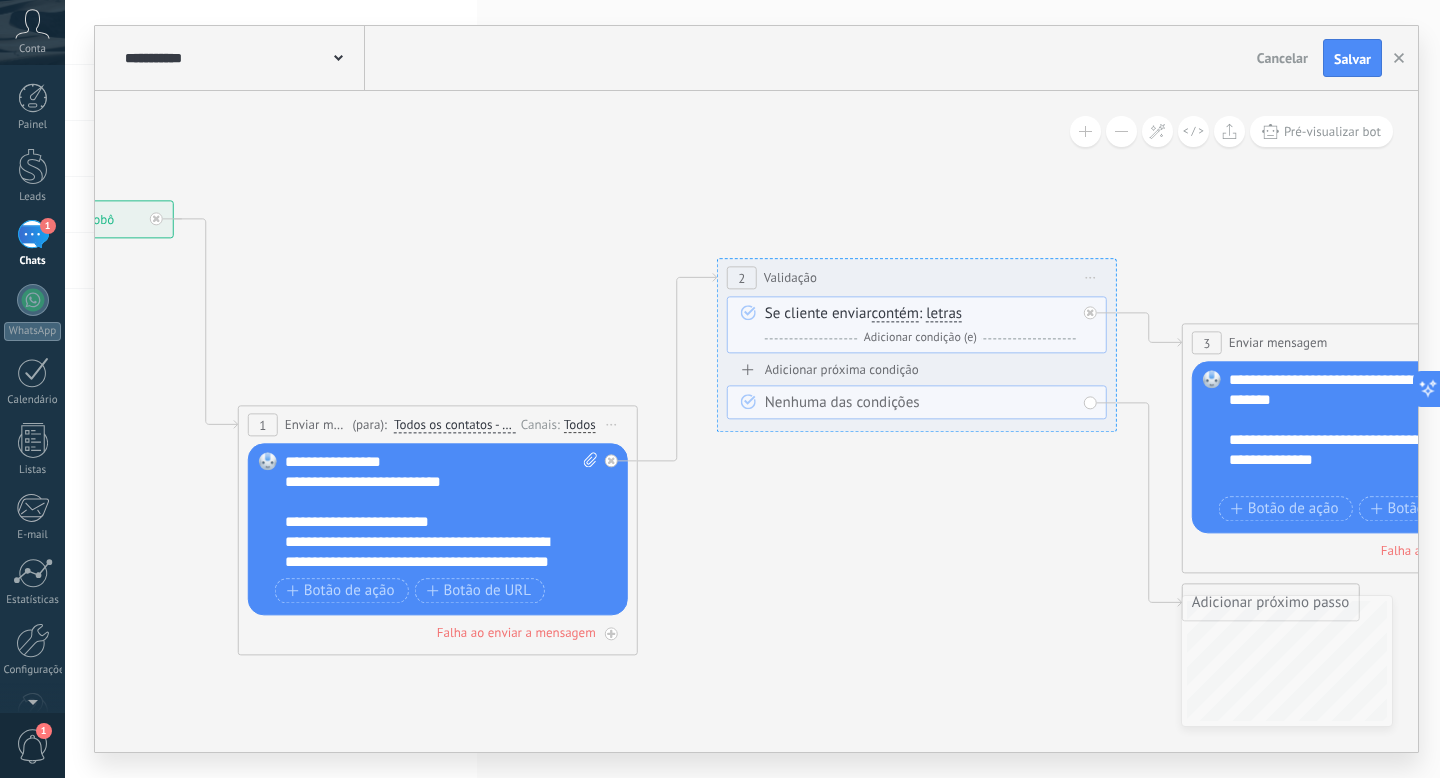 drag, startPoint x: 956, startPoint y: 227, endPoint x: 623, endPoint y: 333, distance: 349.46387 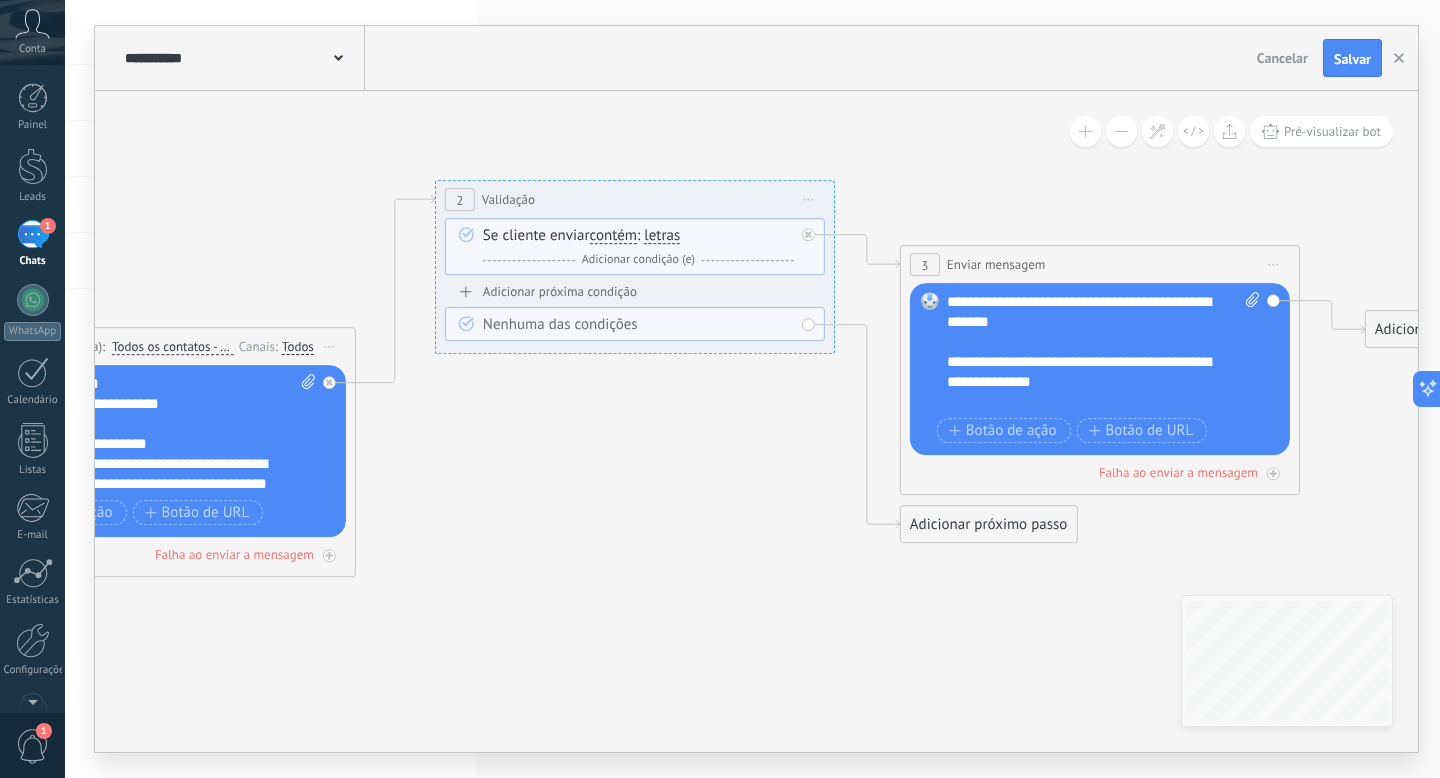 drag, startPoint x: 769, startPoint y: 483, endPoint x: 471, endPoint y: 404, distance: 308.2937 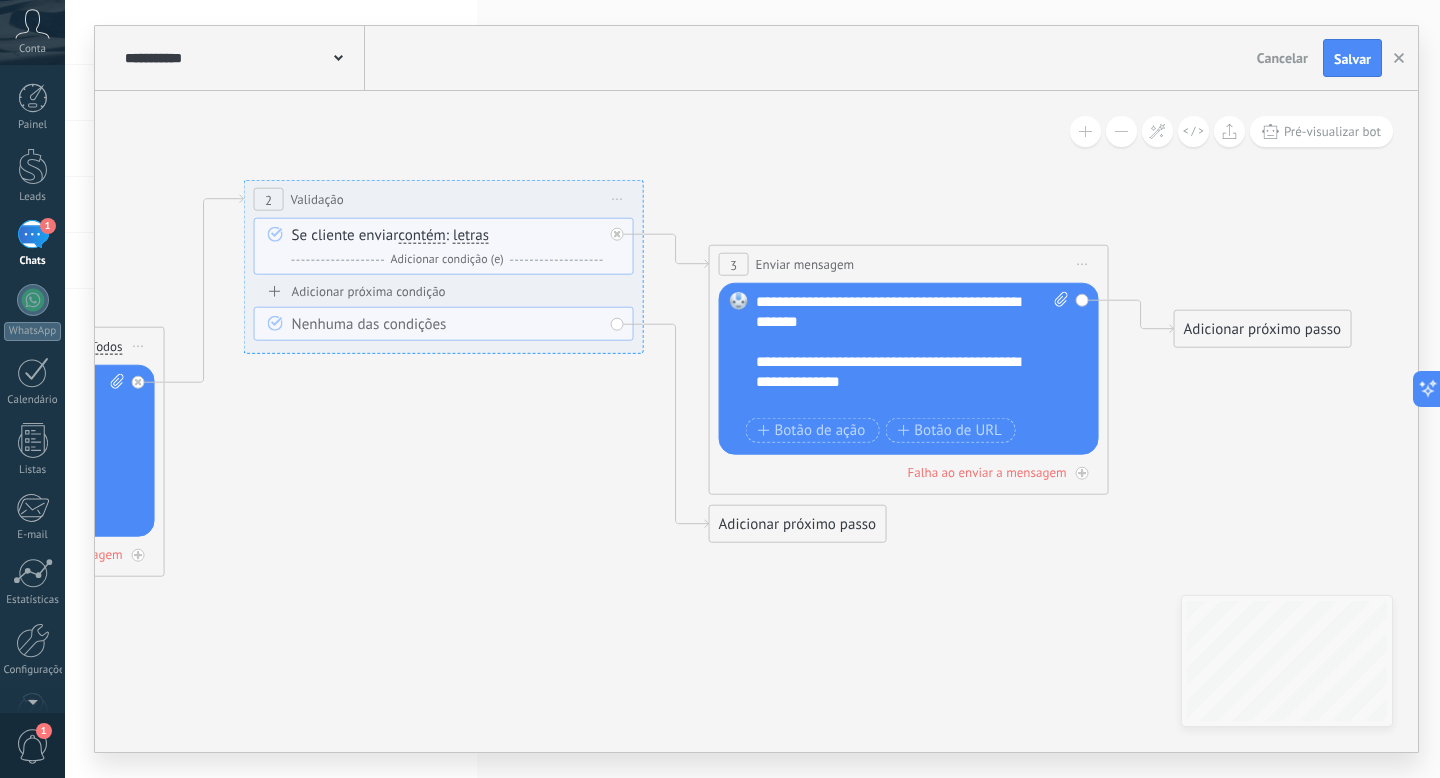 drag, startPoint x: 628, startPoint y: 487, endPoint x: 310, endPoint y: 487, distance: 318 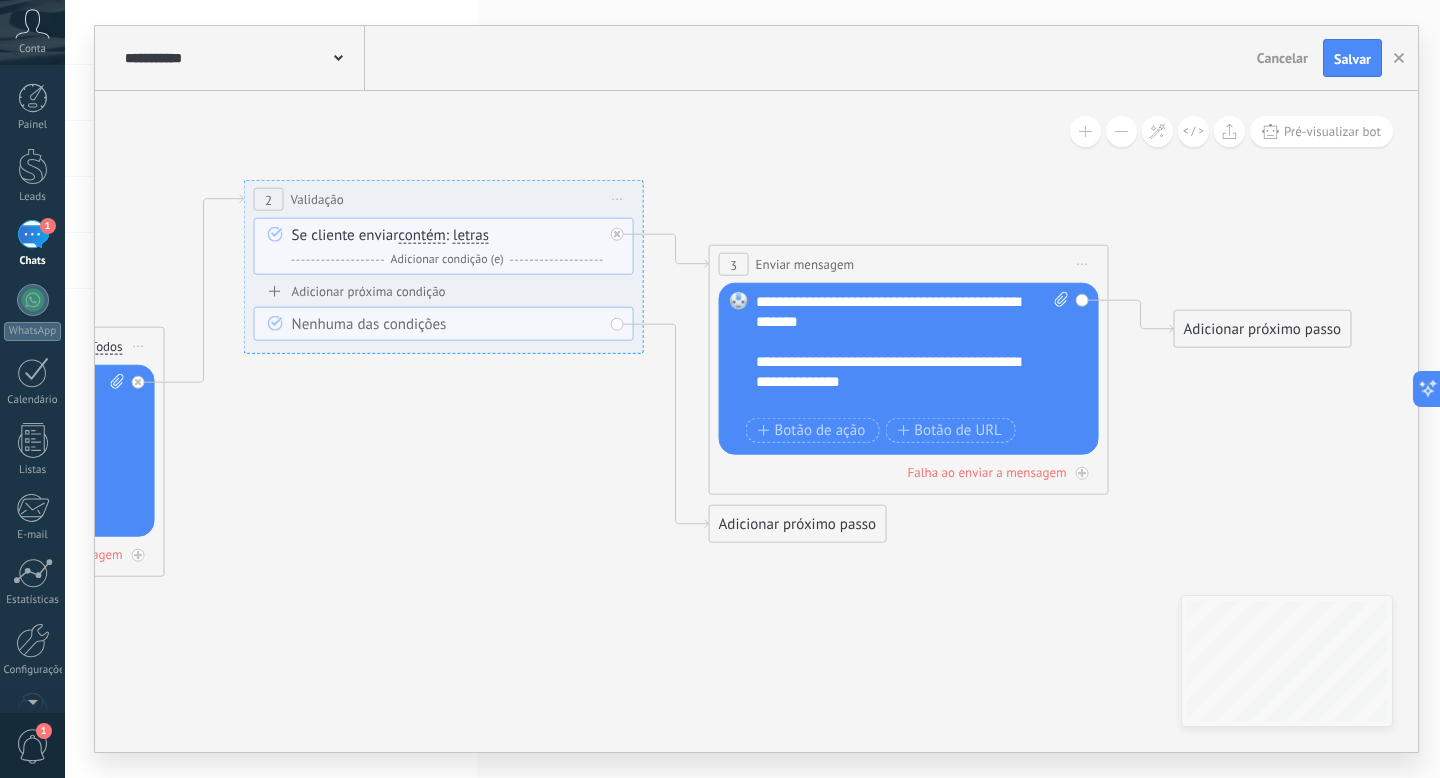 click 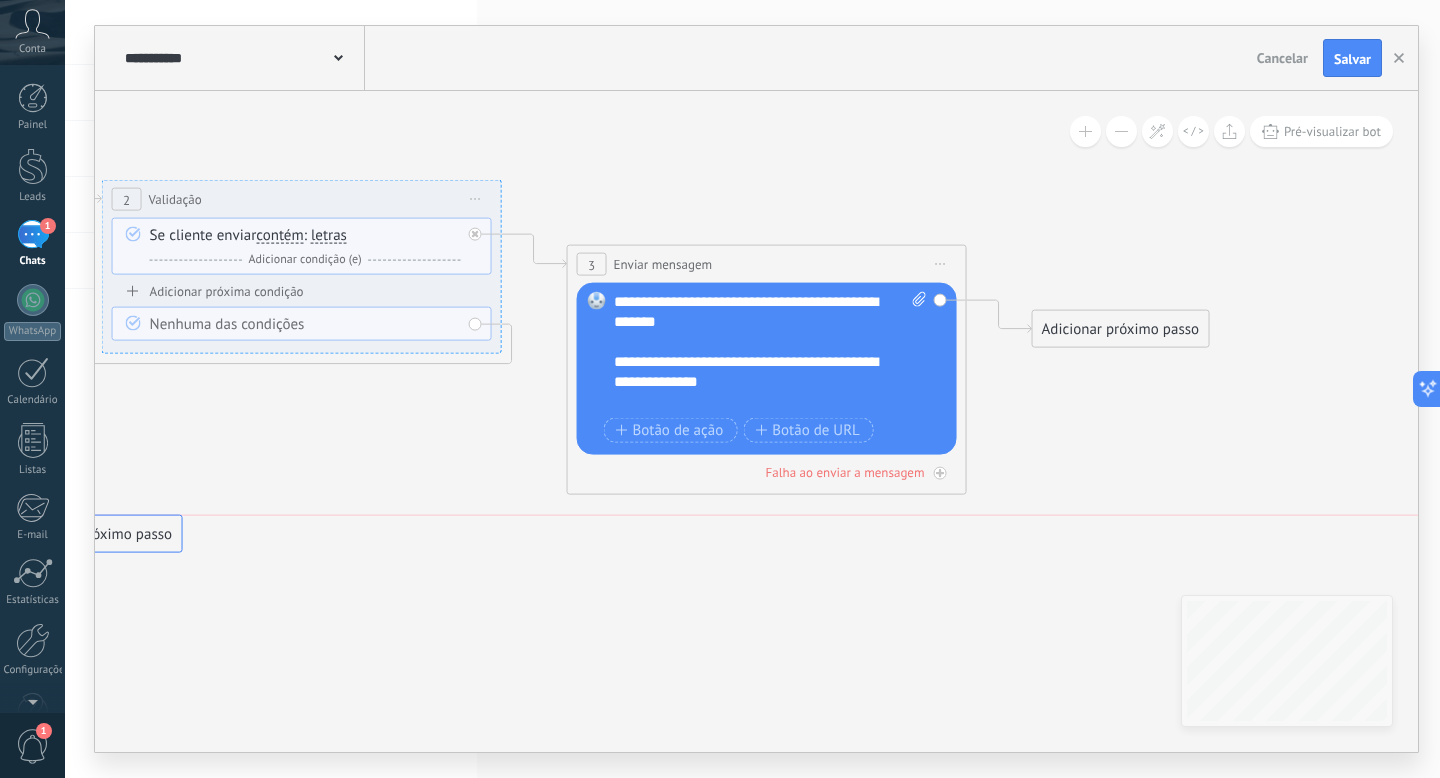 drag, startPoint x: 741, startPoint y: 535, endPoint x: 179, endPoint y: 545, distance: 562.089 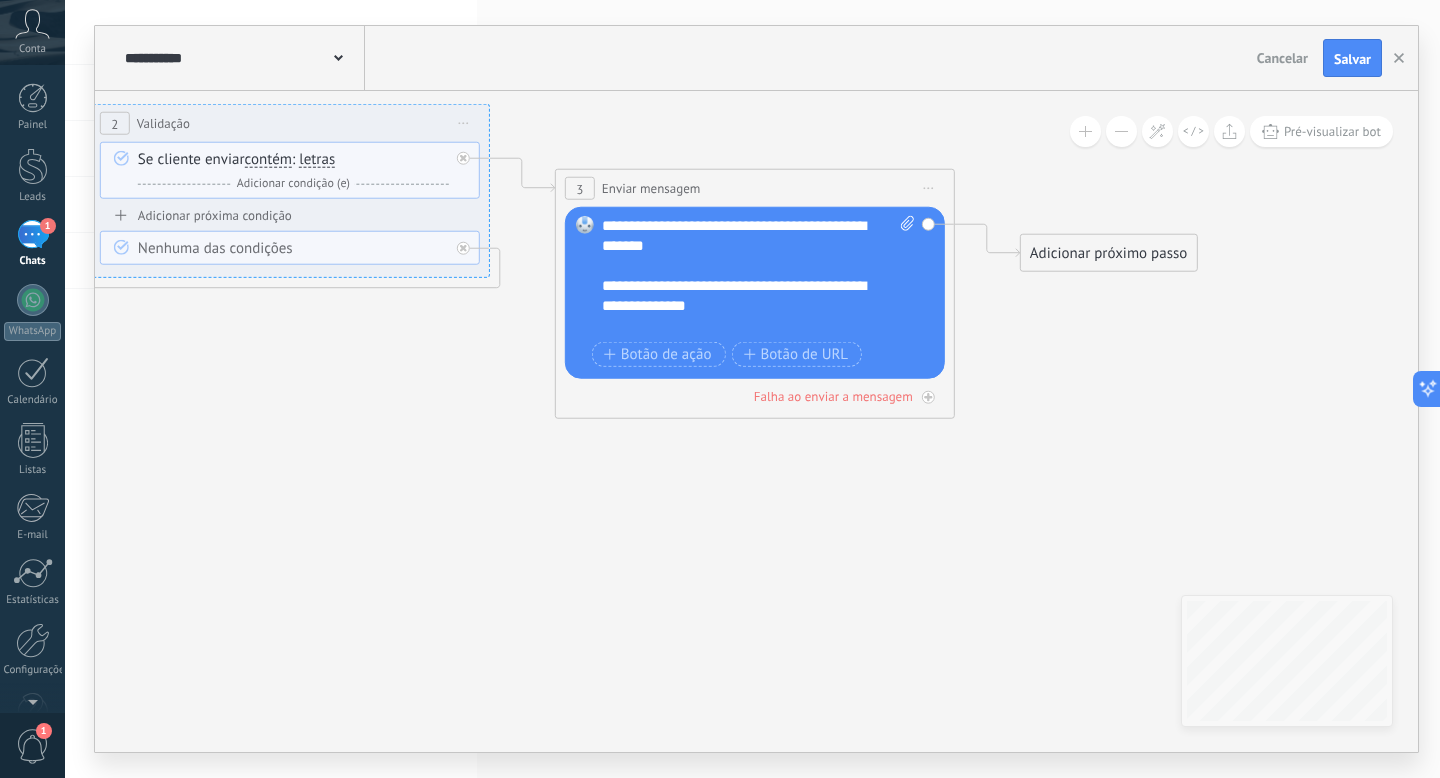 drag, startPoint x: 194, startPoint y: 540, endPoint x: 68, endPoint y: 463, distance: 147.66516 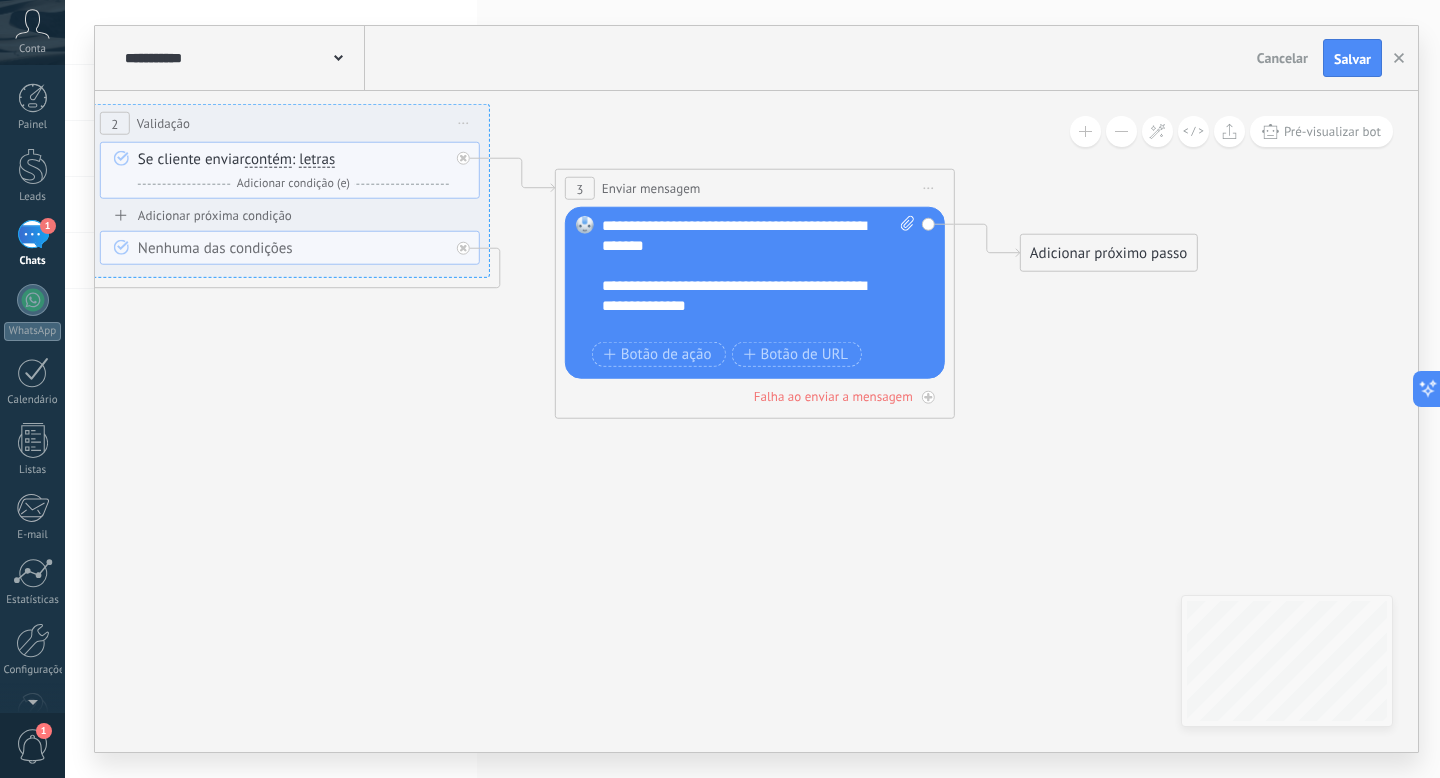 click on "**********" at bounding box center (752, 389) 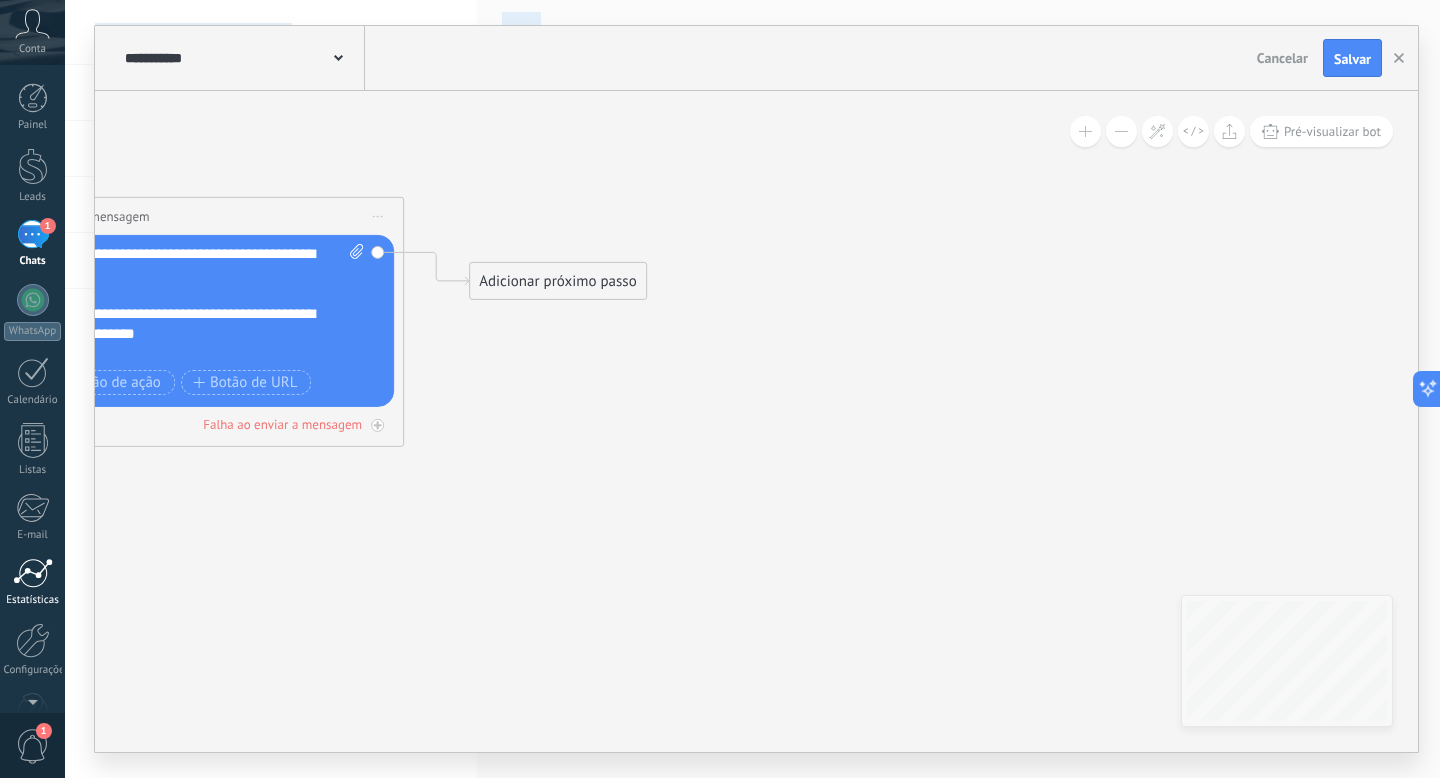 drag, startPoint x: 525, startPoint y: 540, endPoint x: 49, endPoint y: 579, distance: 477.59503 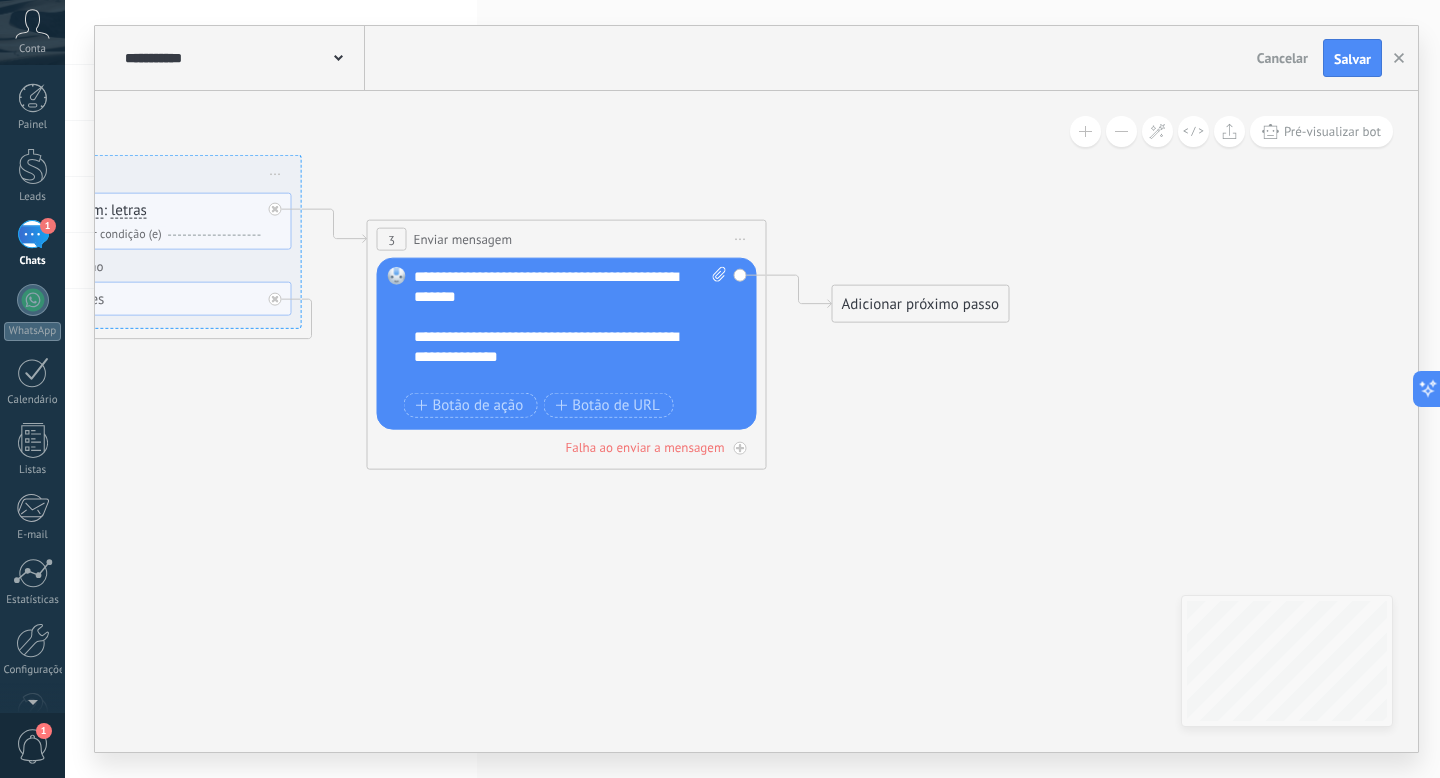 drag, startPoint x: 286, startPoint y: 491, endPoint x: 687, endPoint y: 504, distance: 401.21066 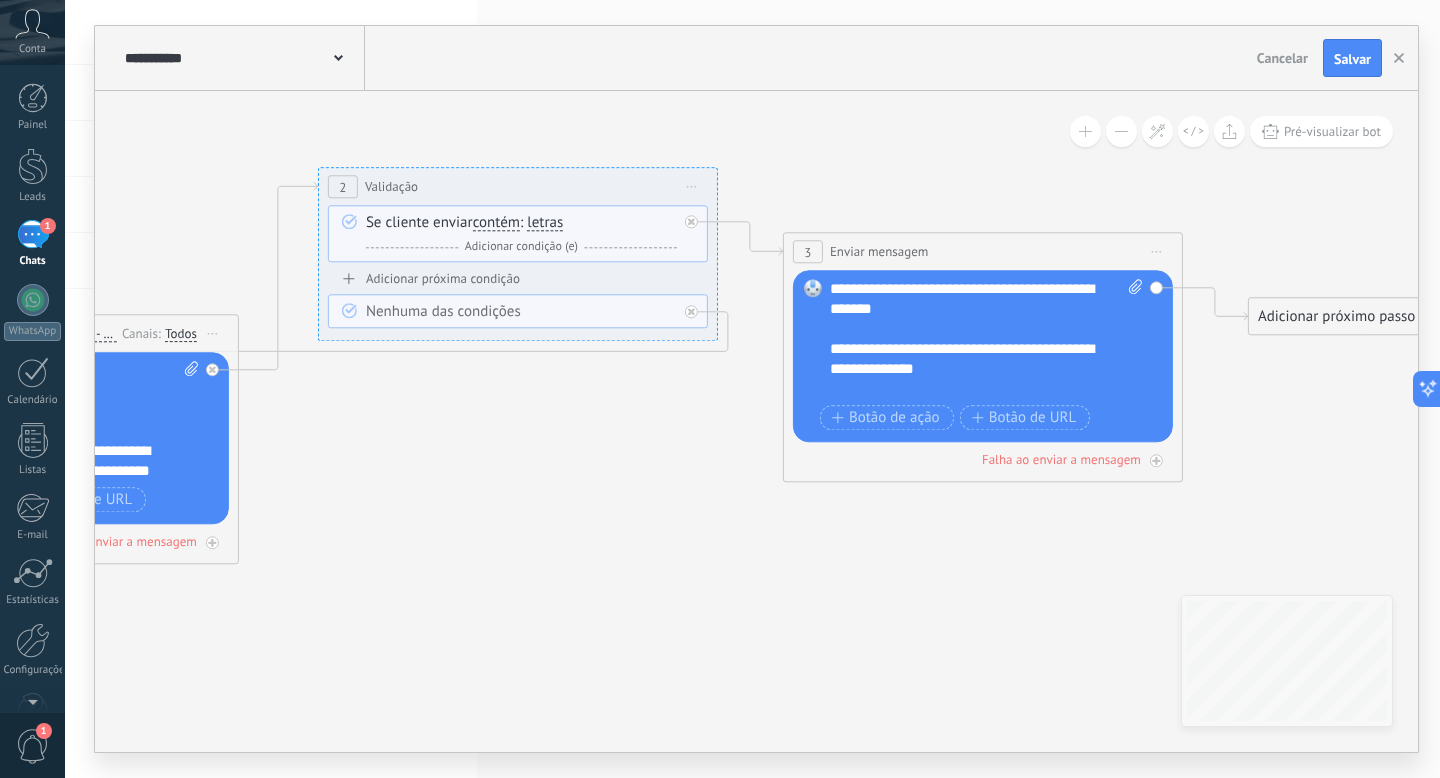 drag, startPoint x: 374, startPoint y: 518, endPoint x: 790, endPoint y: 530, distance: 416.17303 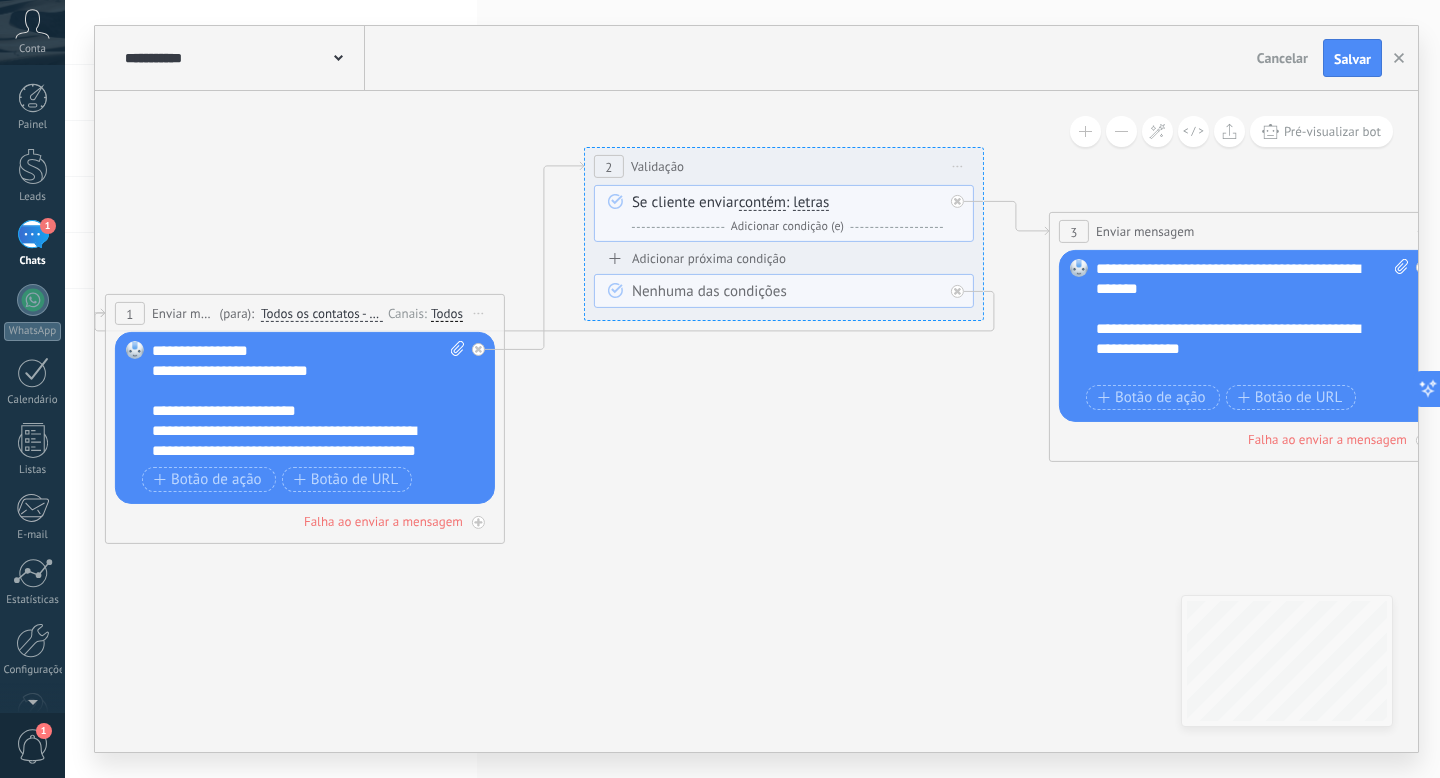 drag, startPoint x: 484, startPoint y: 471, endPoint x: 751, endPoint y: 450, distance: 267.82455 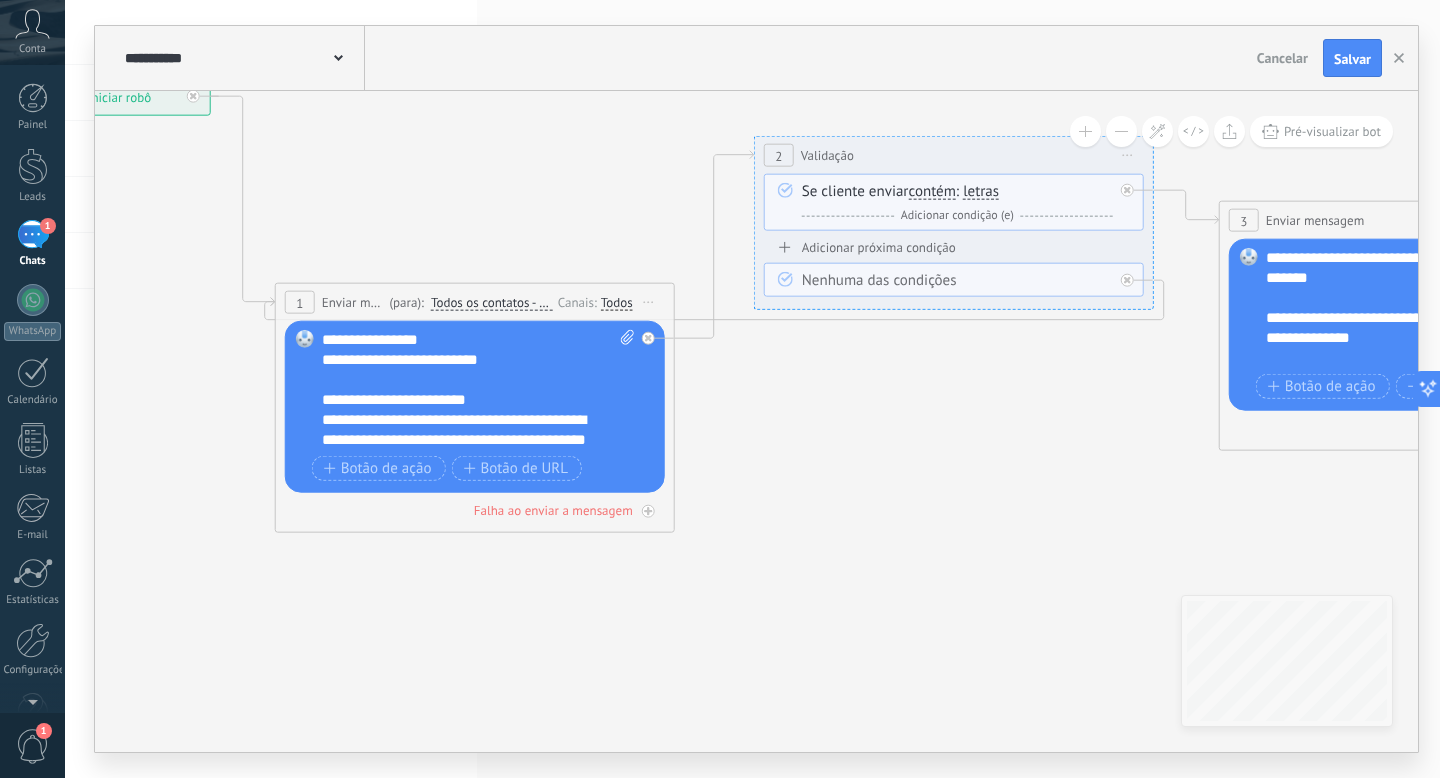 drag, startPoint x: 652, startPoint y: 422, endPoint x: 821, endPoint y: 411, distance: 169.3576 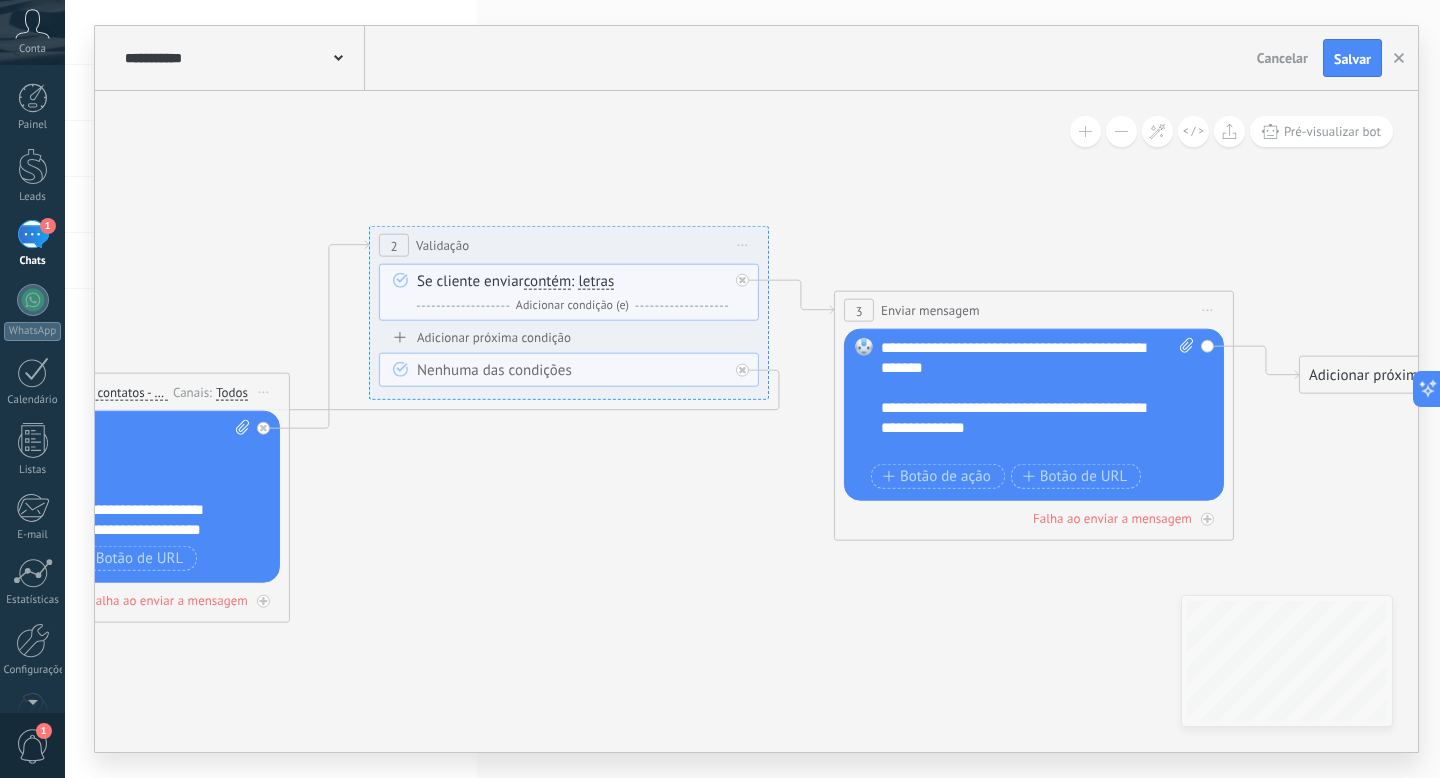 drag, startPoint x: 679, startPoint y: 401, endPoint x: 296, endPoint y: 492, distance: 393.6623 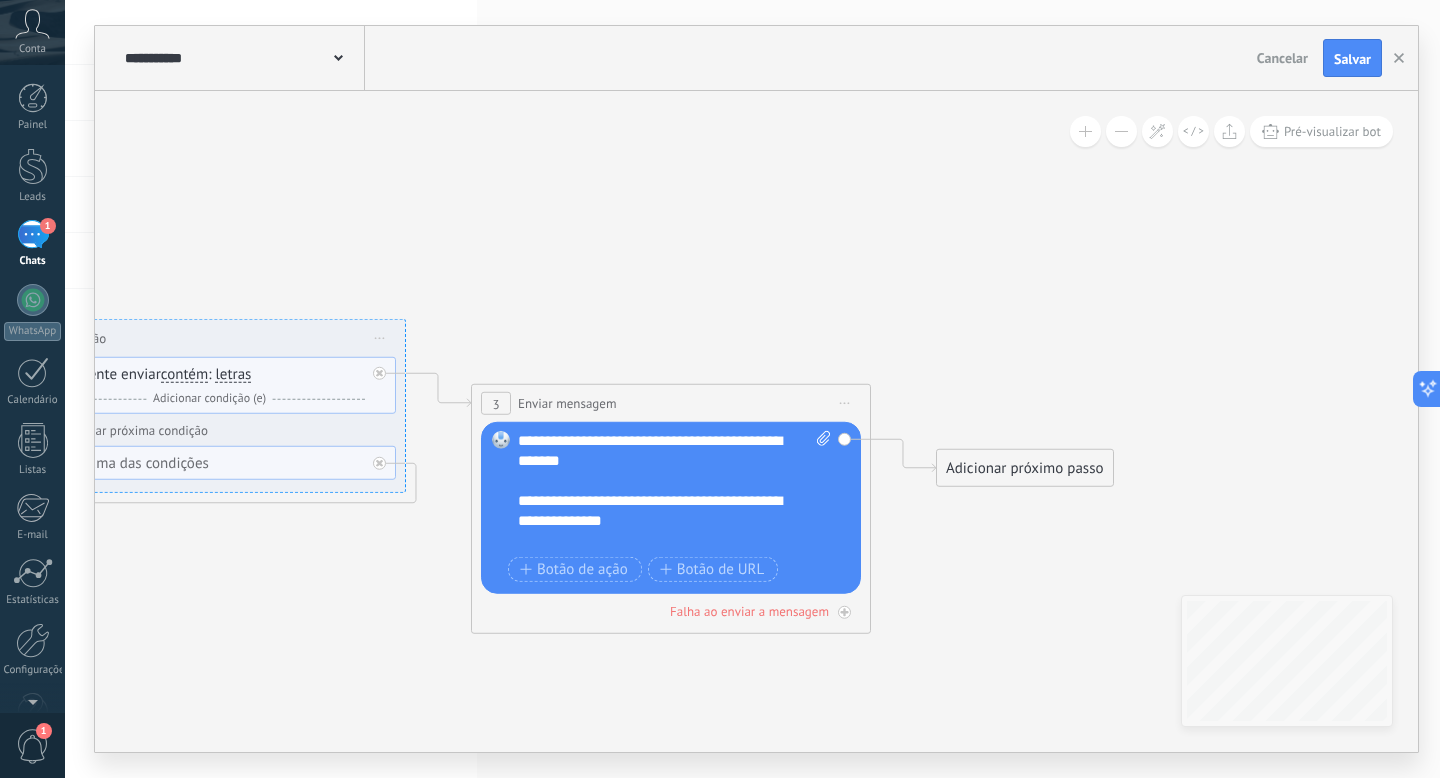 drag, startPoint x: 668, startPoint y: 423, endPoint x: 305, endPoint y: 516, distance: 374.7239 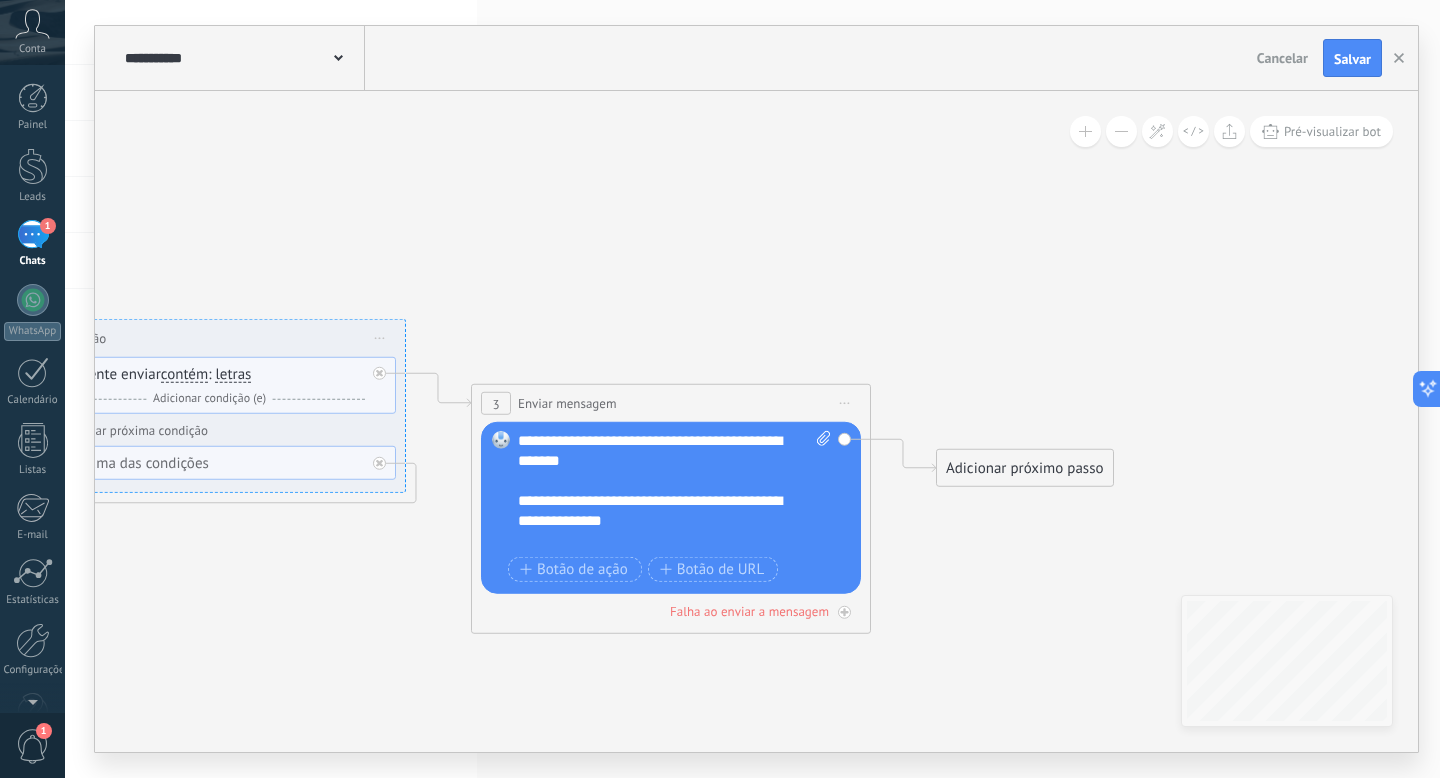 click 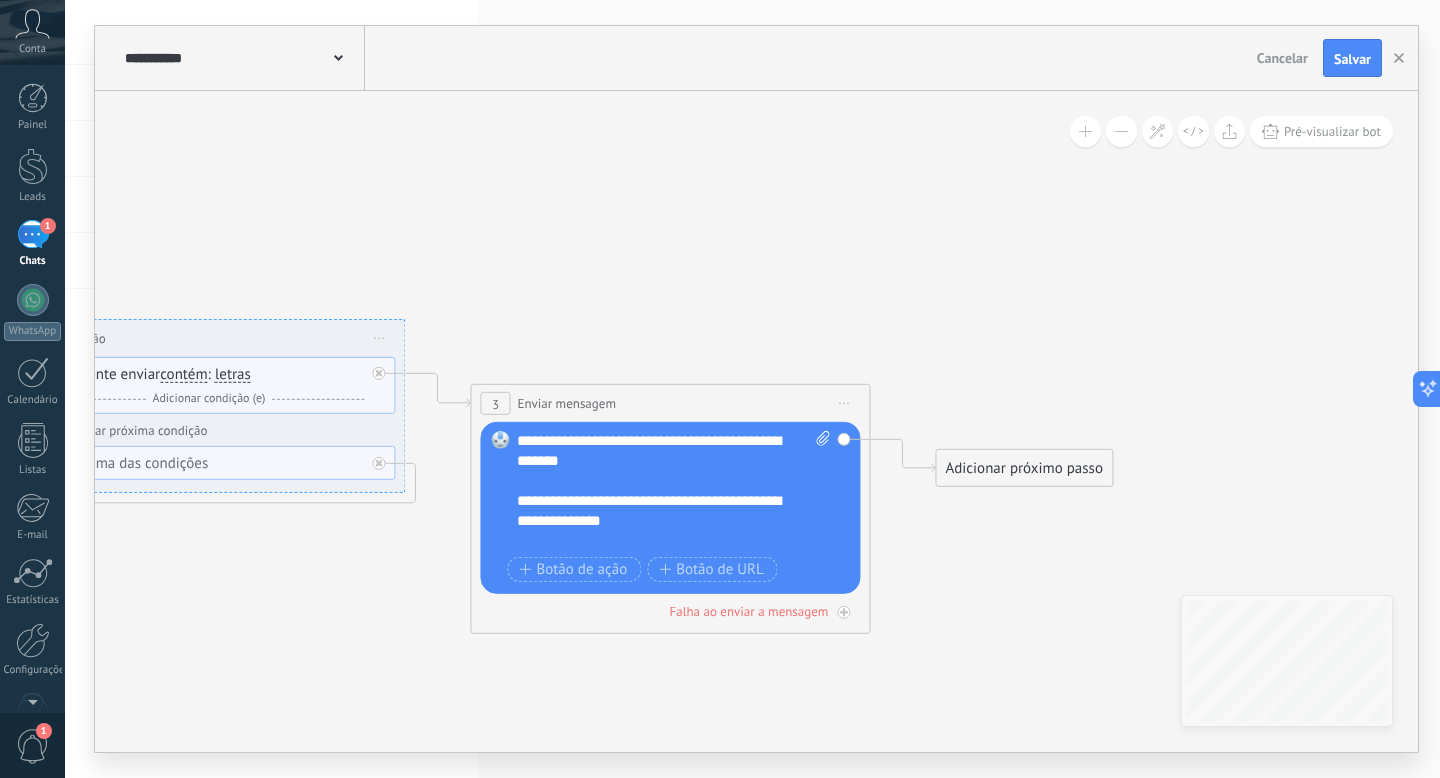 click 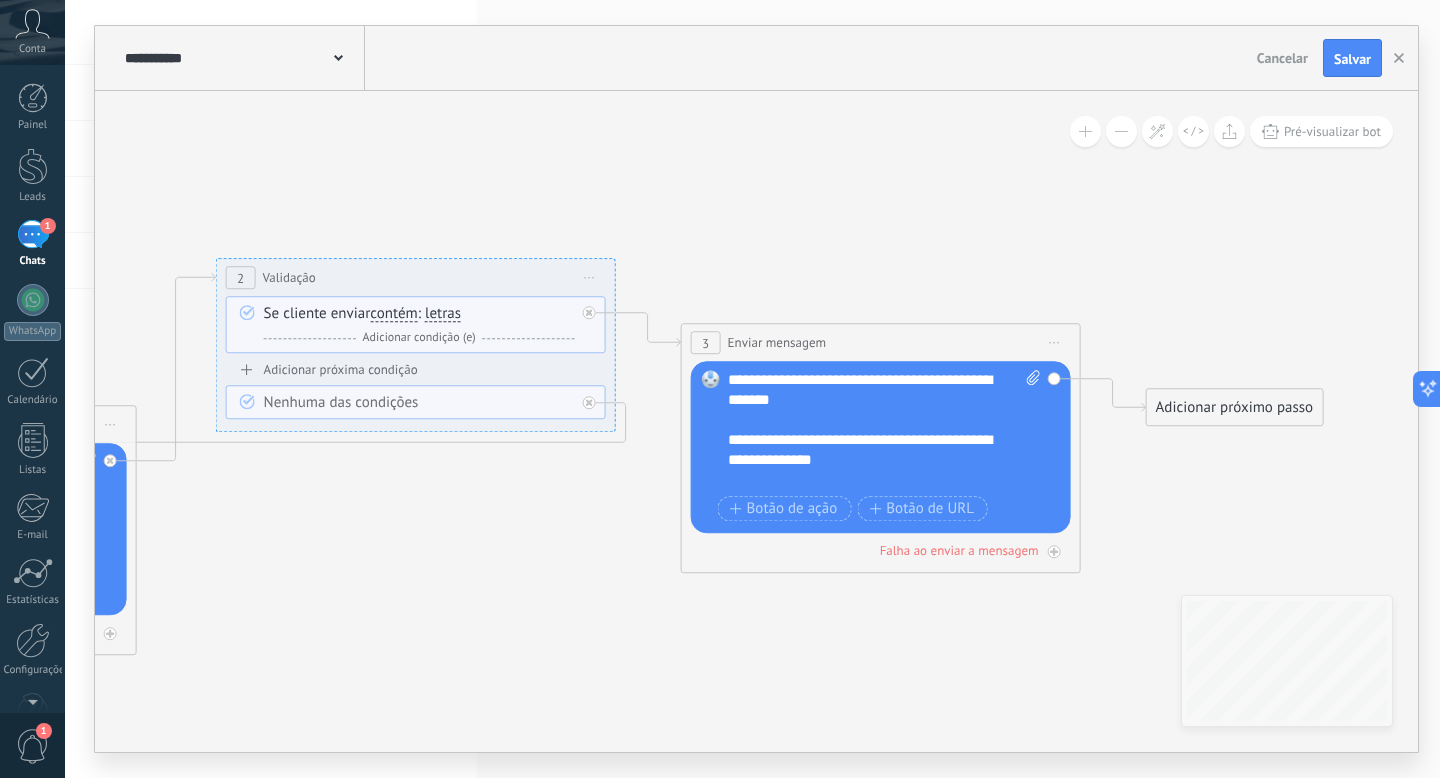 drag, startPoint x: 622, startPoint y: 293, endPoint x: 832, endPoint y: 233, distance: 218.40329 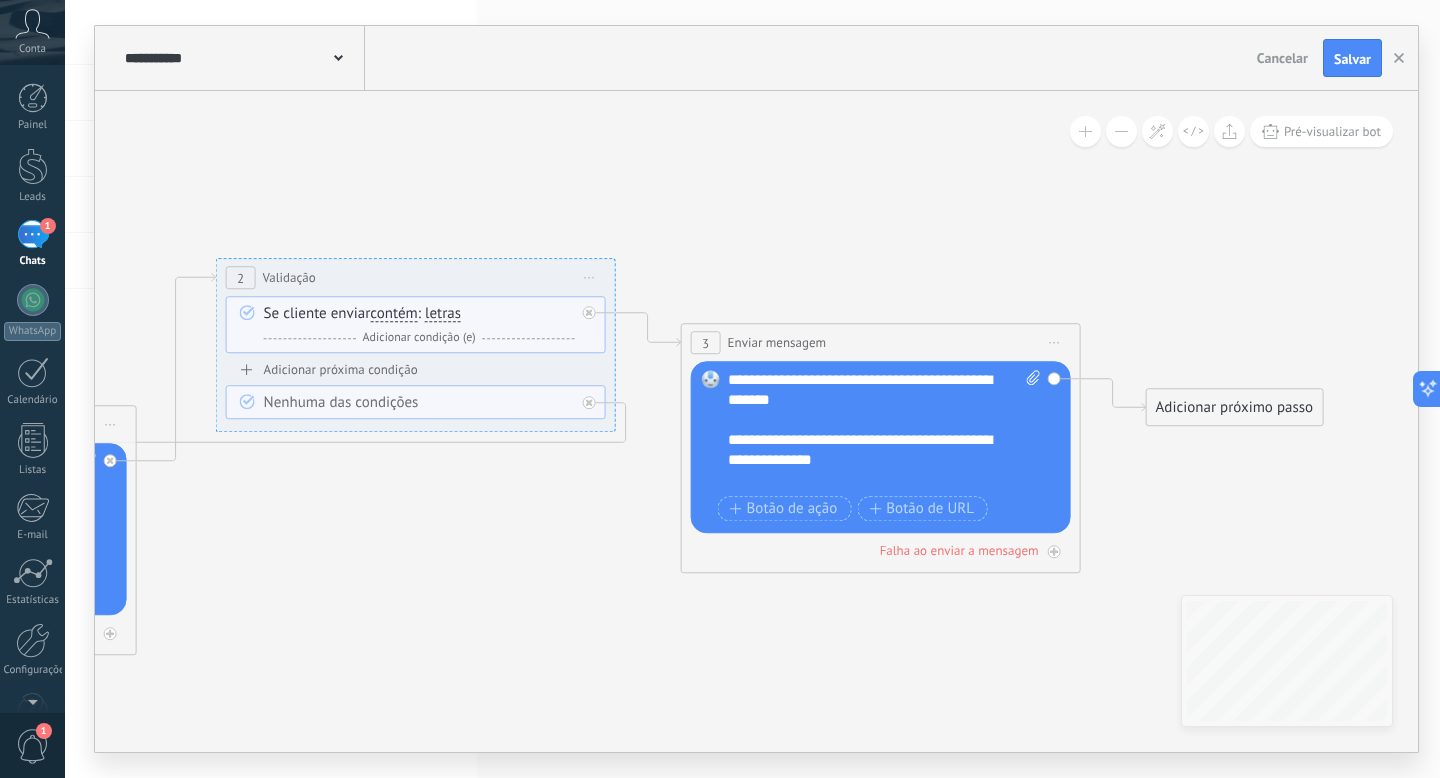 click 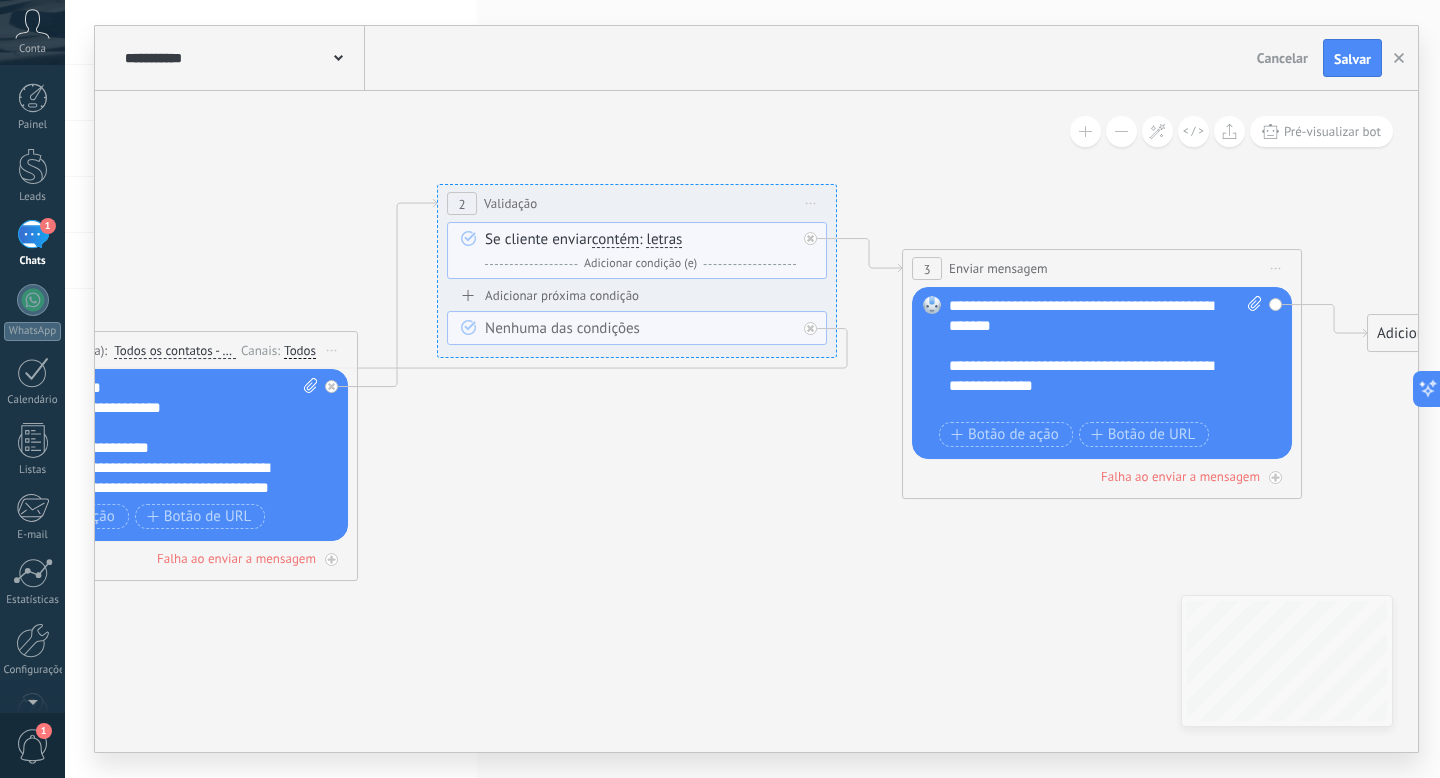 drag, startPoint x: 519, startPoint y: 514, endPoint x: 741, endPoint y: 440, distance: 234.00854 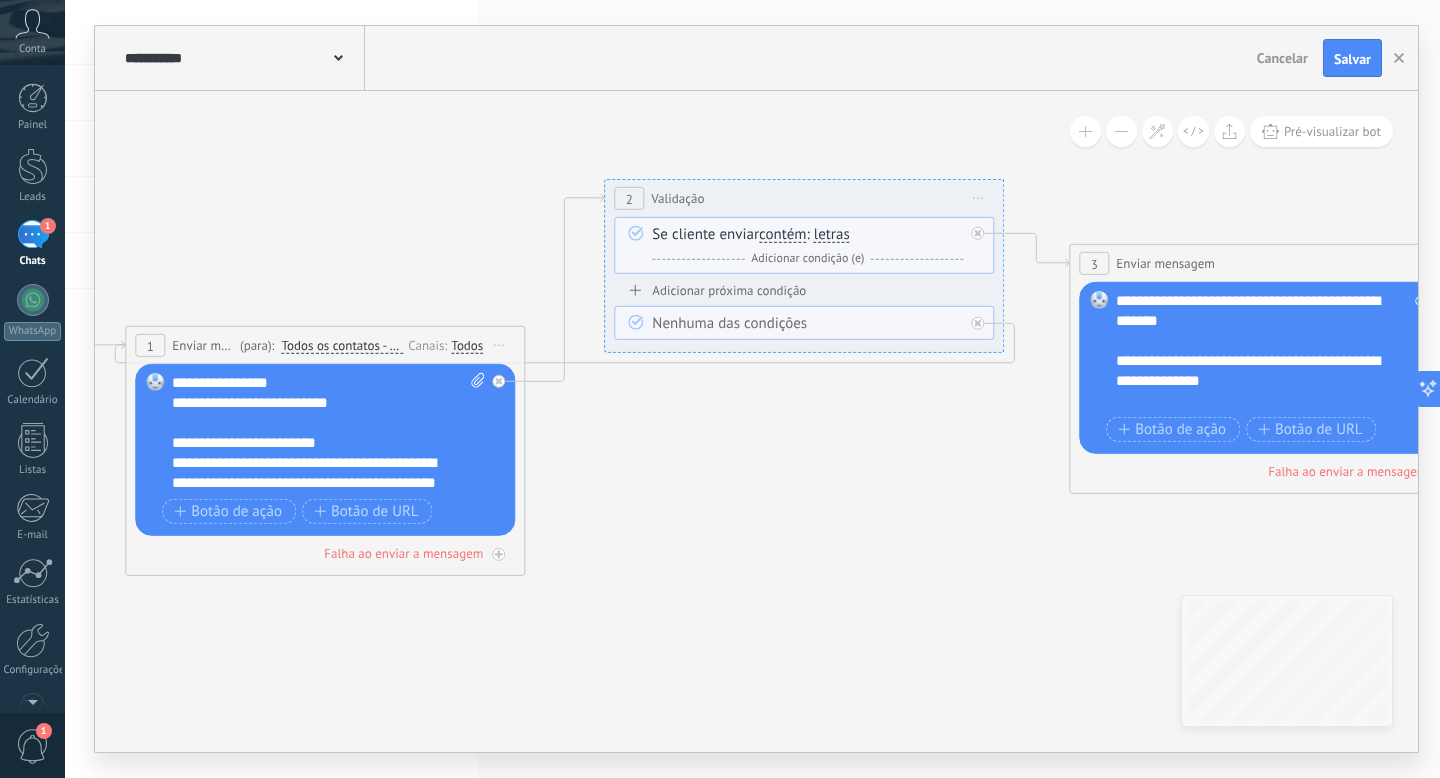 drag, startPoint x: 490, startPoint y: 454, endPoint x: 721, endPoint y: 450, distance: 231.03462 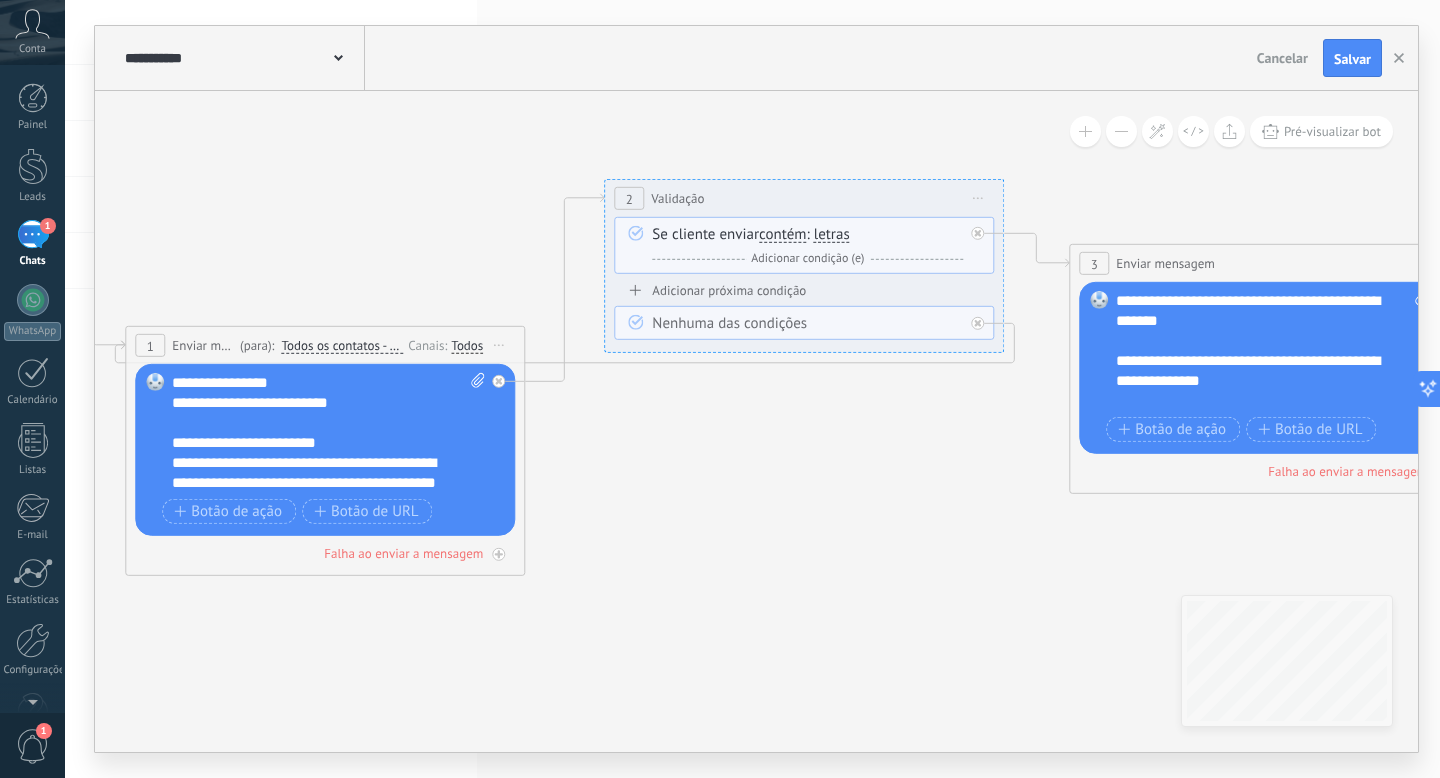 click 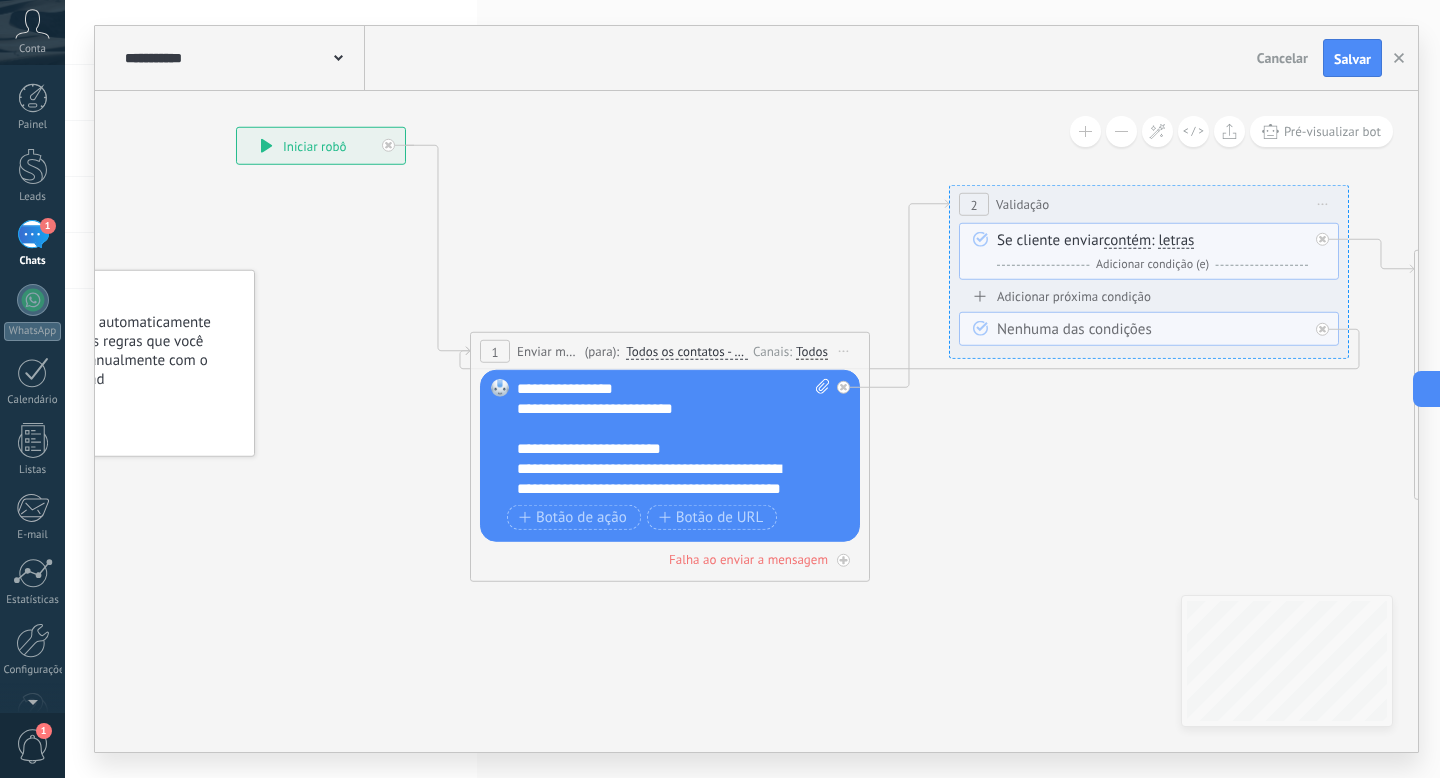 drag, startPoint x: 690, startPoint y: 476, endPoint x: 970, endPoint y: 481, distance: 280.04465 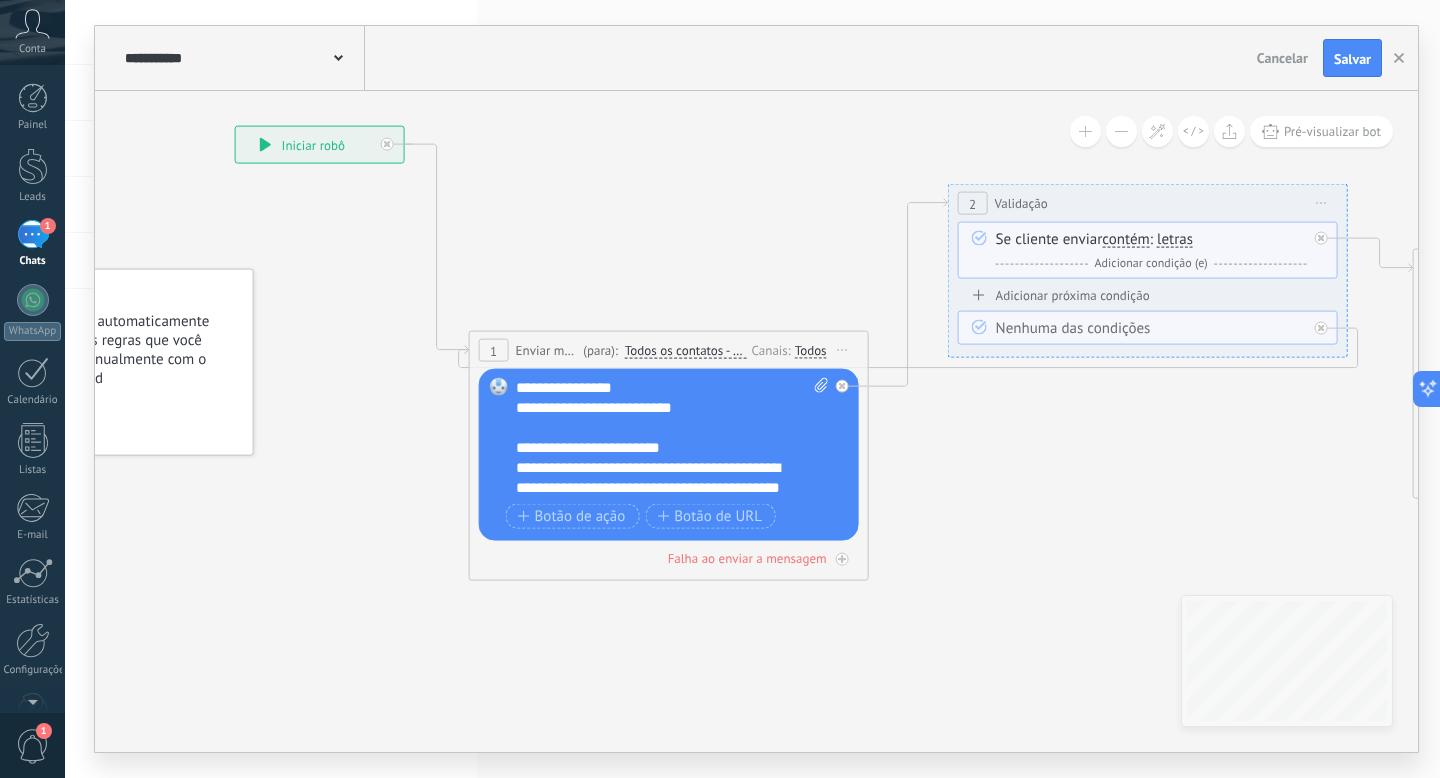 click at bounding box center (338, 56) 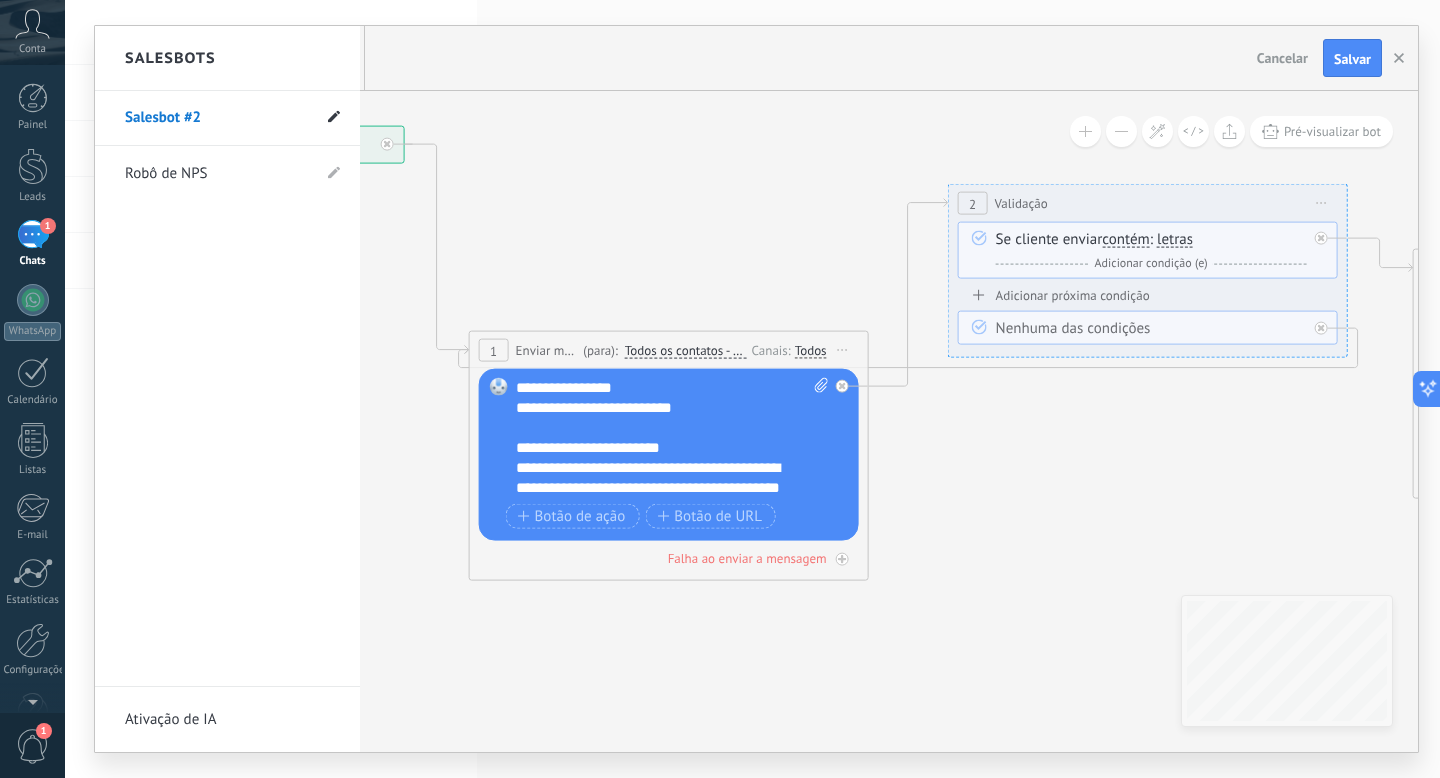 click 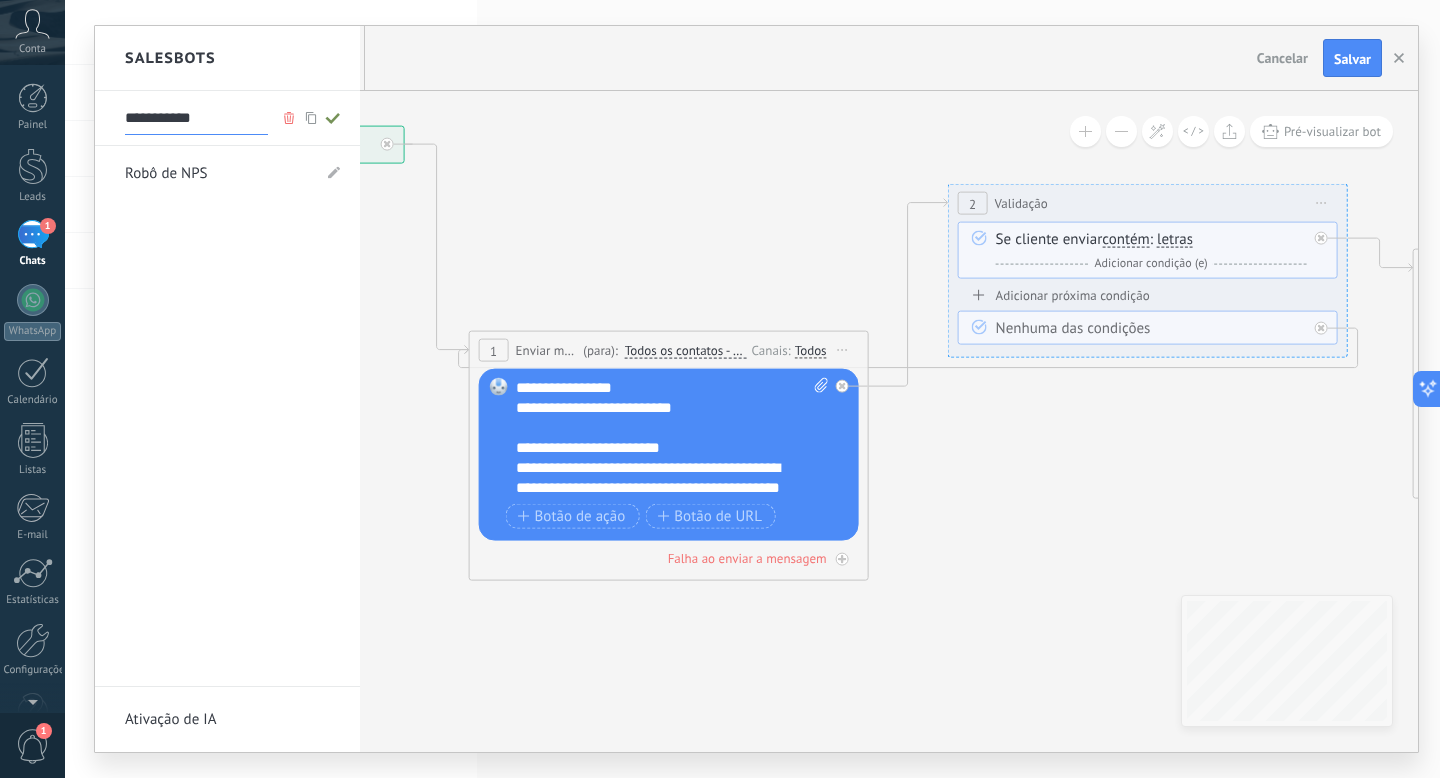 drag, startPoint x: 211, startPoint y: 123, endPoint x: 97, endPoint y: 122, distance: 114.00439 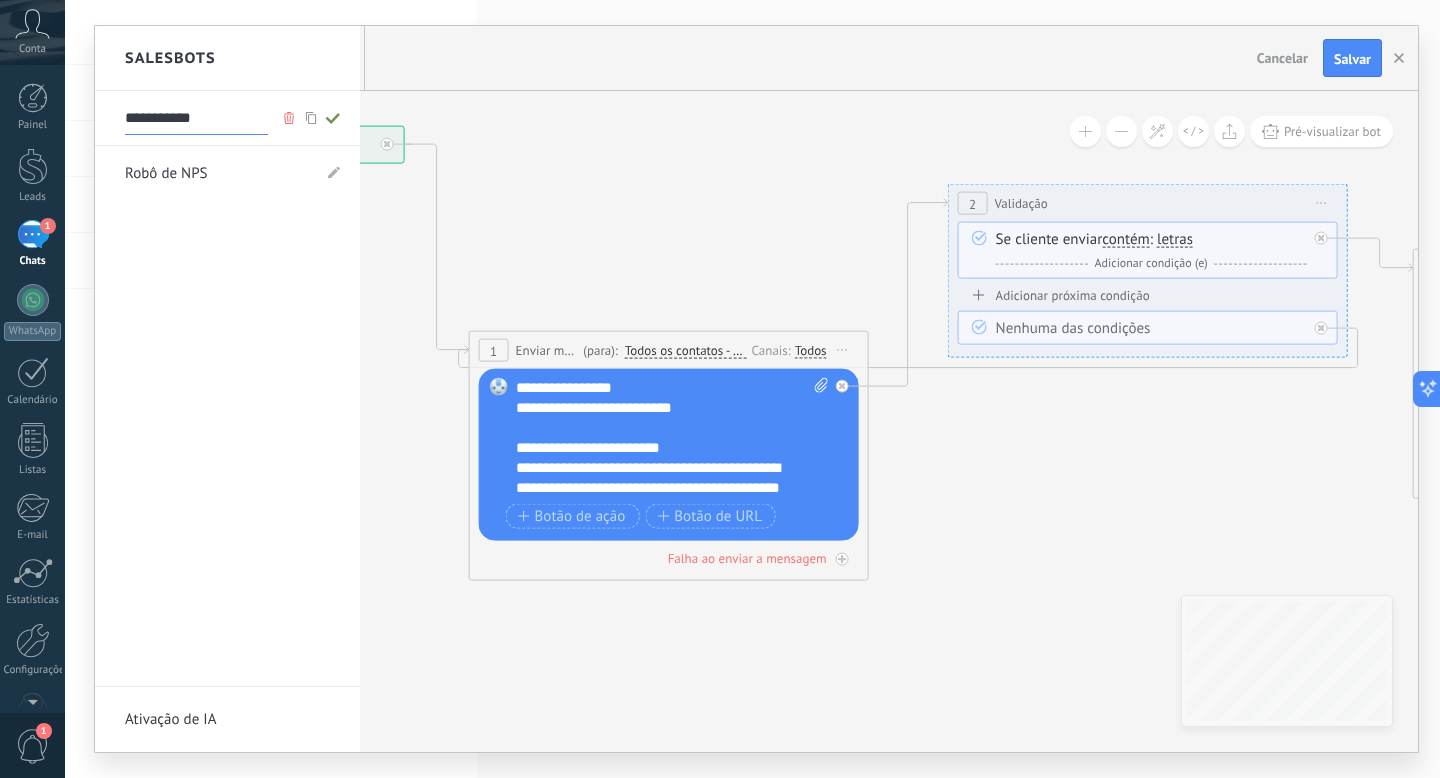 click on "**********" at bounding box center [227, 118] 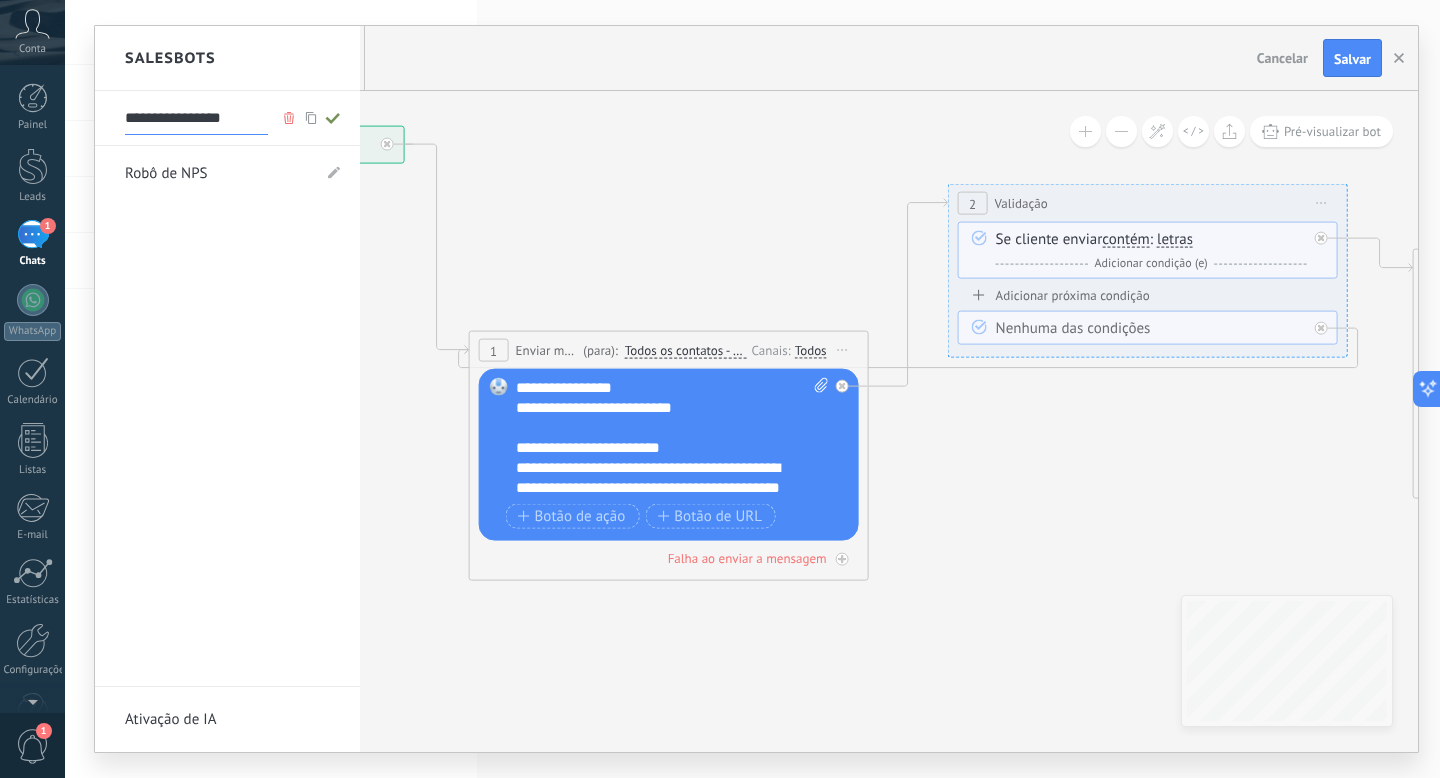 type on "**********" 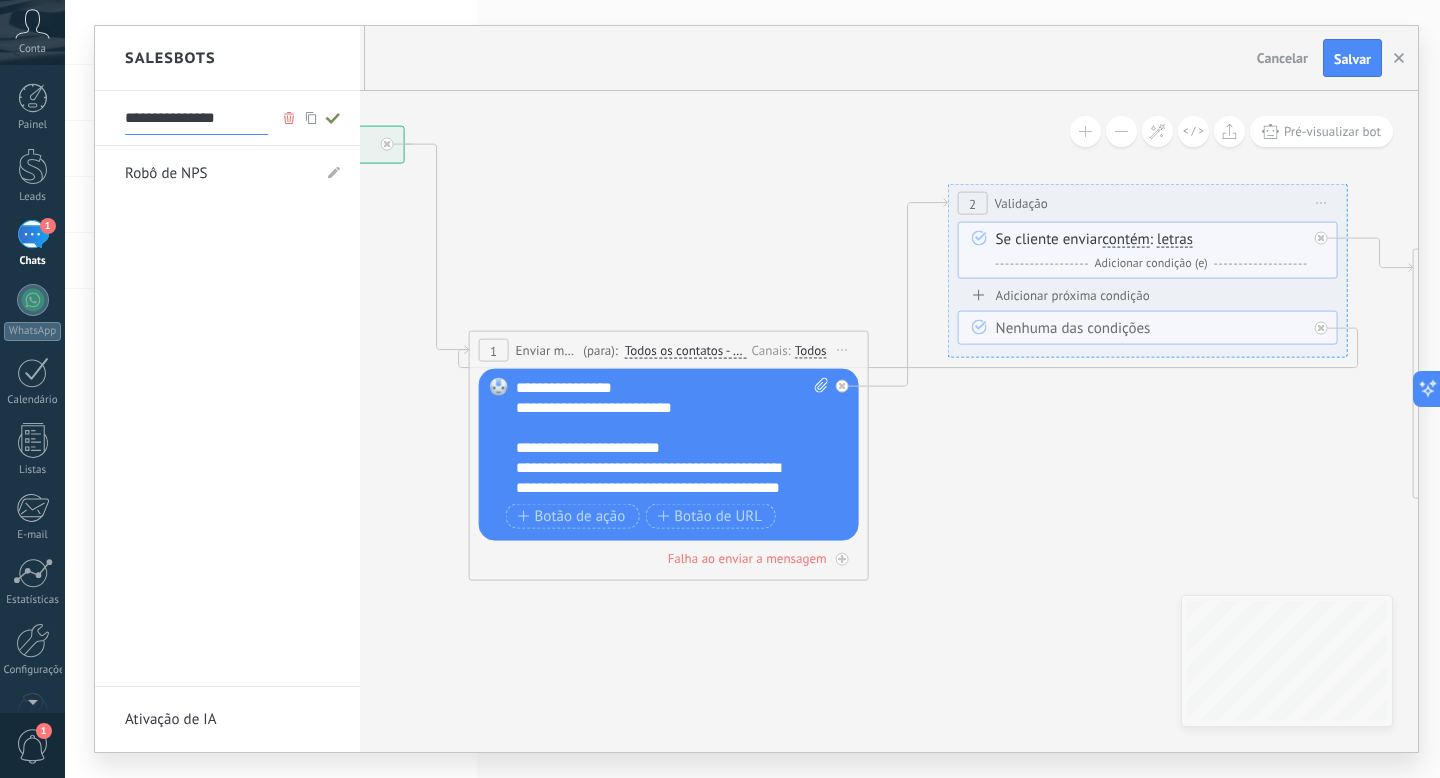 click at bounding box center [756, 389] 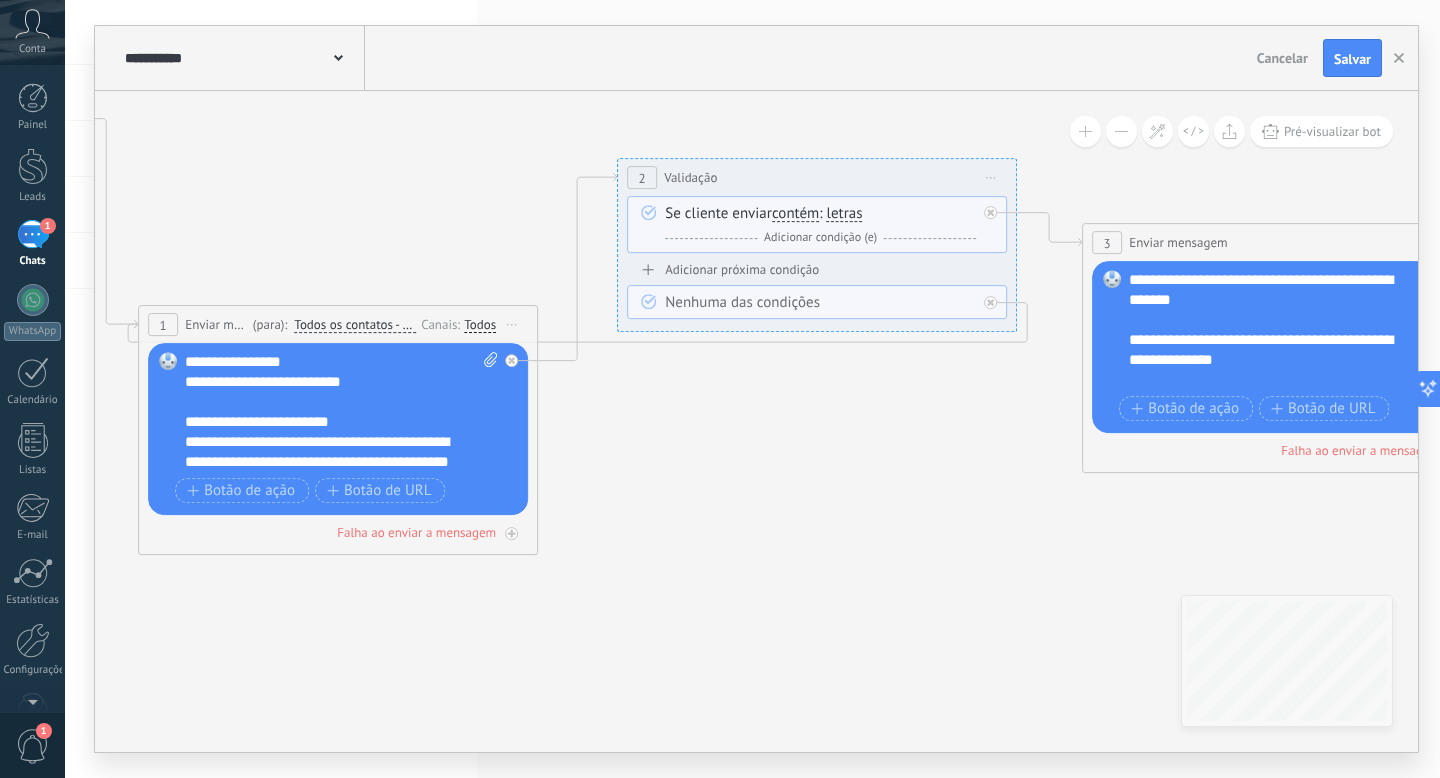 drag, startPoint x: 963, startPoint y: 515, endPoint x: 633, endPoint y: 489, distance: 331.02264 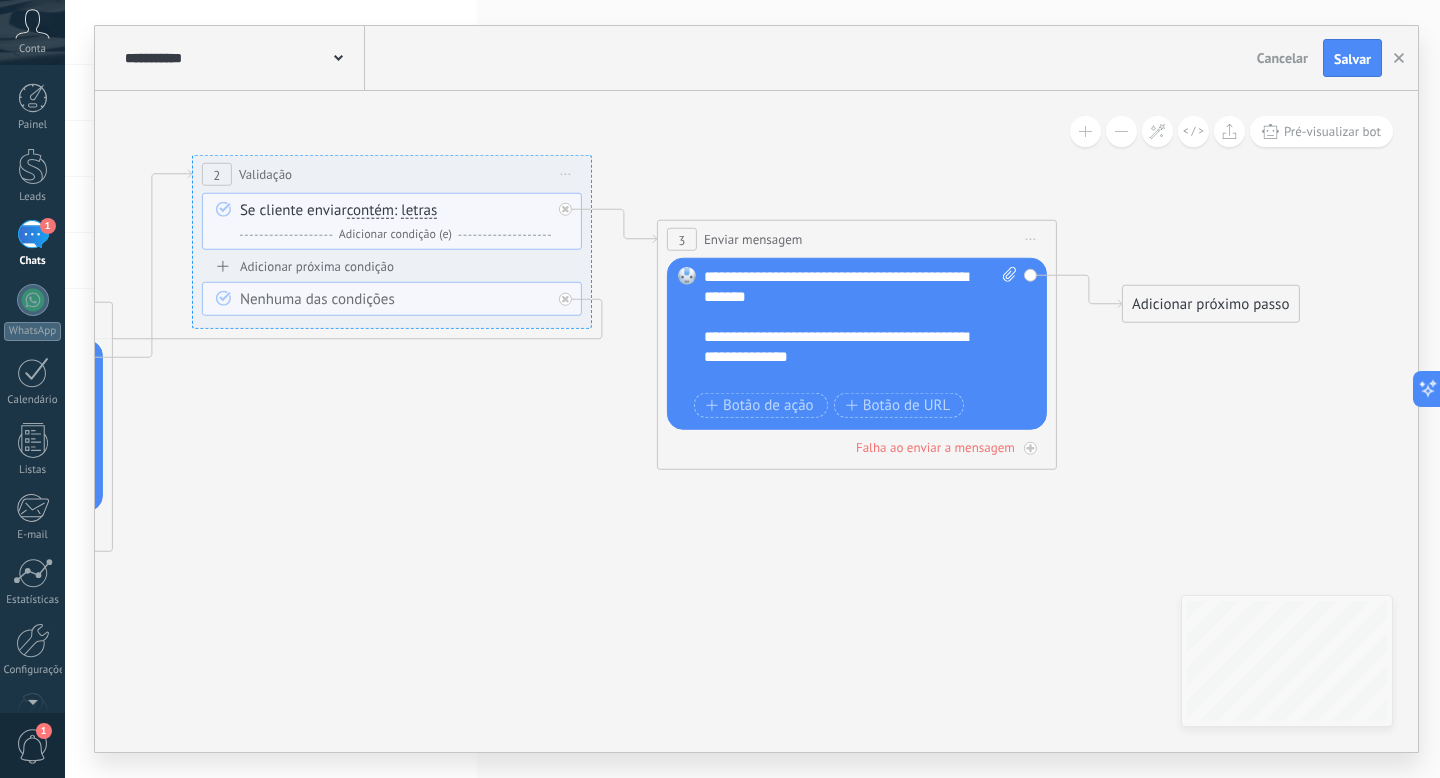 drag, startPoint x: 842, startPoint y: 487, endPoint x: 416, endPoint y: 484, distance: 426.01056 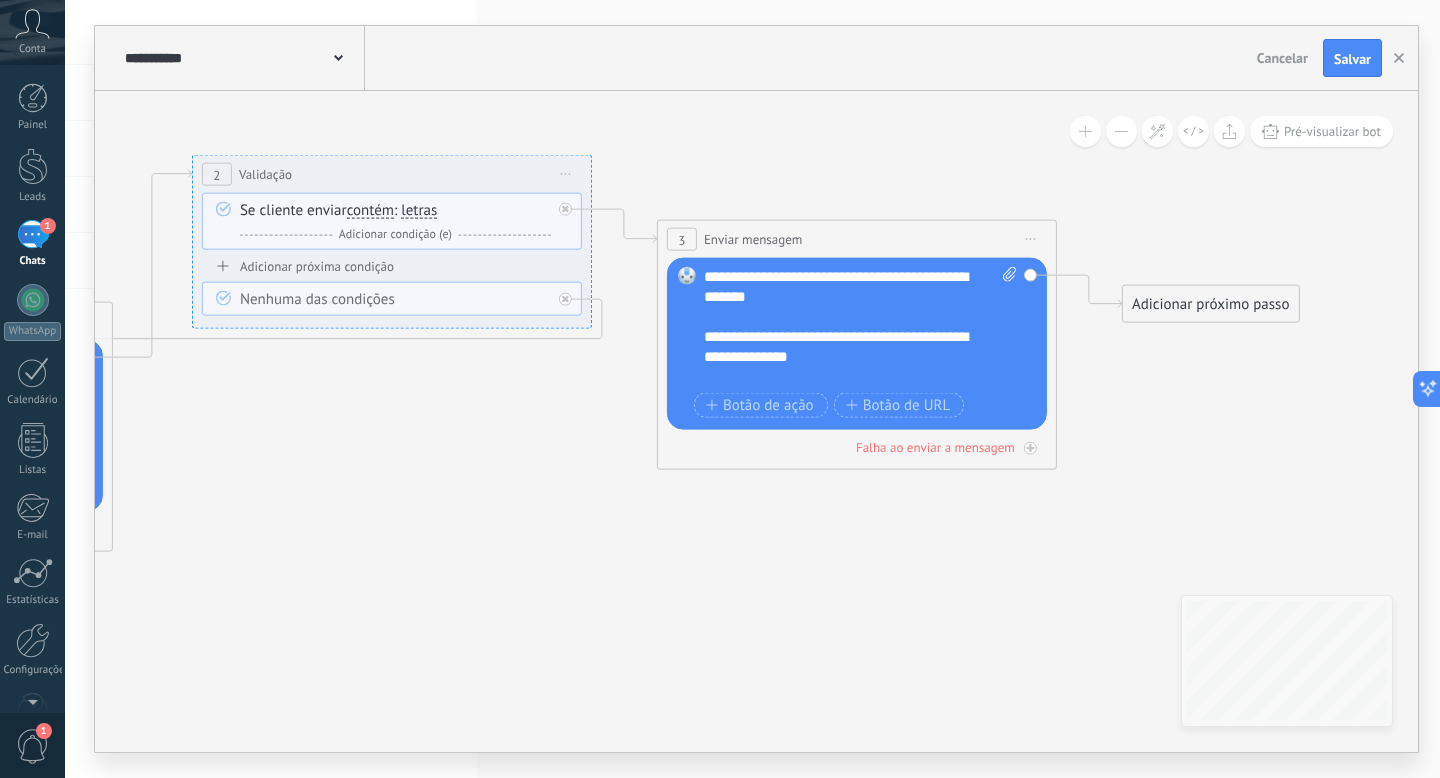 click 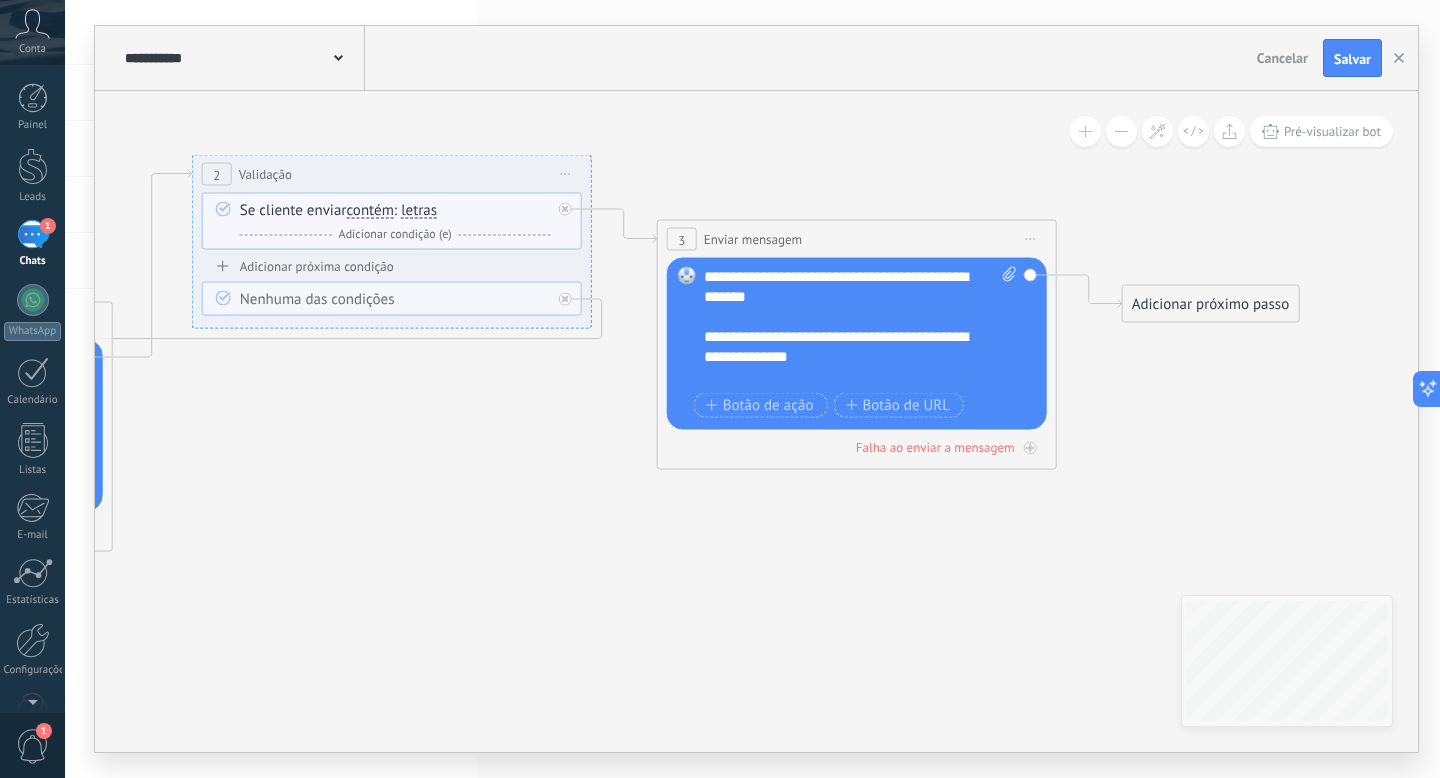 click at bounding box center (687, 276) 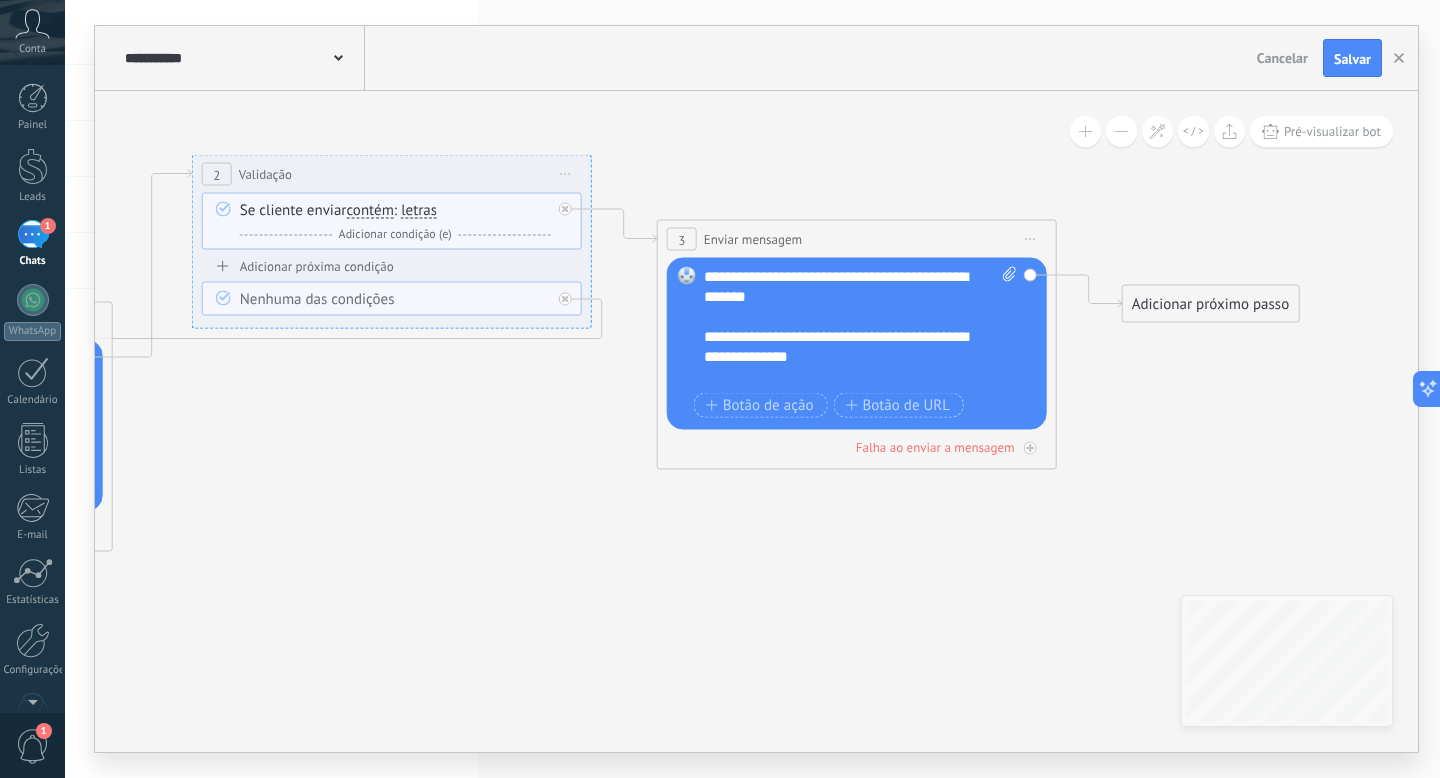 click on "**********" at bounding box center (860, 327) 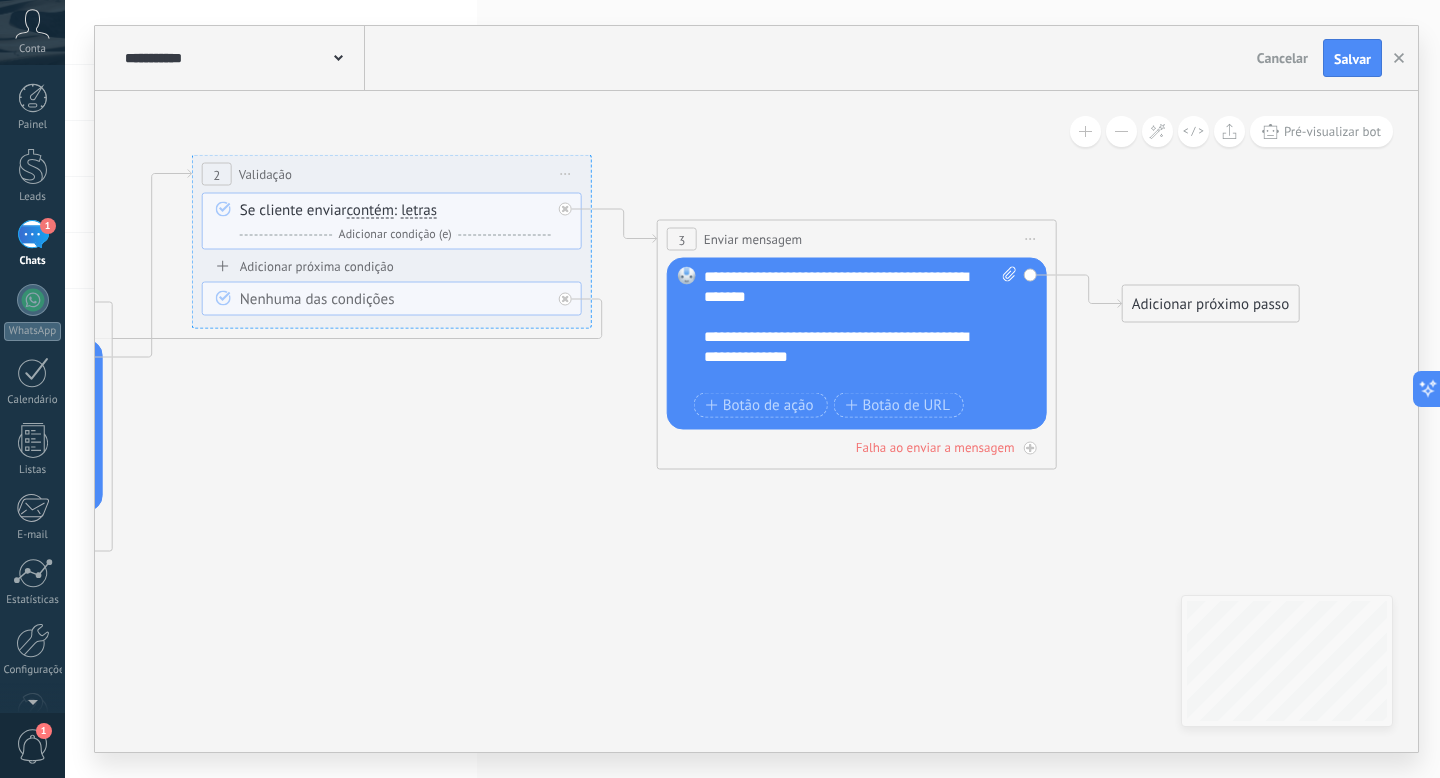 type 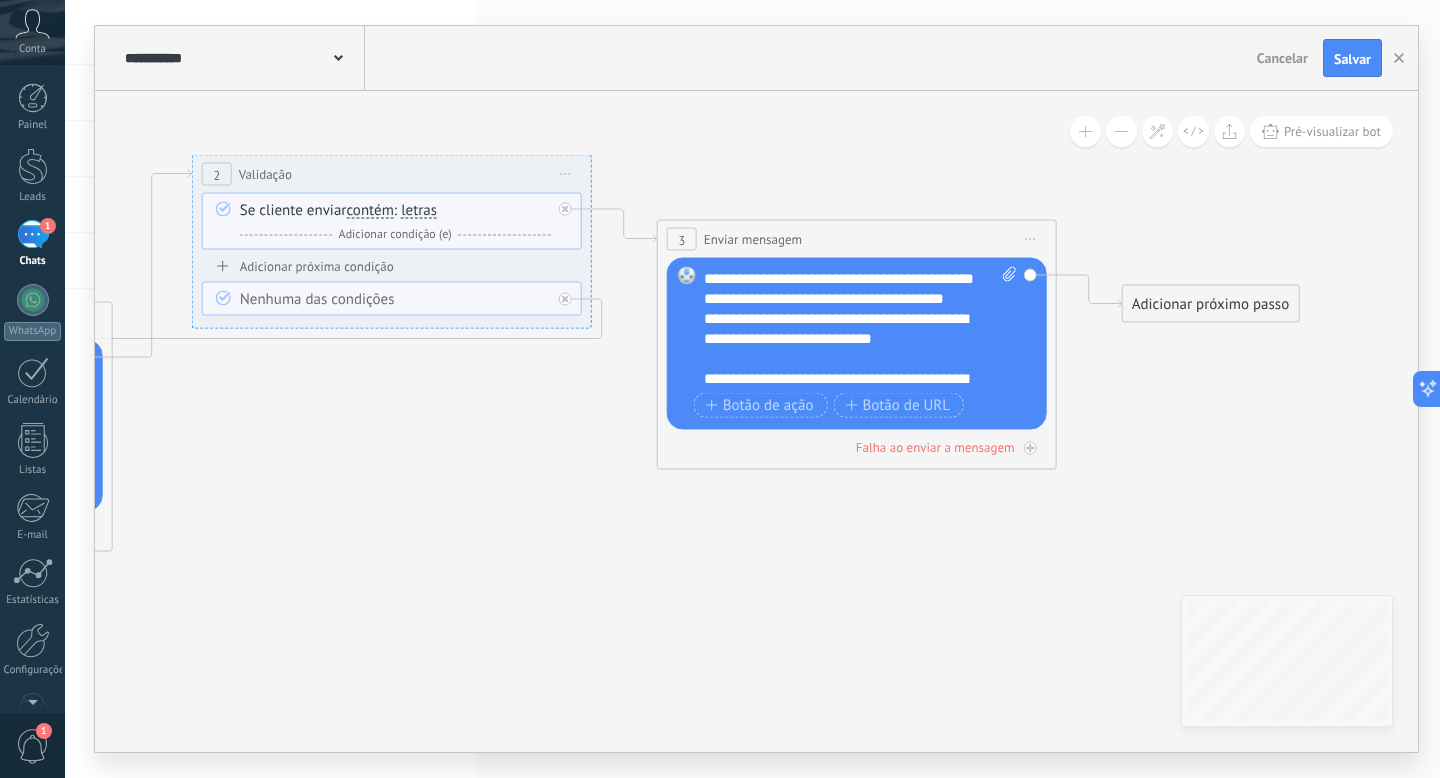 scroll, scrollTop: 200, scrollLeft: 0, axis: vertical 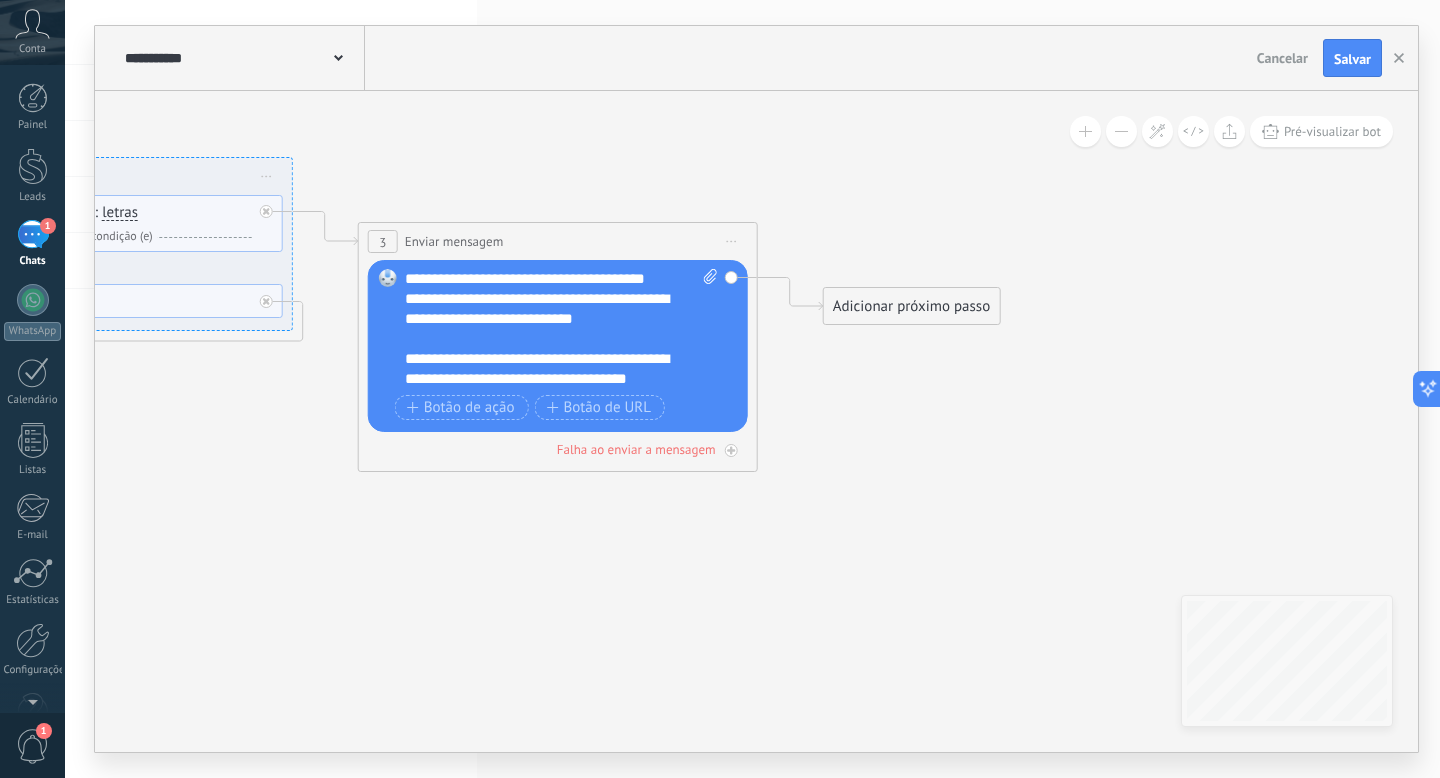 drag, startPoint x: 930, startPoint y: 581, endPoint x: 691, endPoint y: 579, distance: 239.00836 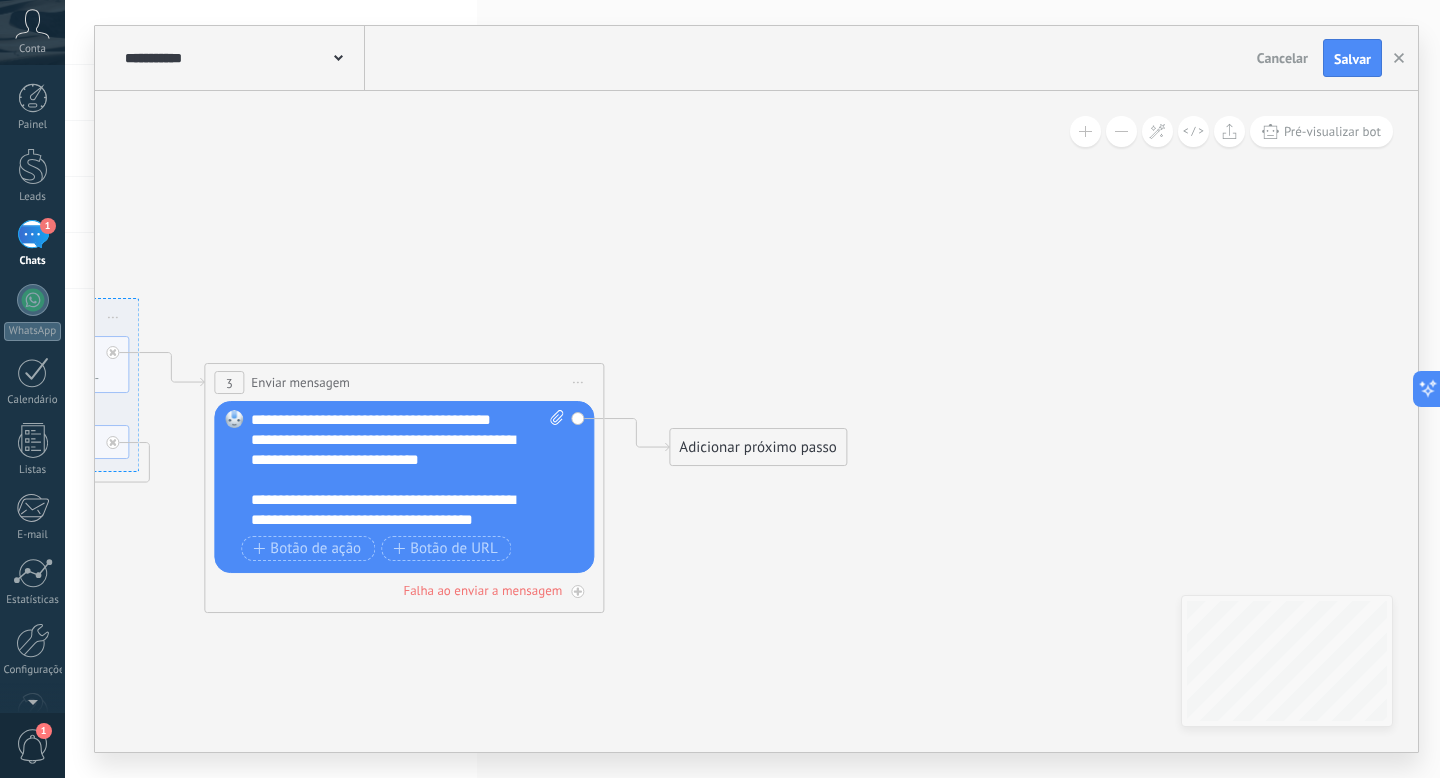 drag, startPoint x: 898, startPoint y: 480, endPoint x: 740, endPoint y: 622, distance: 212.43352 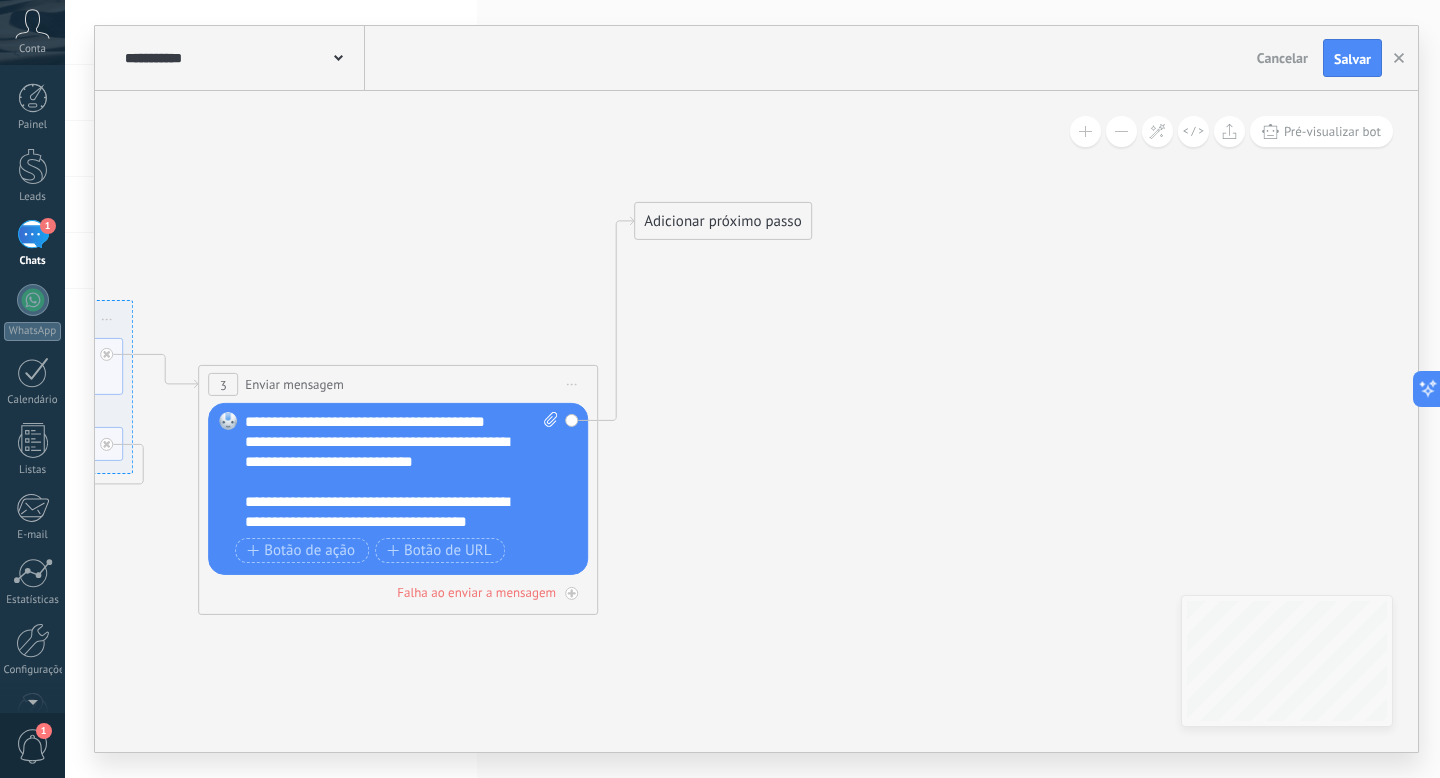 drag, startPoint x: 736, startPoint y: 442, endPoint x: 707, endPoint y: 215, distance: 228.84492 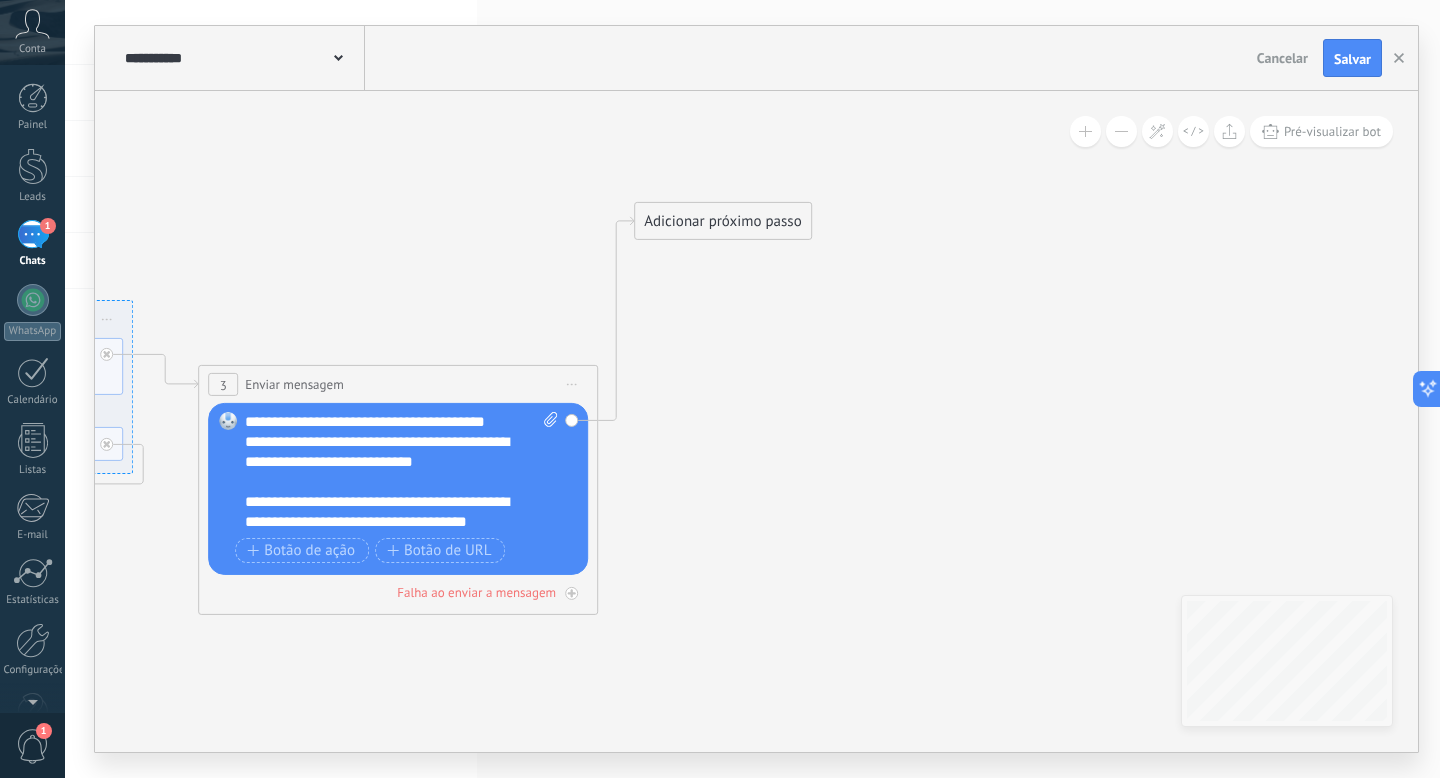 click on "Adicionar próximo passo" at bounding box center (723, 221) 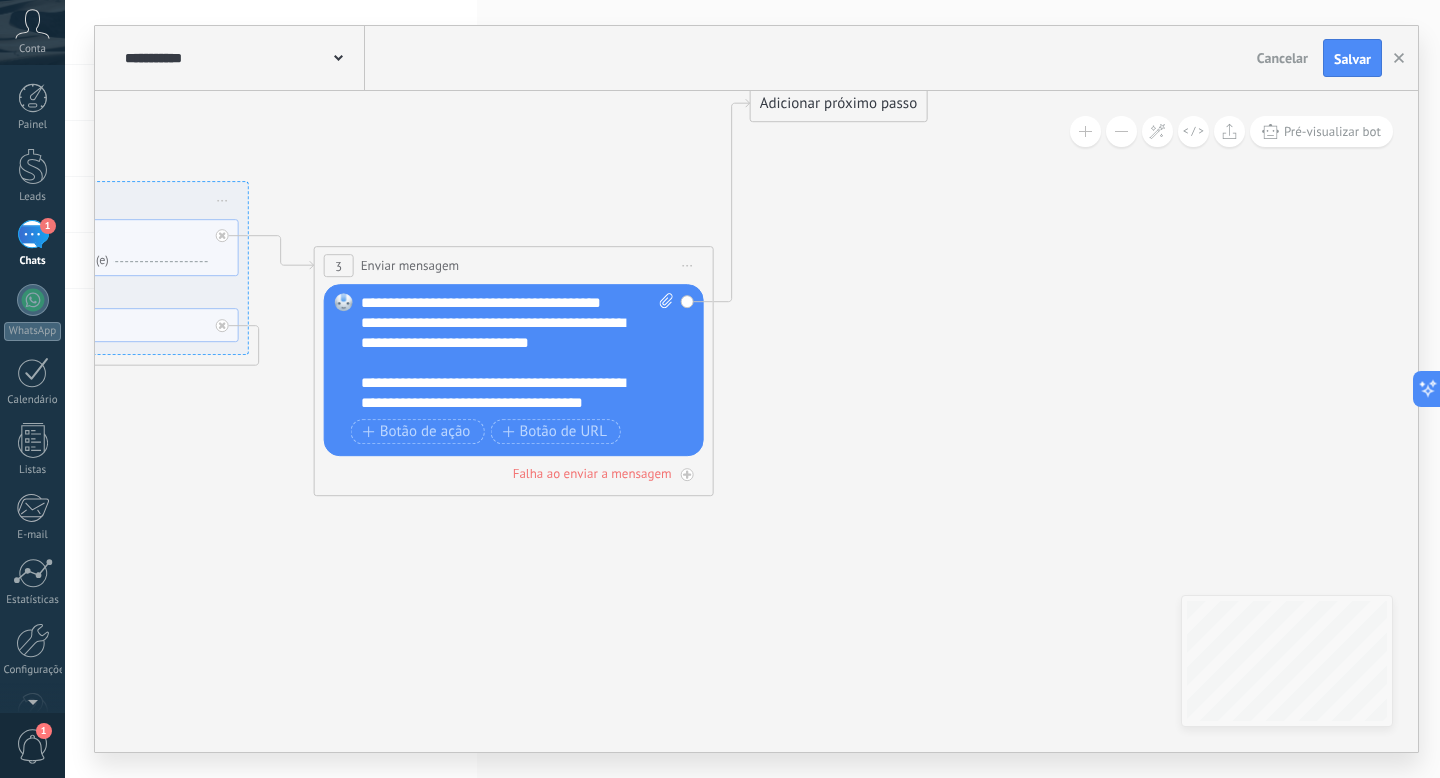 drag, startPoint x: 725, startPoint y: 412, endPoint x: 840, endPoint y: 293, distance: 165.48715 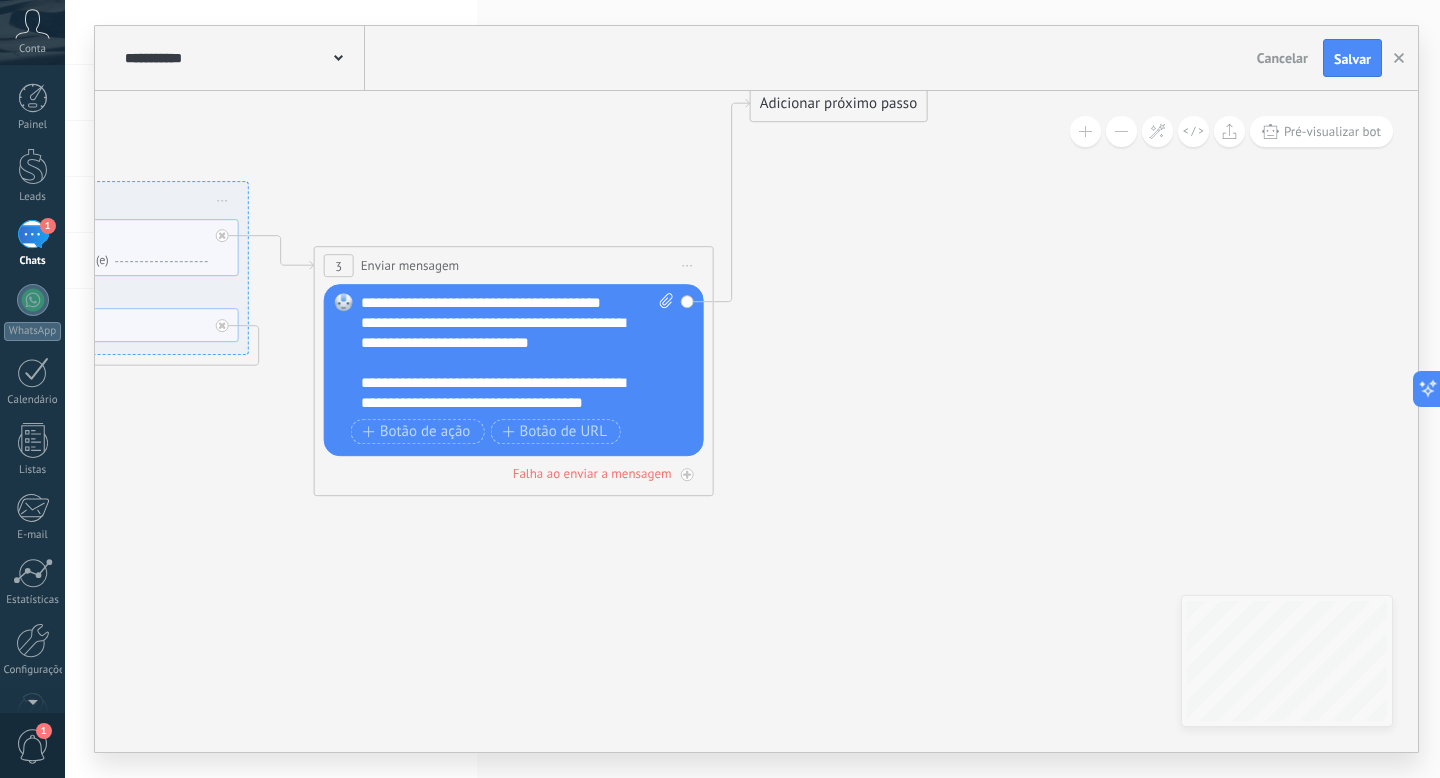 click 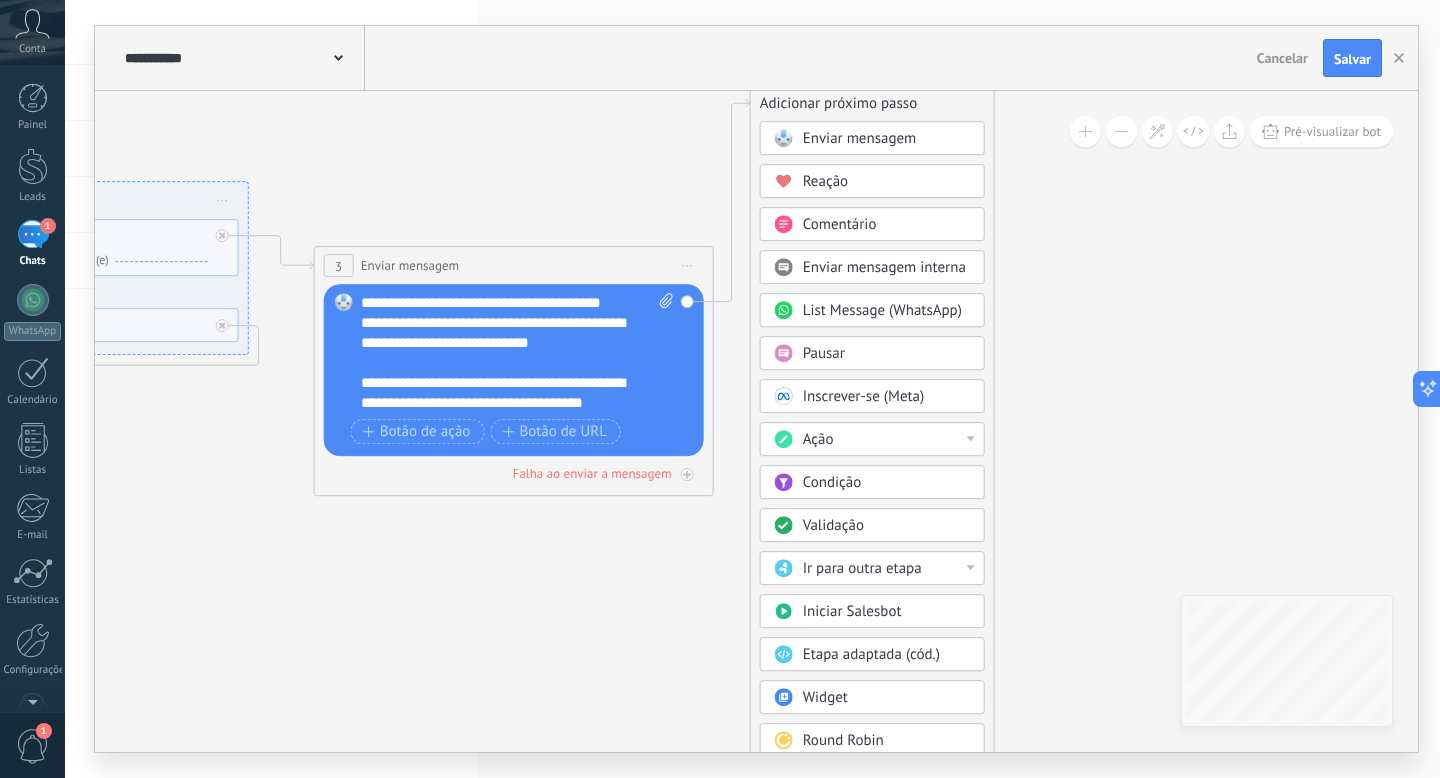 click on "Enviar mensagem" at bounding box center [860, 138] 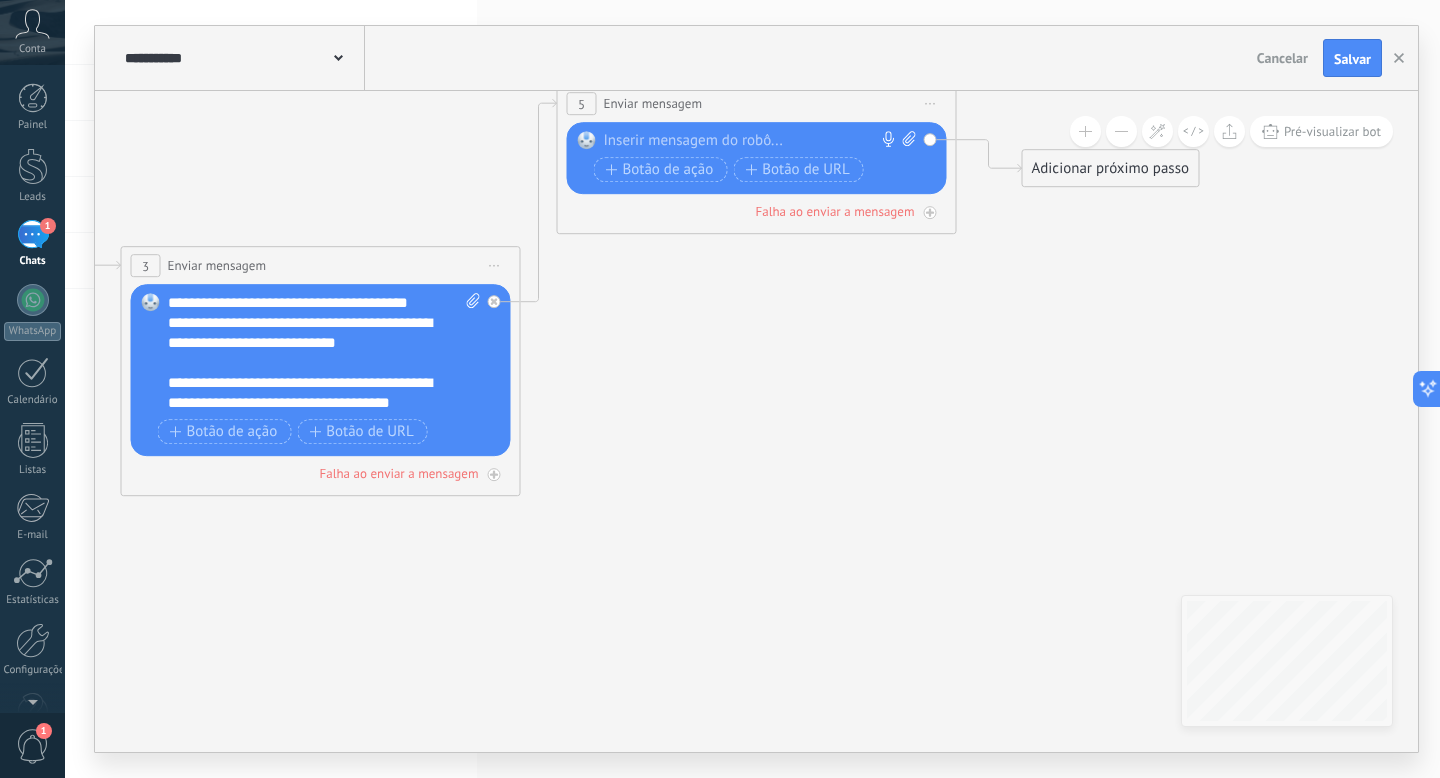 click at bounding box center [752, 141] 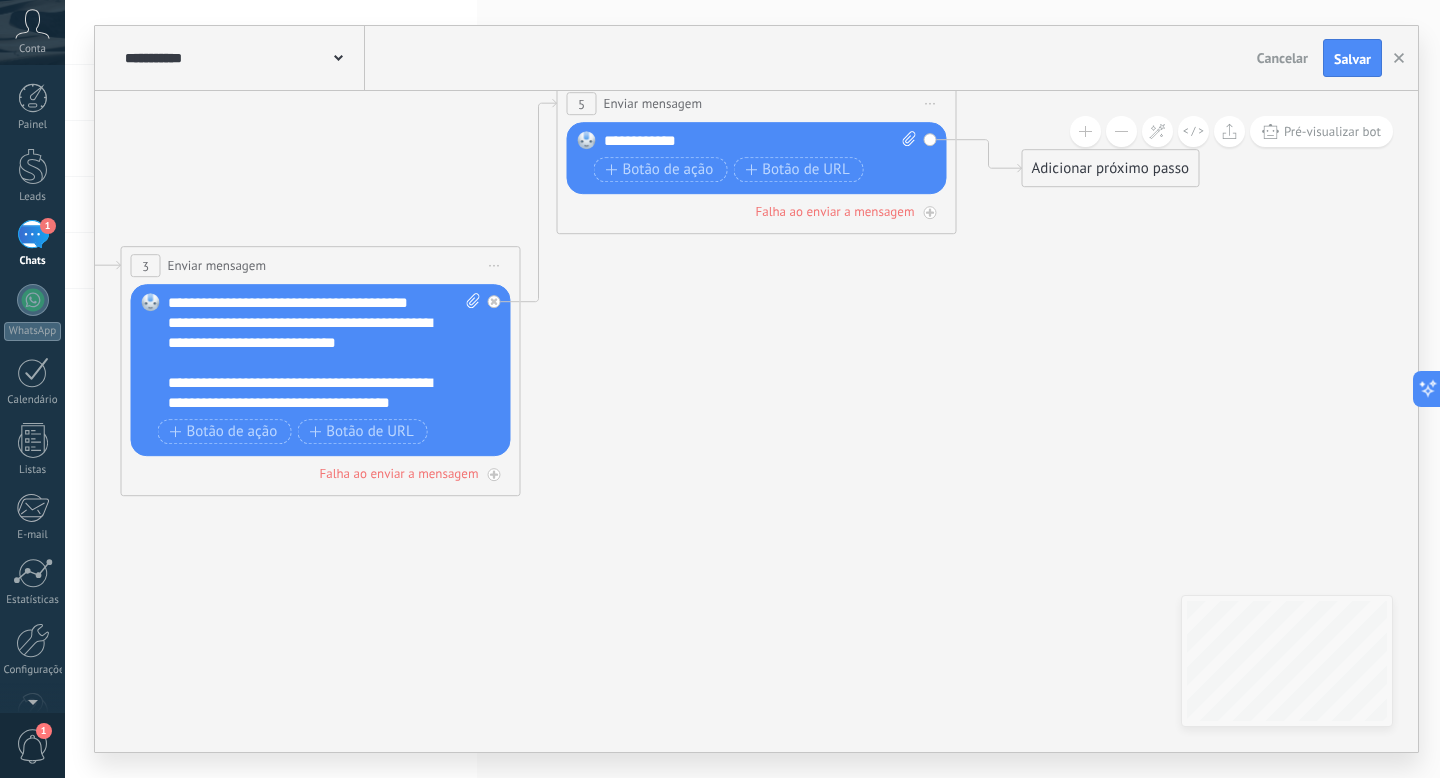click 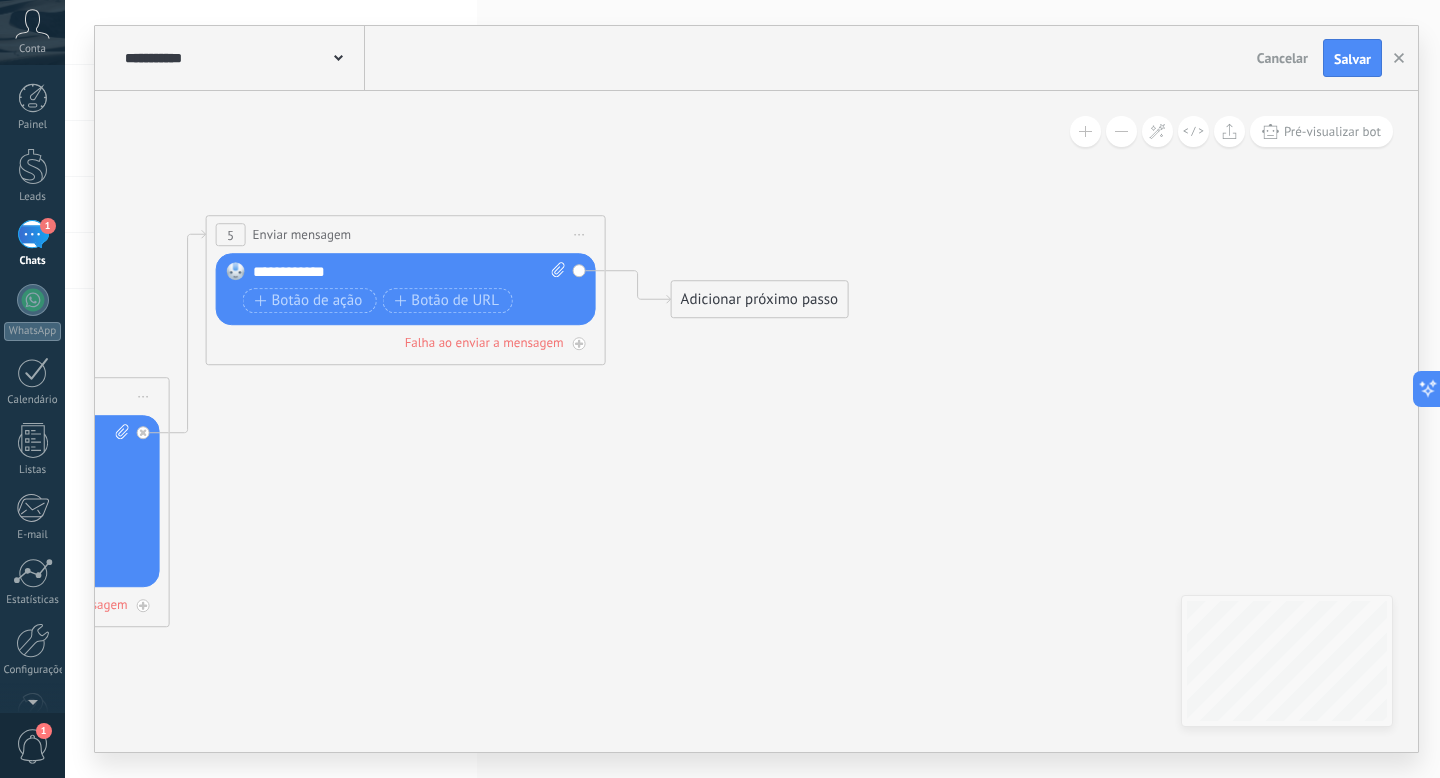 drag, startPoint x: 868, startPoint y: 328, endPoint x: 517, endPoint y: 457, distance: 373.95453 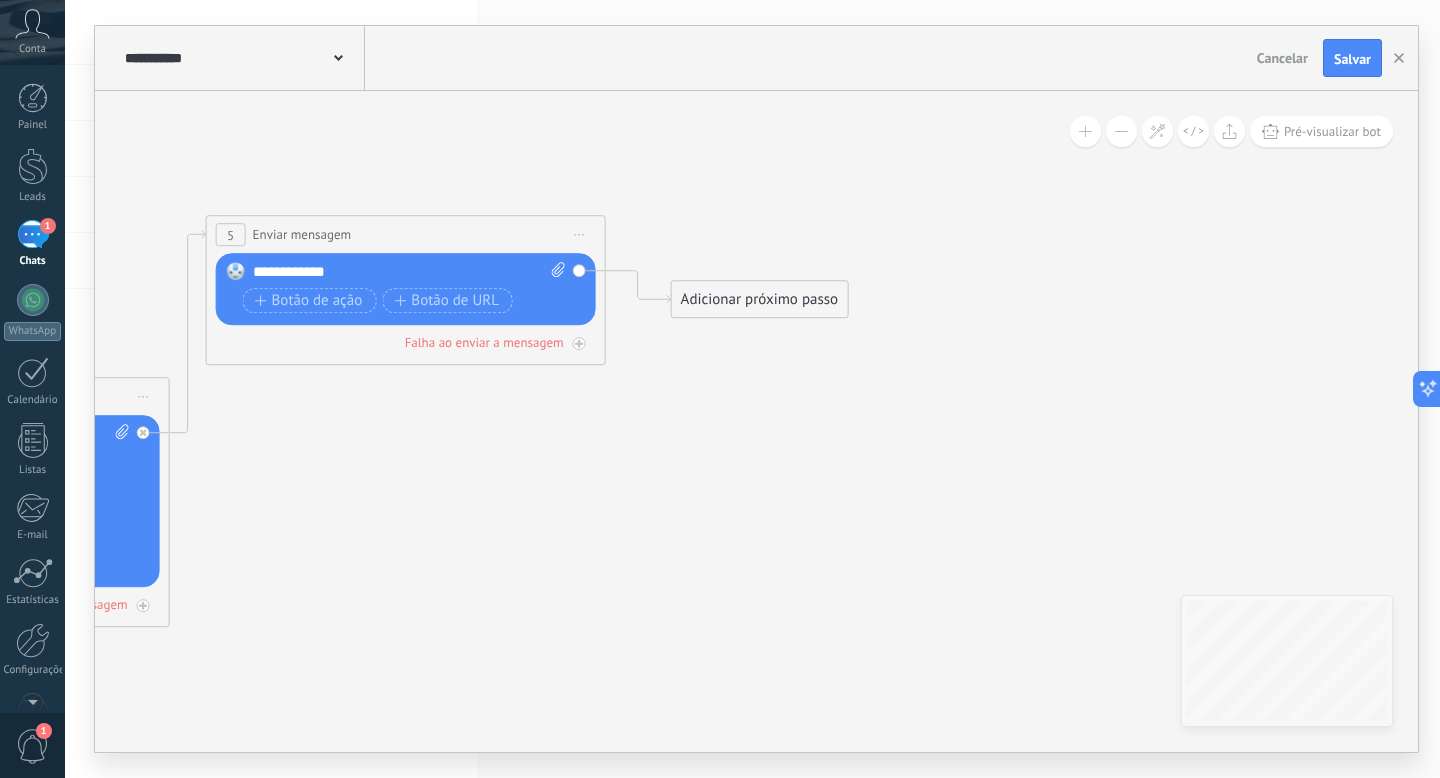 click 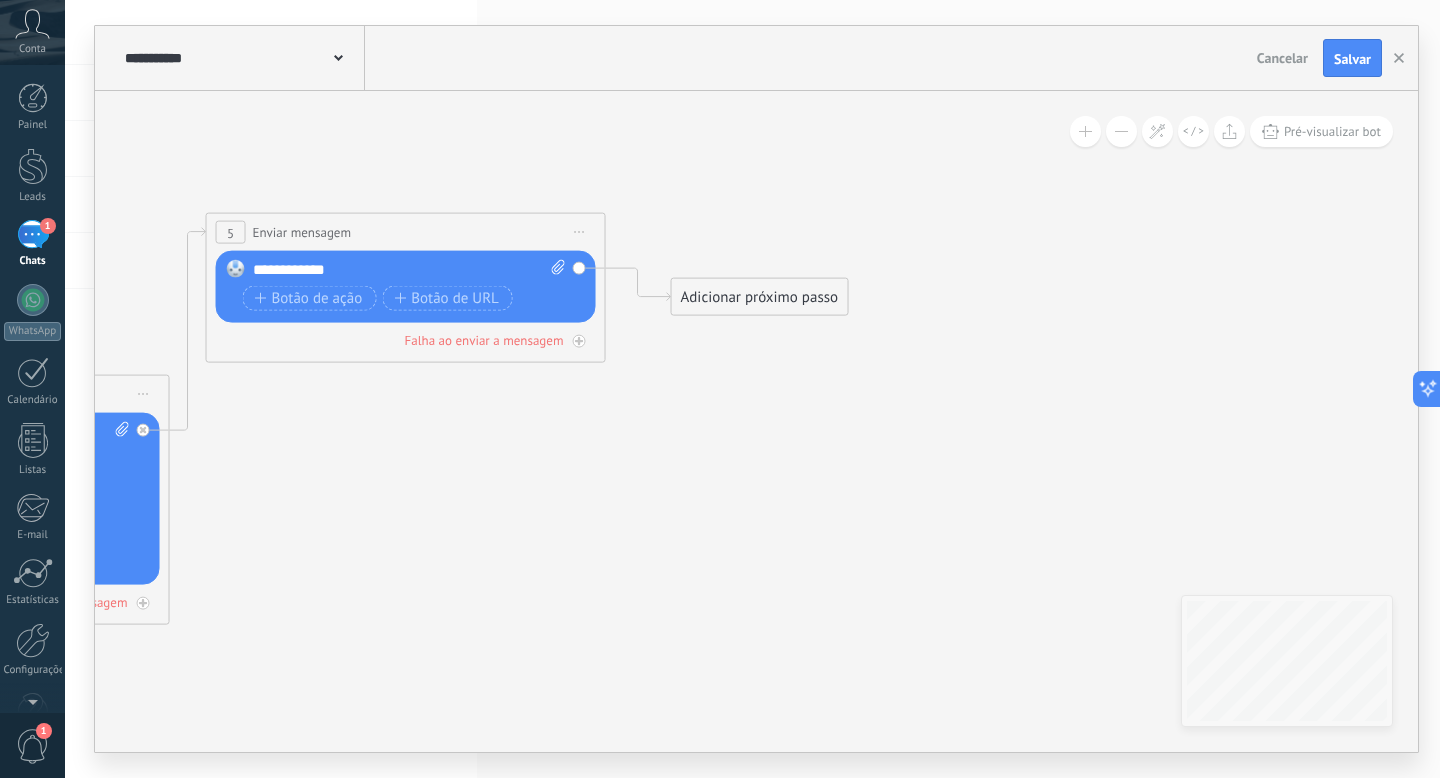 click on "Adicionar próximo passo
Enviar mensagem
Enviar mensagem
Enviar mensagem
Reação
Comentário
Enviar mensagem interna" at bounding box center [760, 297] 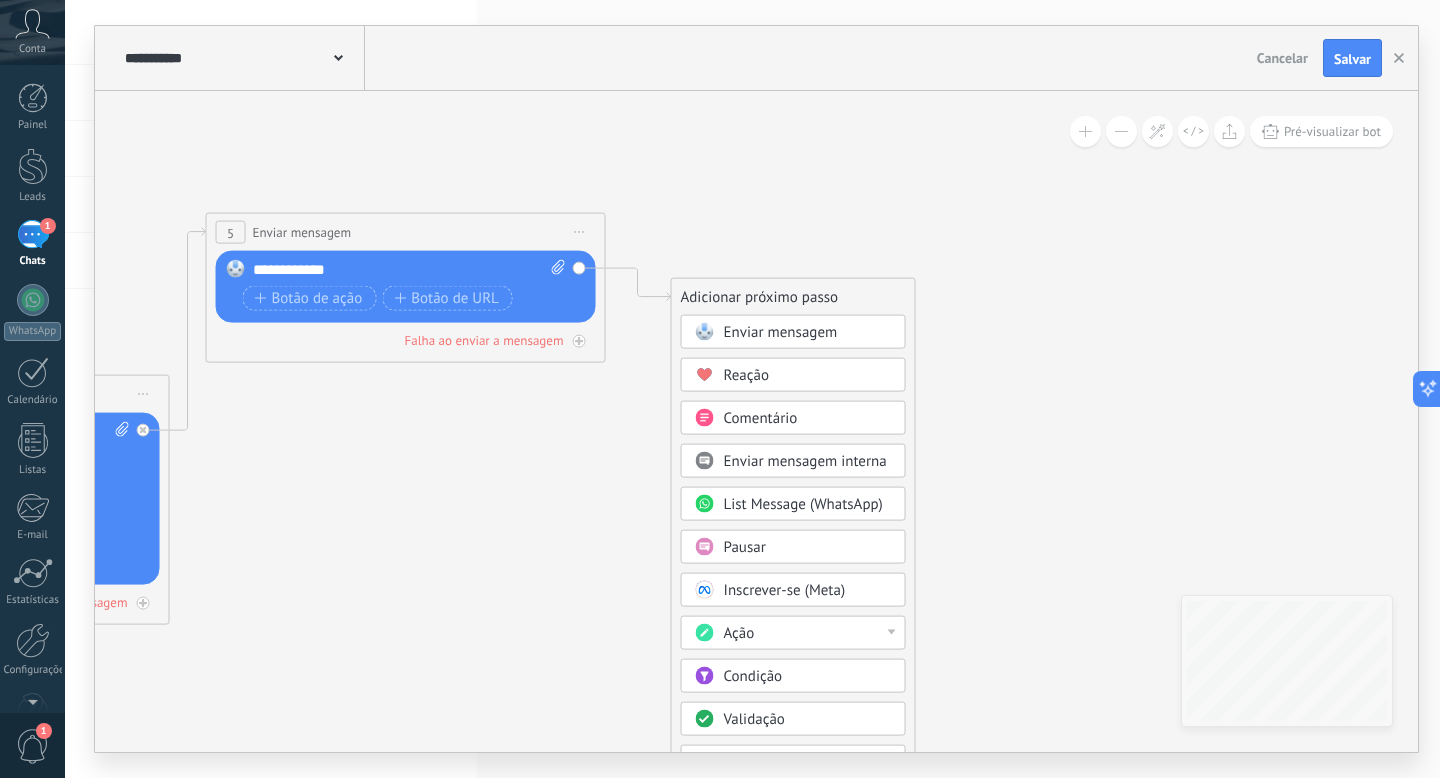 click on "Validação" at bounding box center [754, 719] 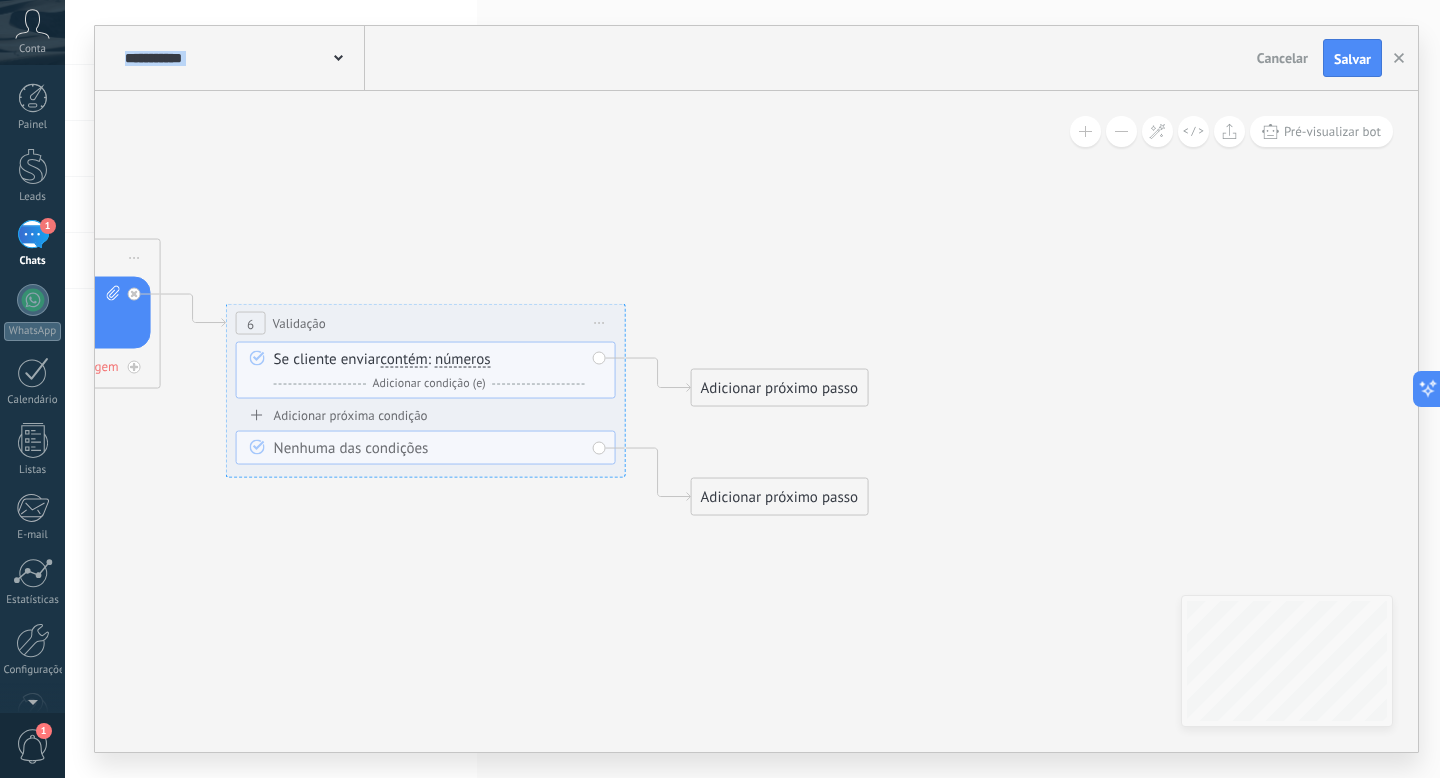 drag, startPoint x: 958, startPoint y: 576, endPoint x: 628, endPoint y: 602, distance: 331.02264 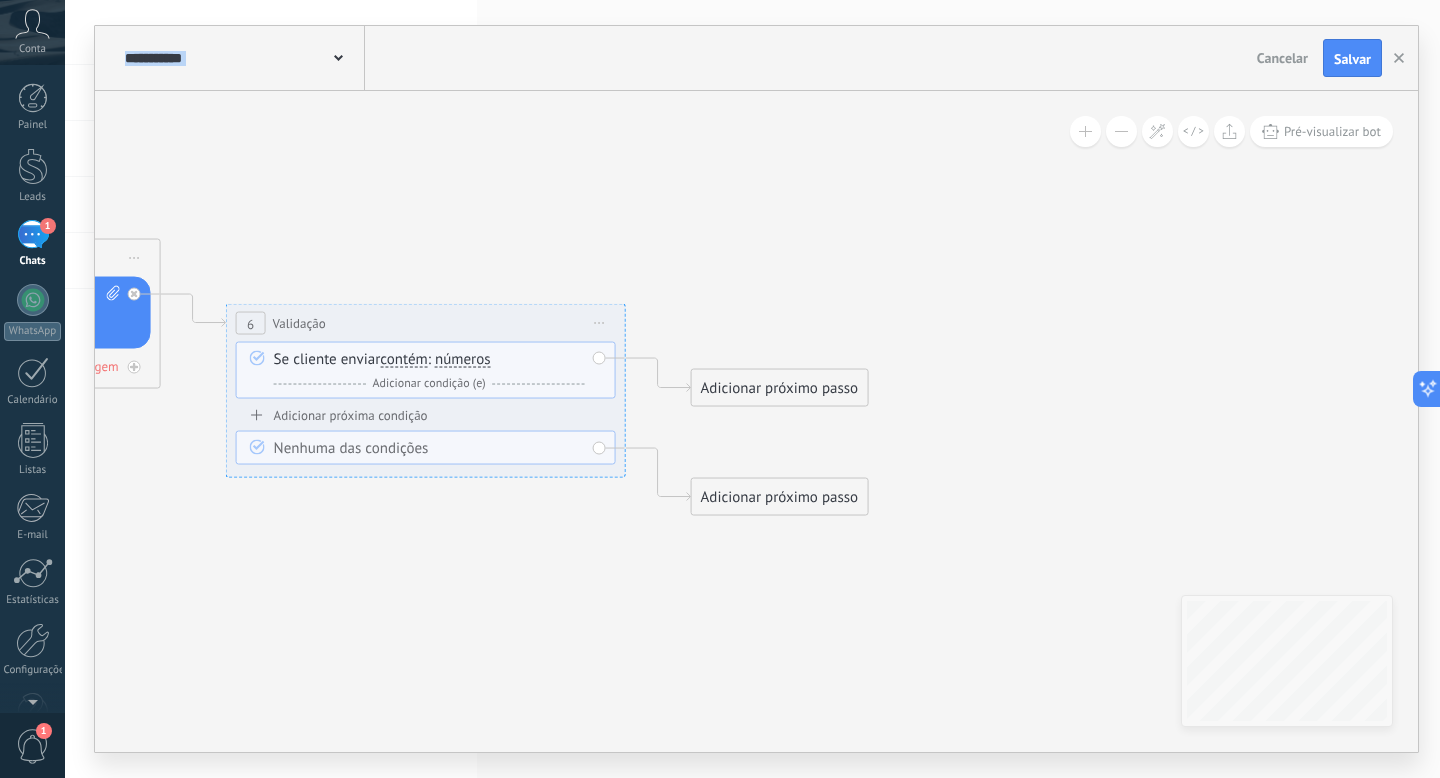 click 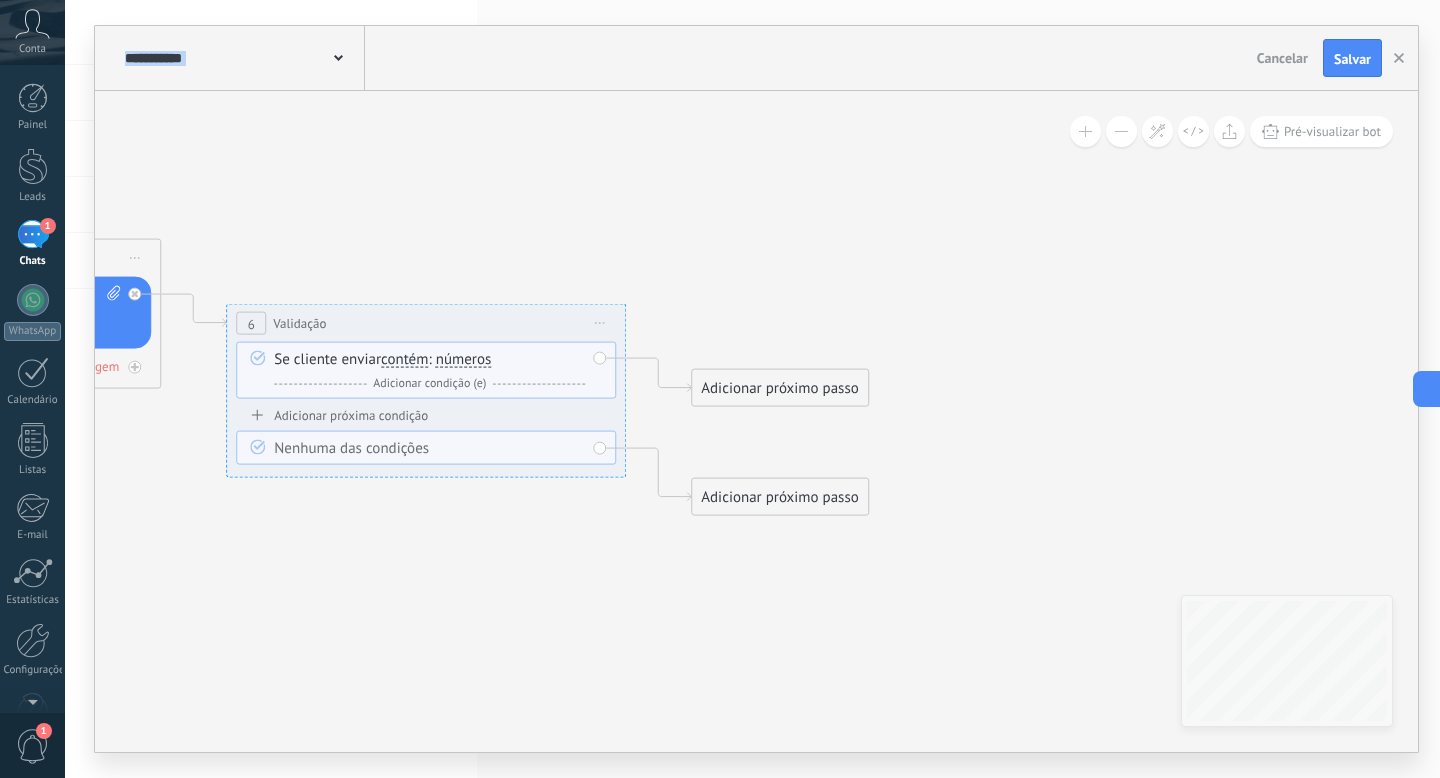 click on "números" at bounding box center [464, 360] 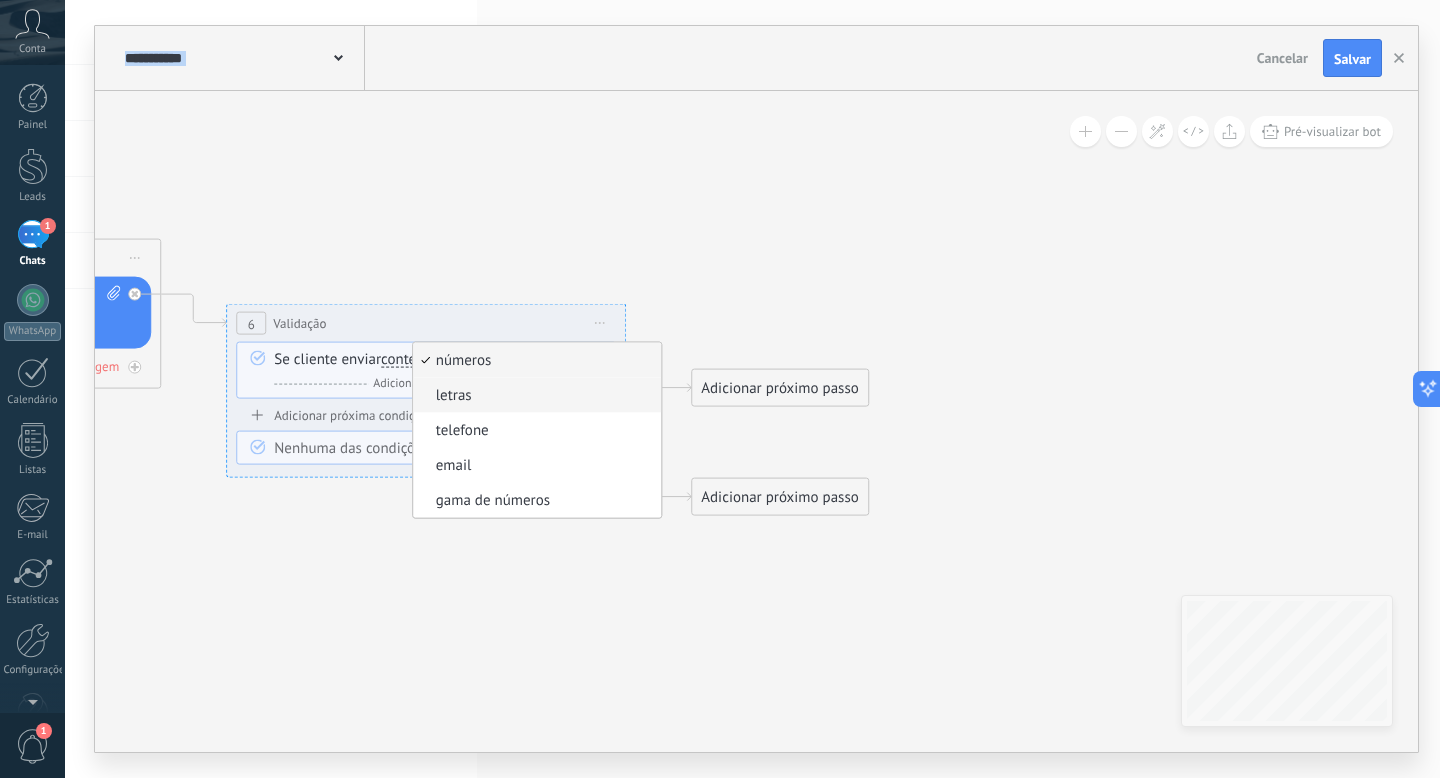 click on "letras" at bounding box center (535, 396) 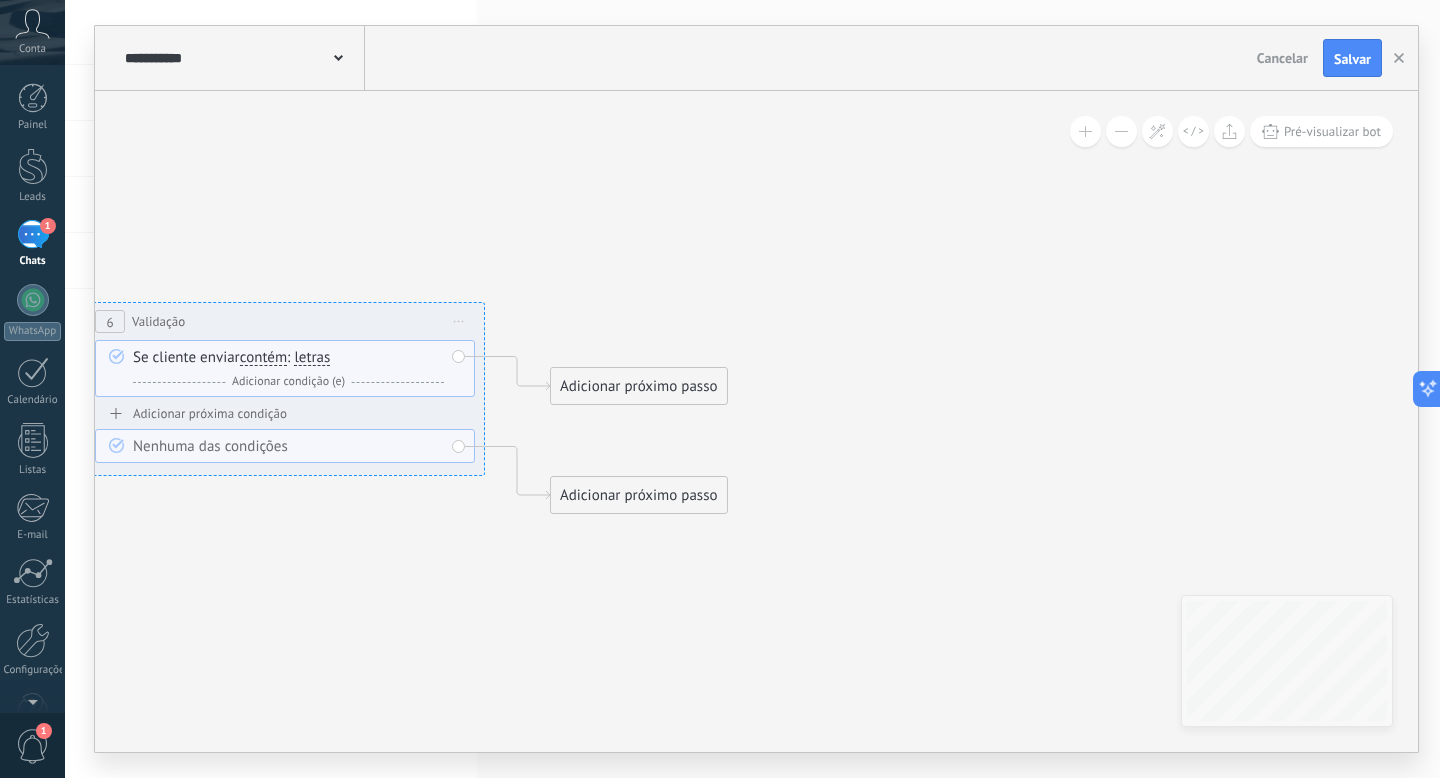 drag, startPoint x: 711, startPoint y: 425, endPoint x: 570, endPoint y: 423, distance: 141.01419 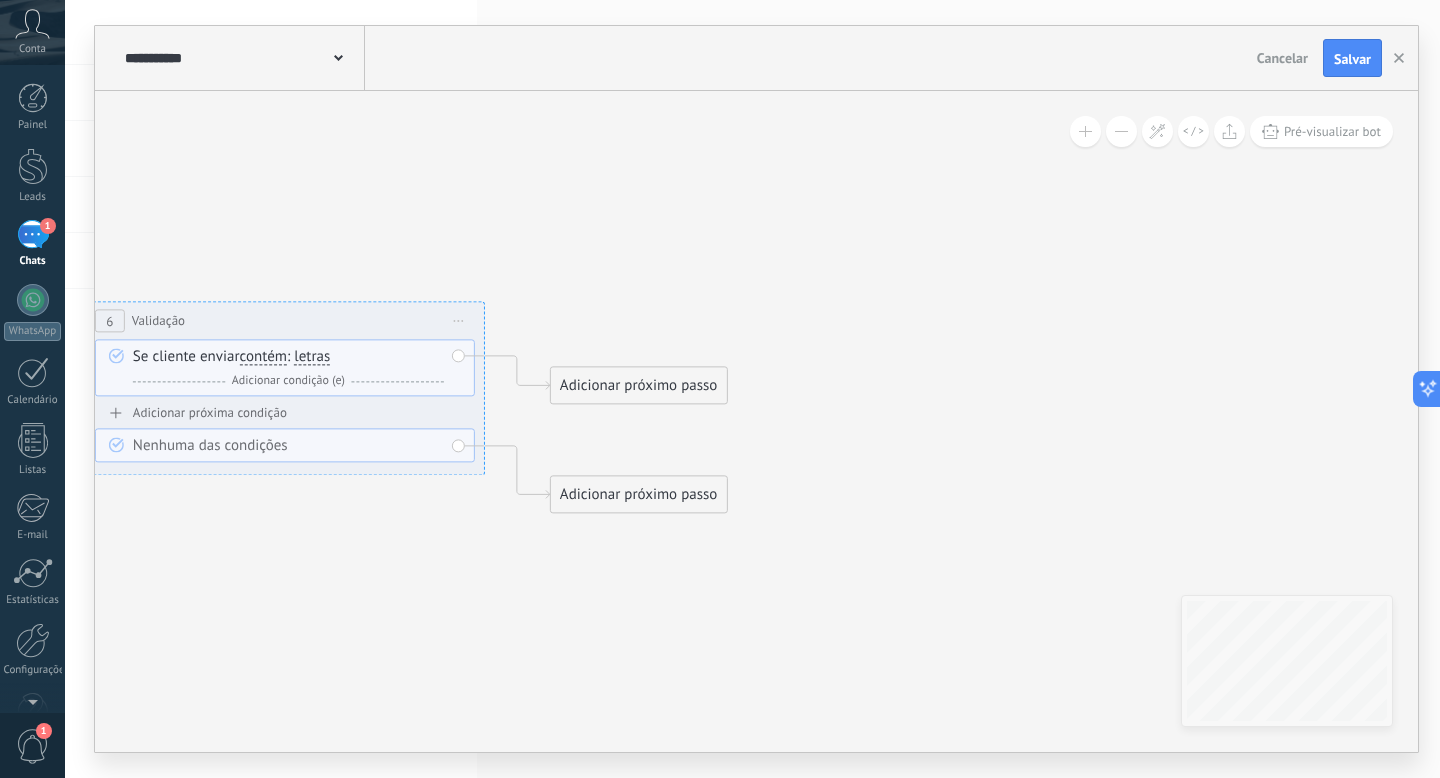 click on "Adicionar próximo passo" at bounding box center (639, 385) 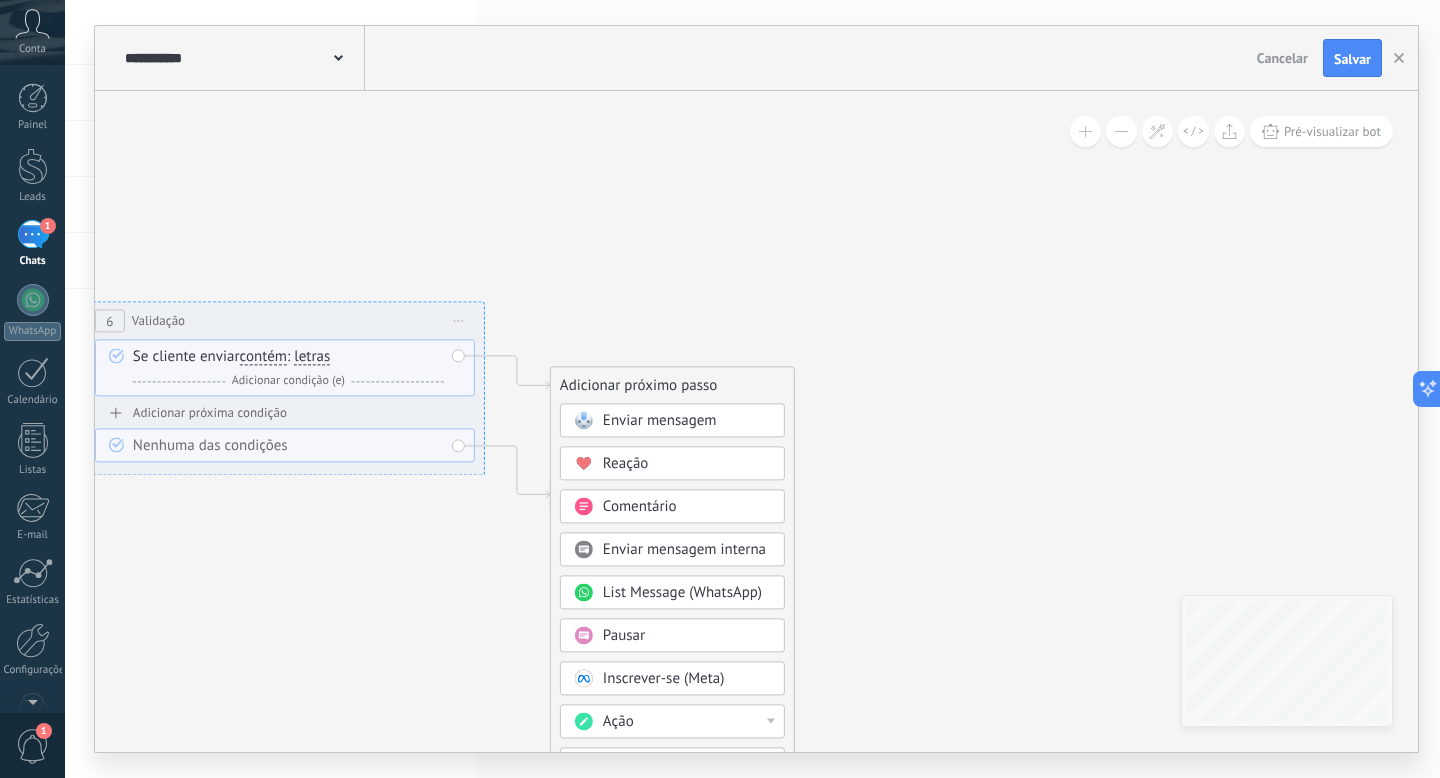 click on "Enviar mensagem" at bounding box center (660, 420) 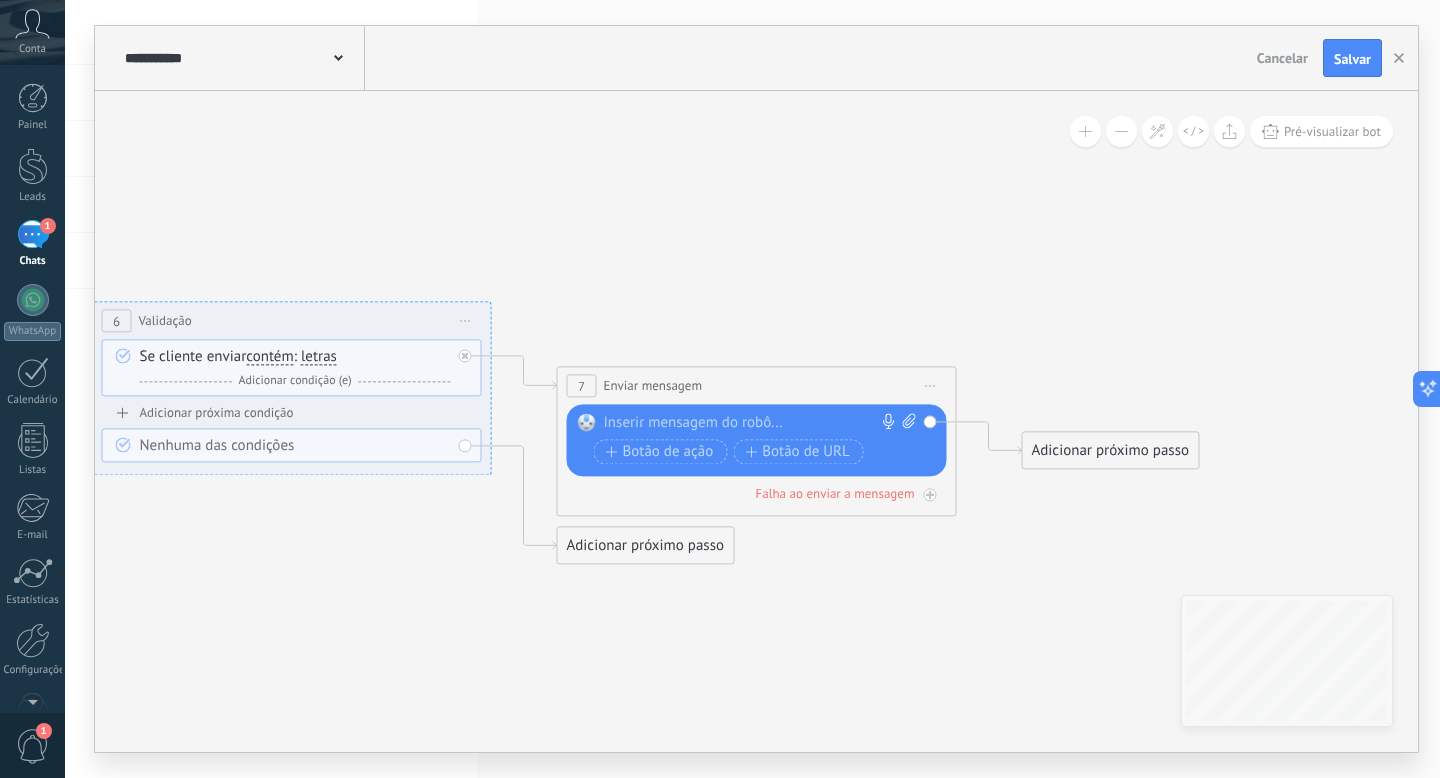click on "Substituir
Remover
Converter para mensagem de voz
Arraste a imagem aqui para anexá-la.
Adicionar imagem
Upload
Arraste e solte
Arquivo não encontrado
Inserir mensagem do robô..." at bounding box center (760, 441) 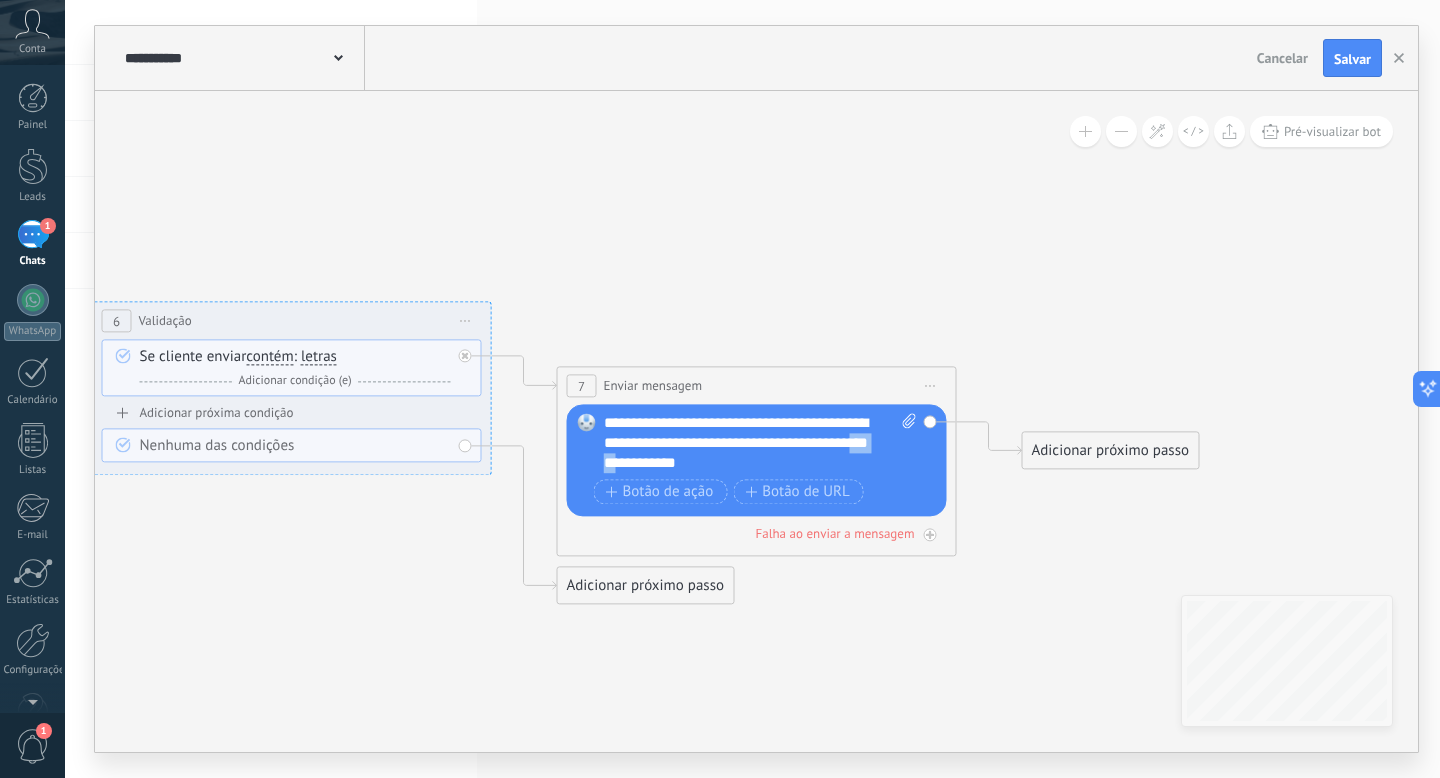drag, startPoint x: 655, startPoint y: 466, endPoint x: 600, endPoint y: 464, distance: 55.03635 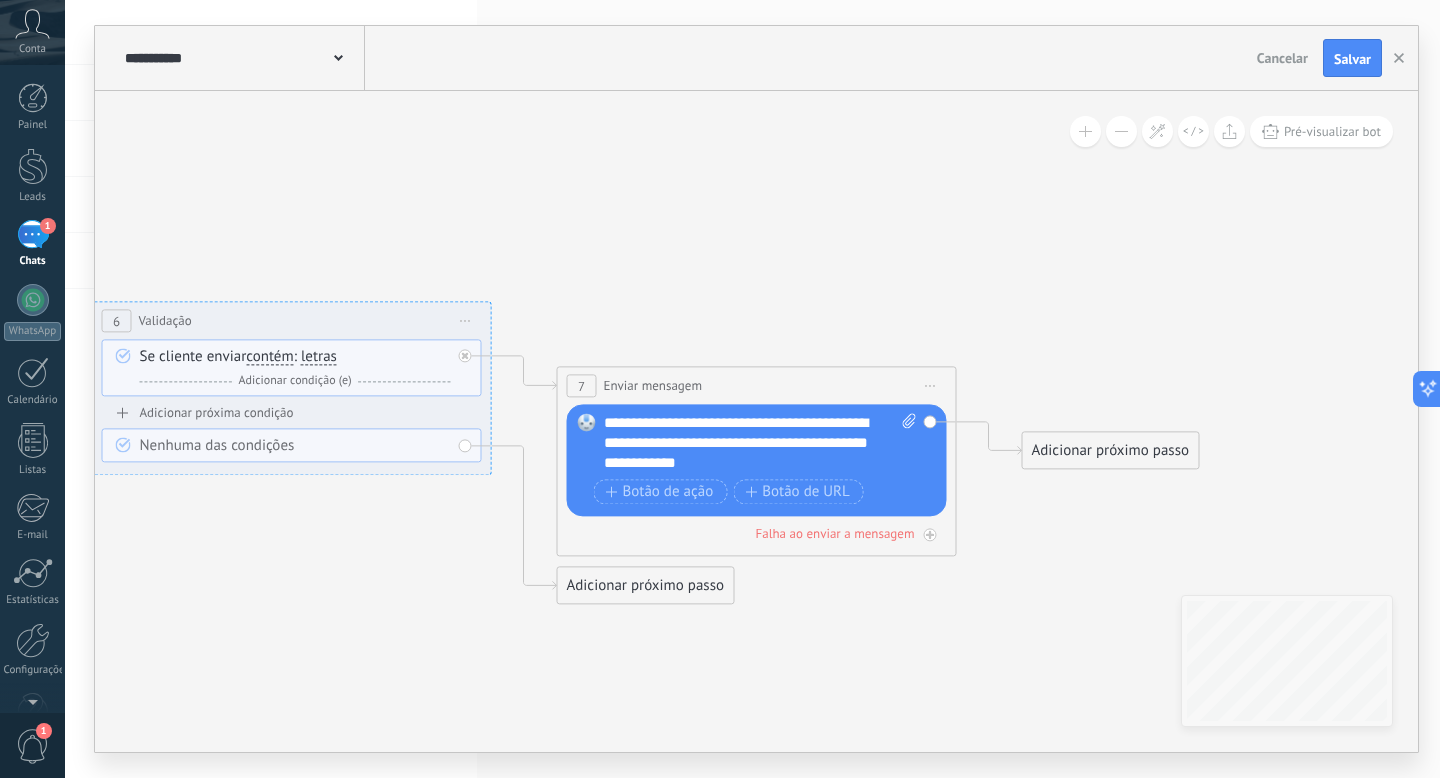 click on "**********" at bounding box center [760, 443] 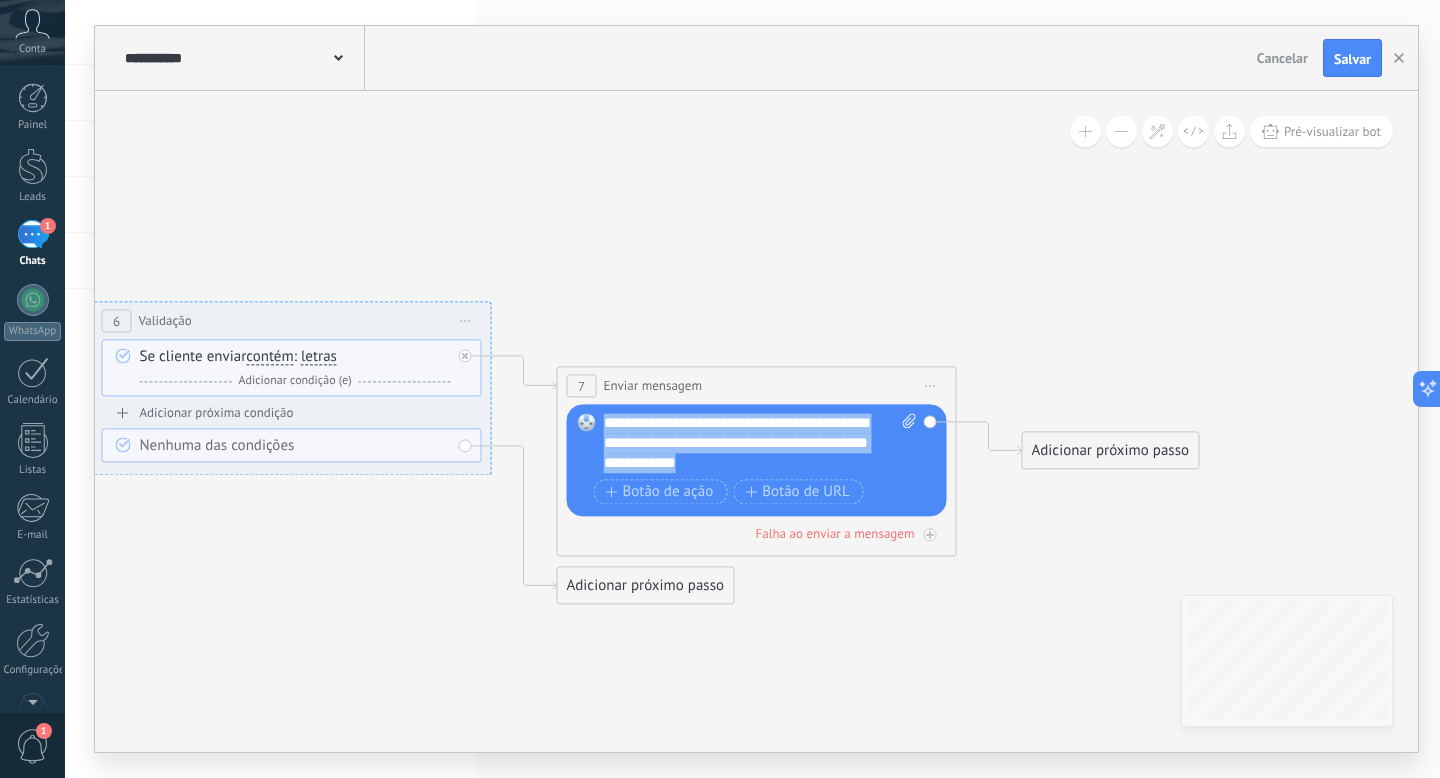 drag, startPoint x: 747, startPoint y: 464, endPoint x: 594, endPoint y: 418, distance: 159.76546 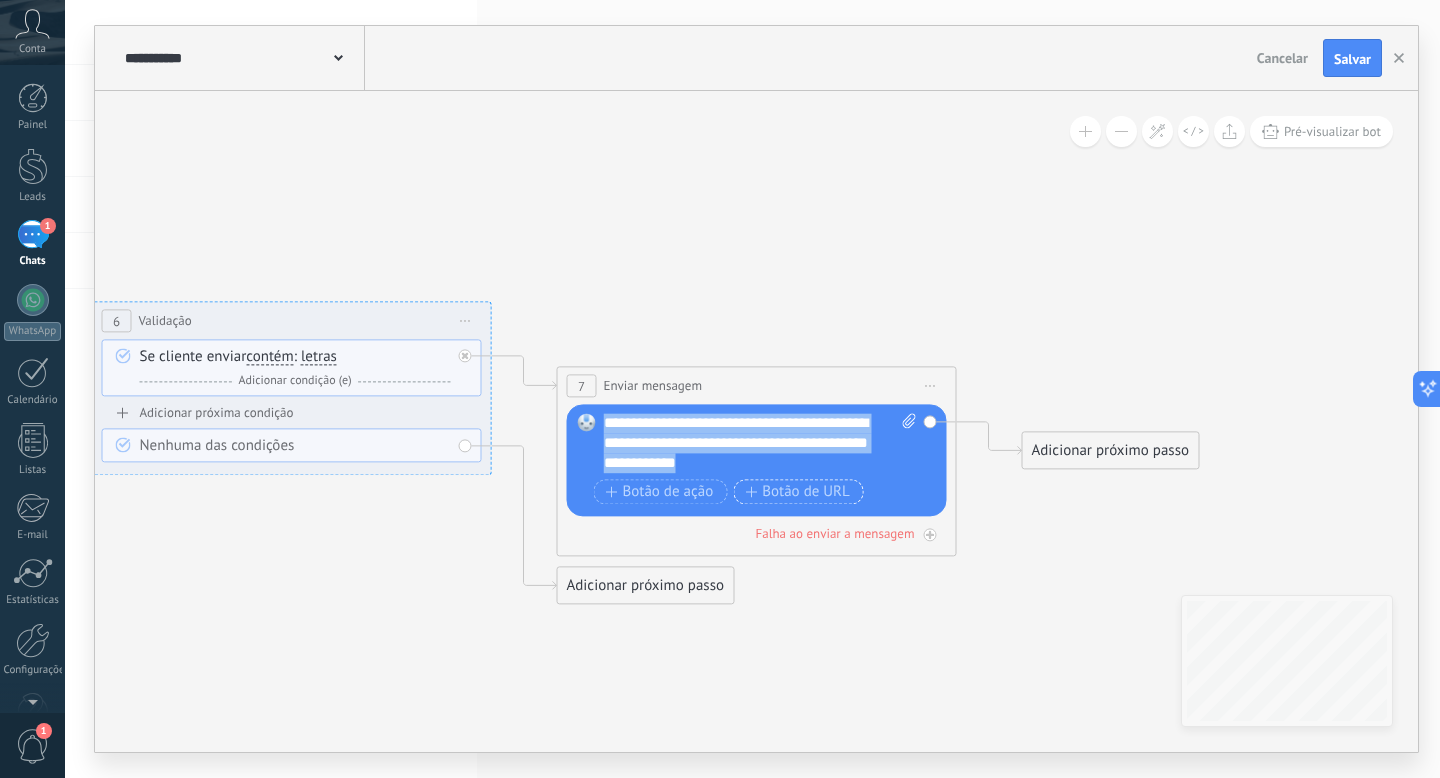 copy on "**********" 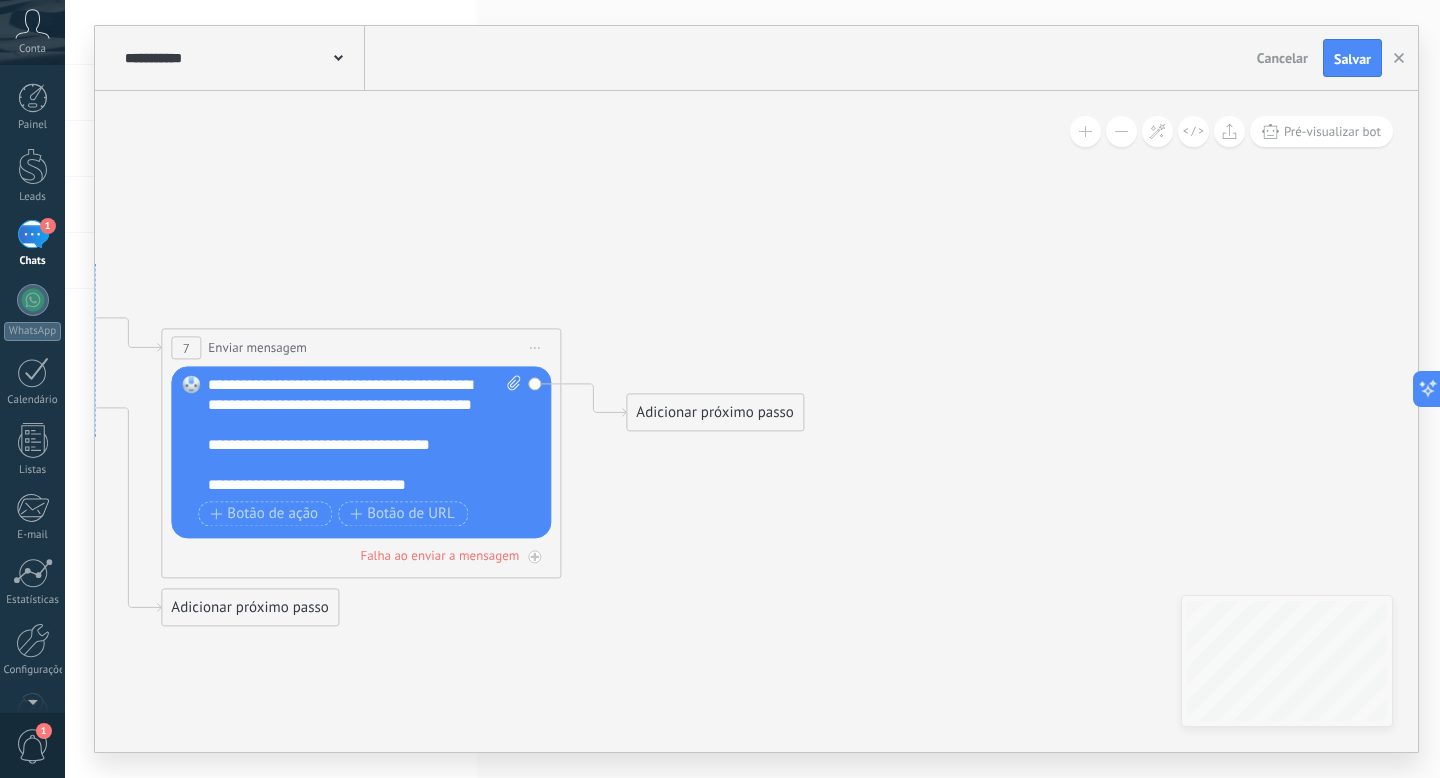 drag, startPoint x: 1029, startPoint y: 607, endPoint x: 635, endPoint y: 569, distance: 395.82825 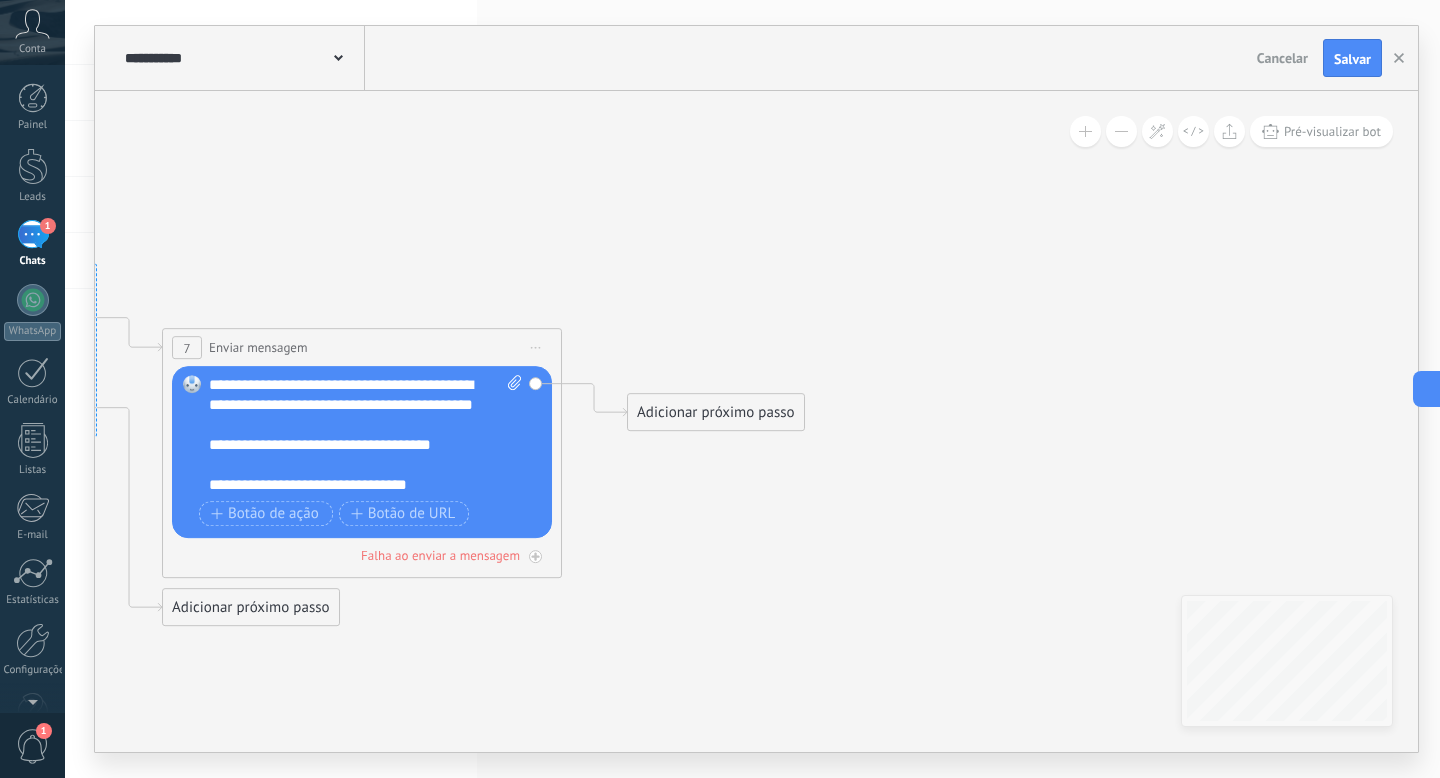 click 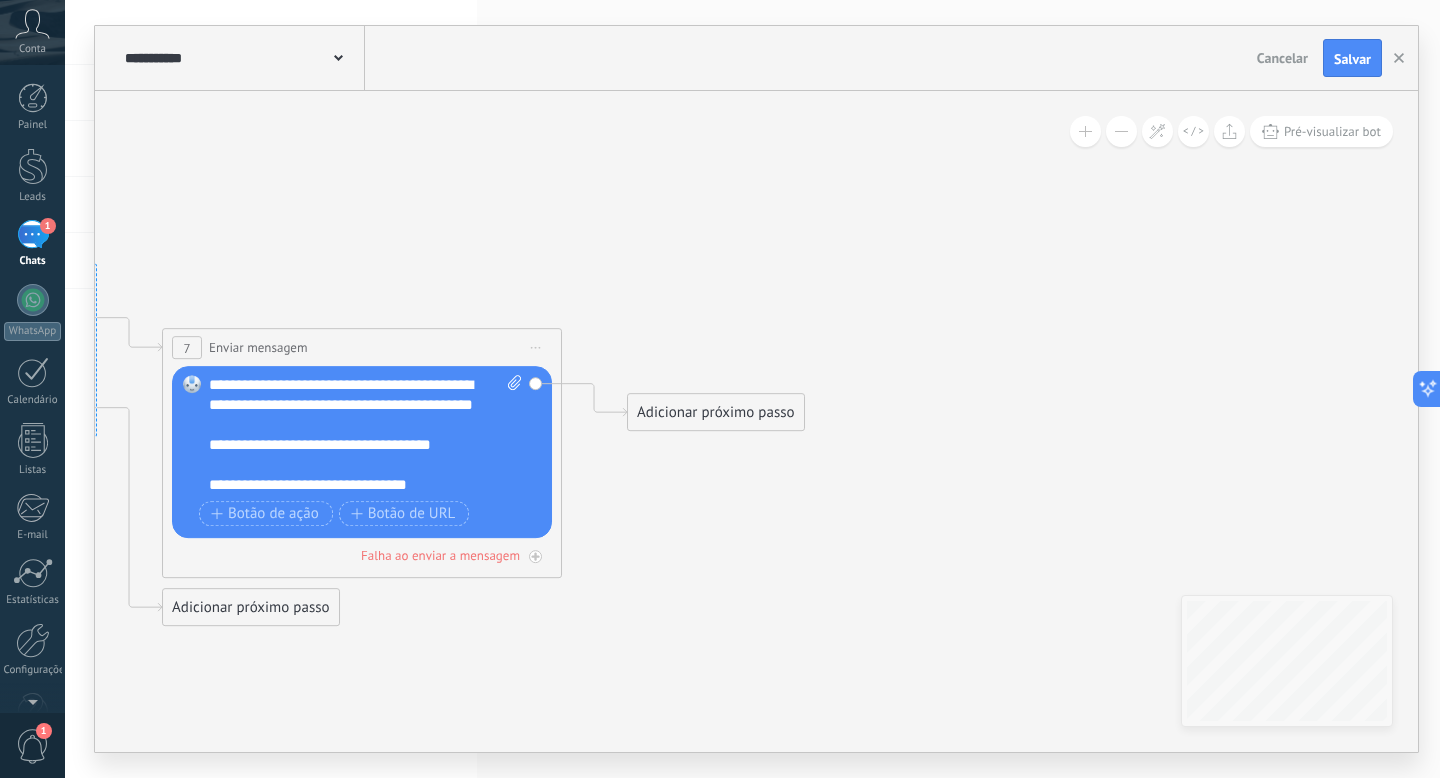 click on "Adicionar próximo passo" at bounding box center [716, 412] 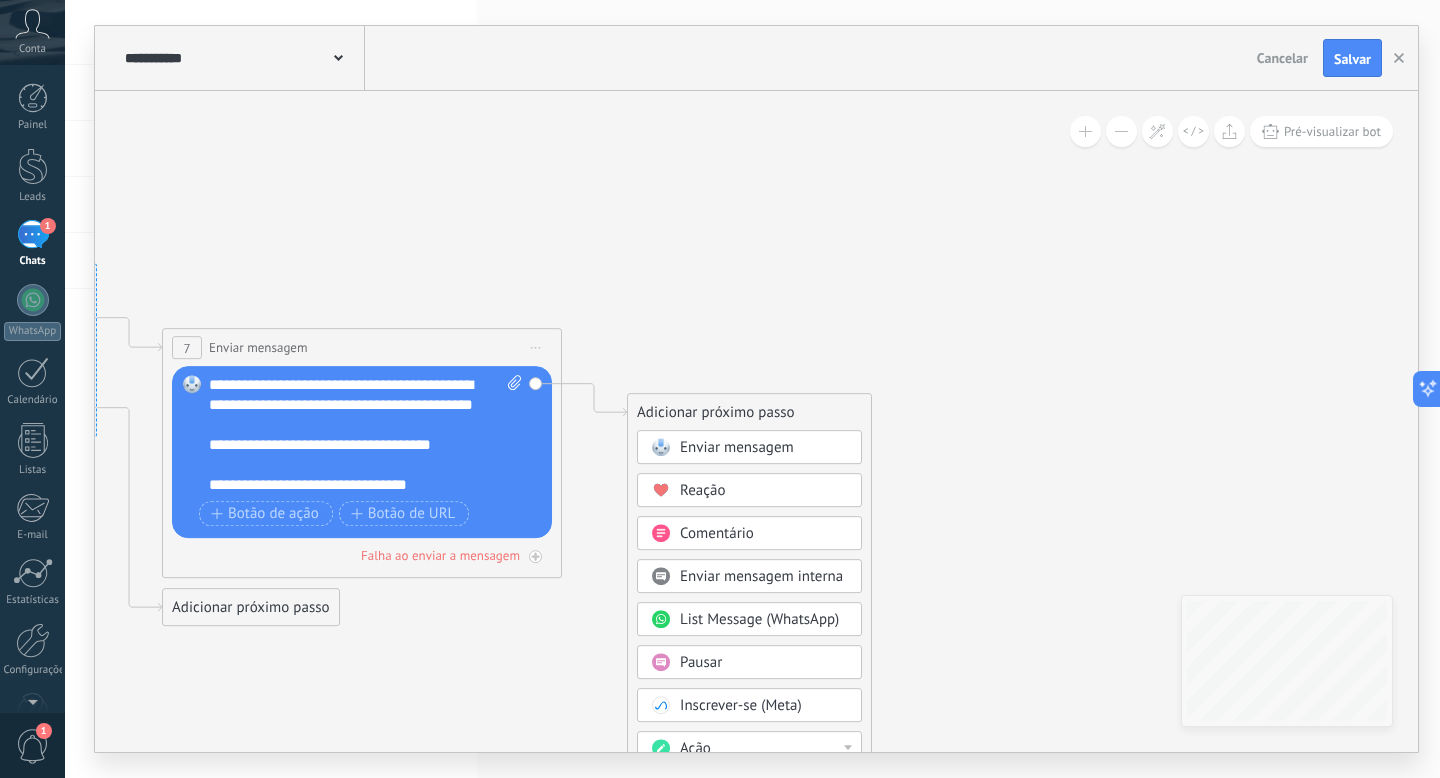 click on "Enviar mensagem" at bounding box center [737, 447] 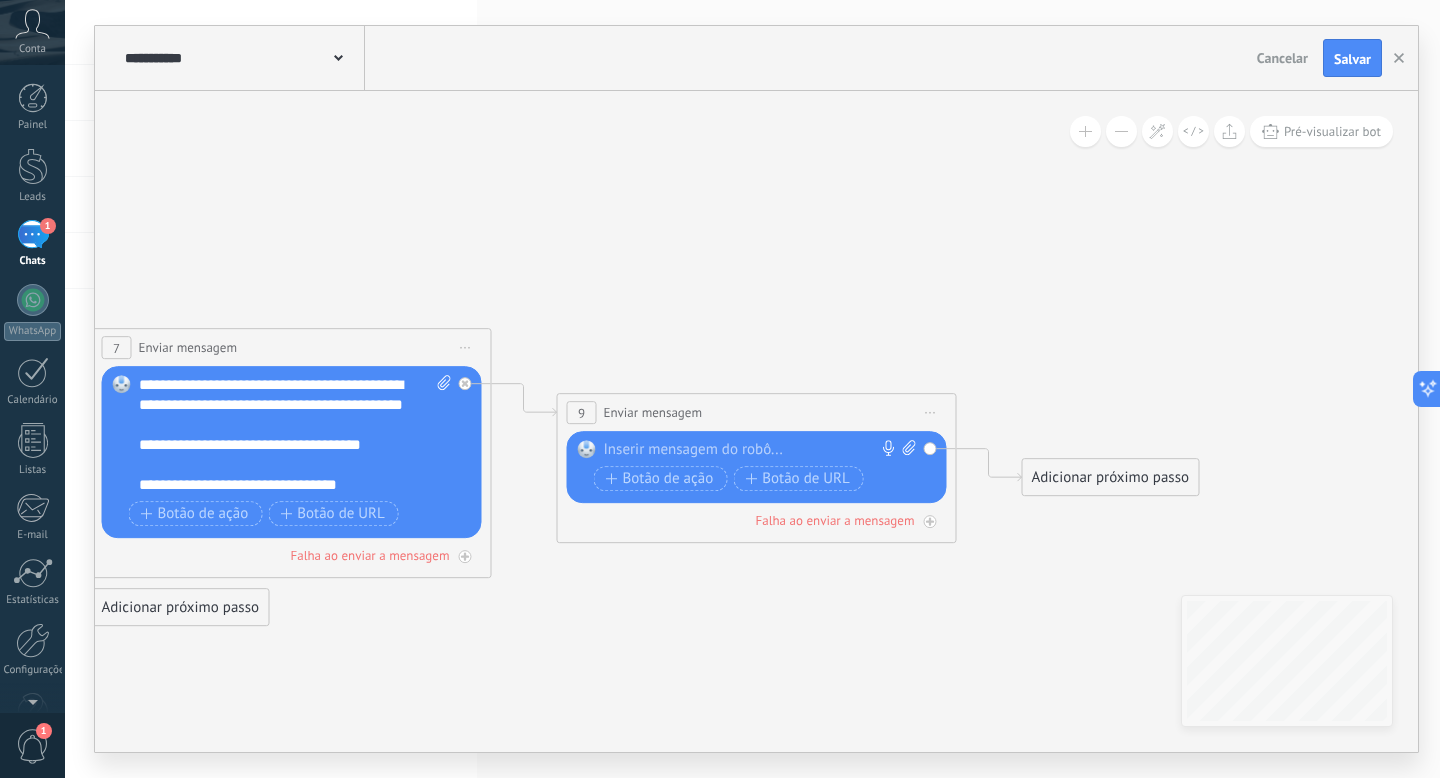 click at bounding box center (752, 450) 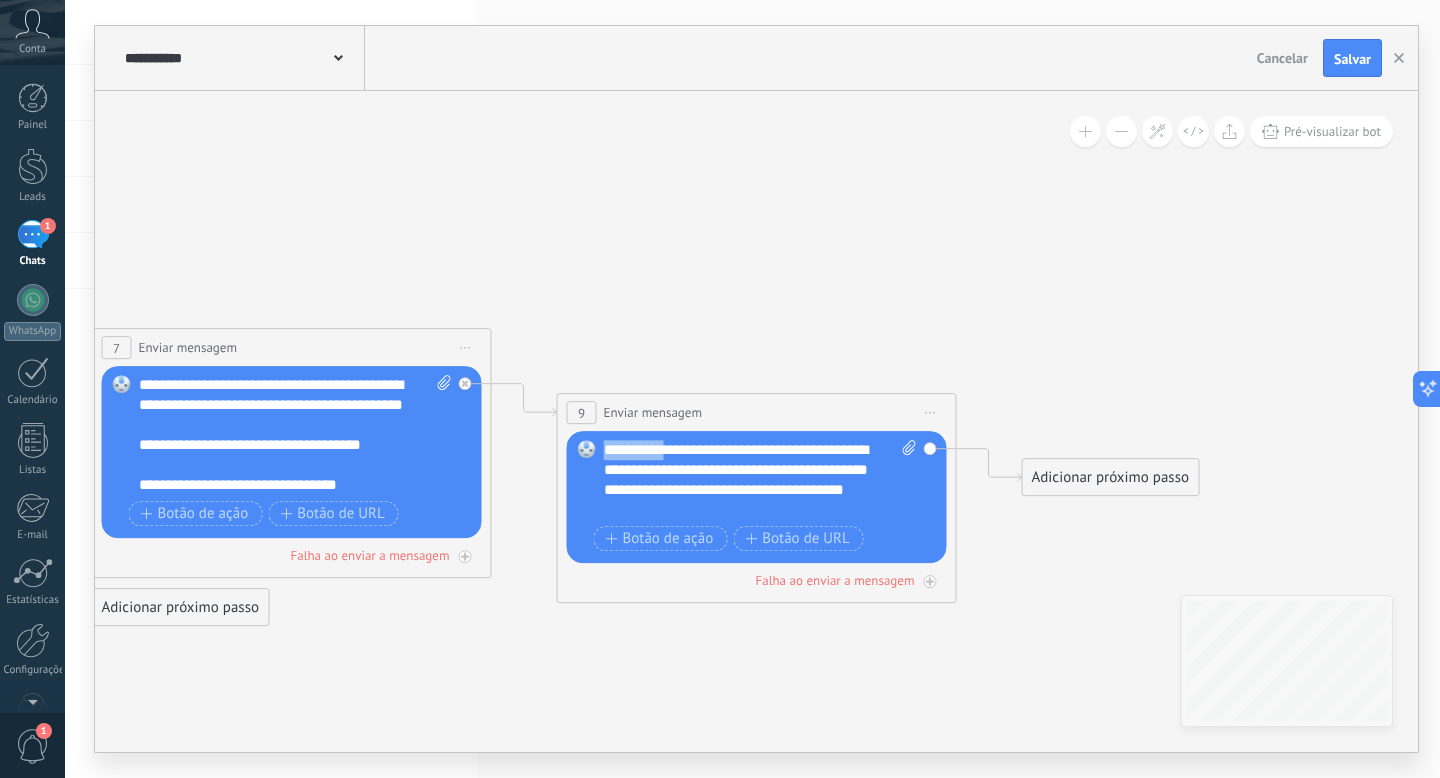drag, startPoint x: 666, startPoint y: 448, endPoint x: 598, endPoint y: 446, distance: 68.0294 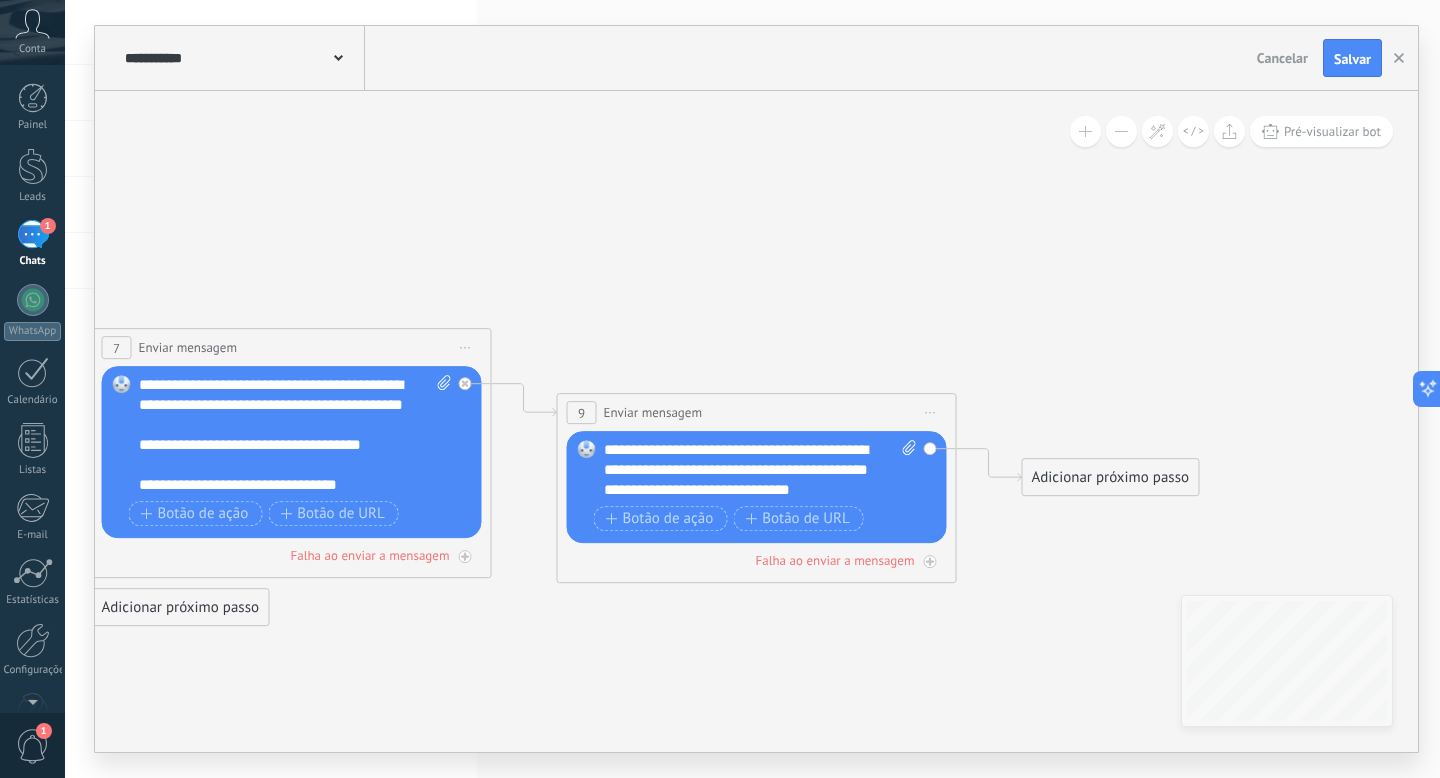click on "**********" at bounding box center [760, 470] 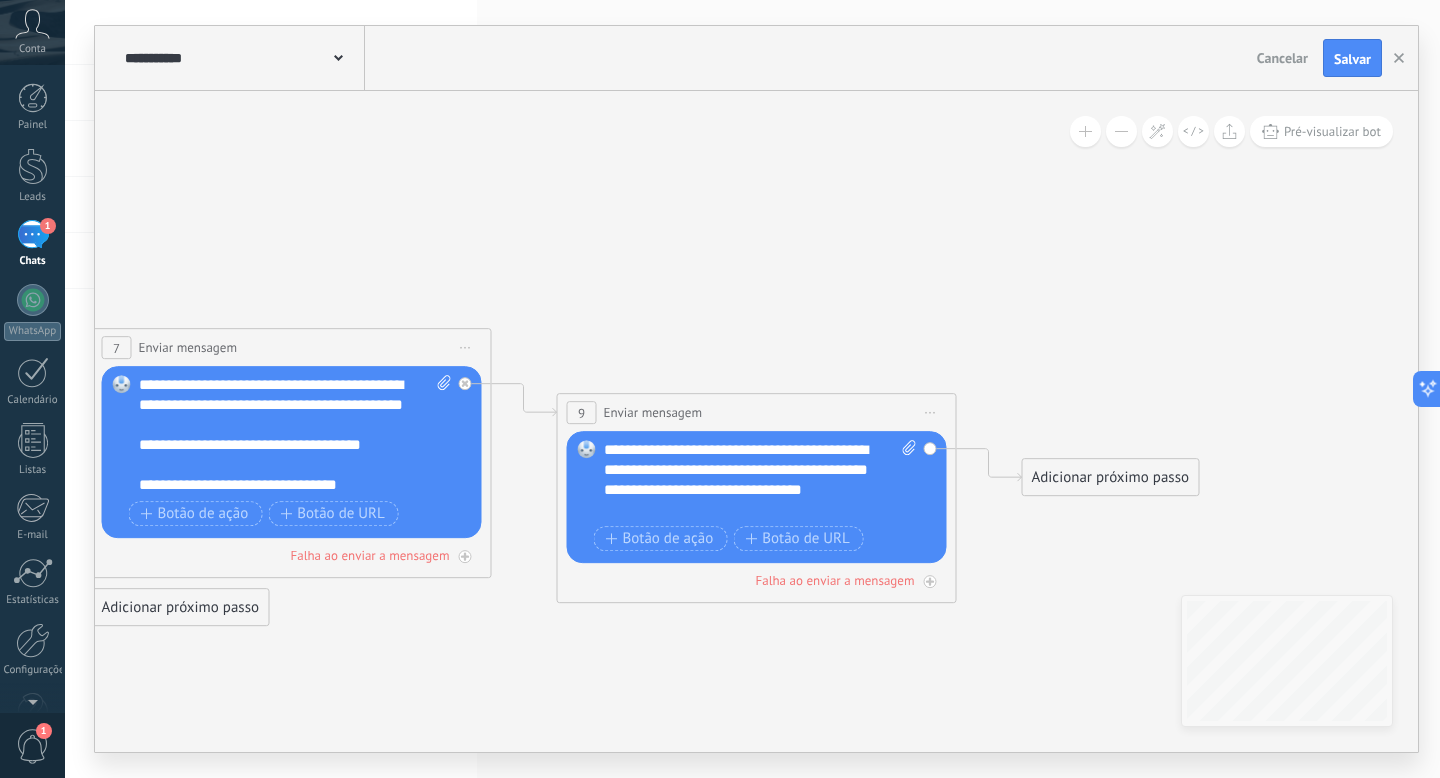 click on "**********" at bounding box center (760, 480) 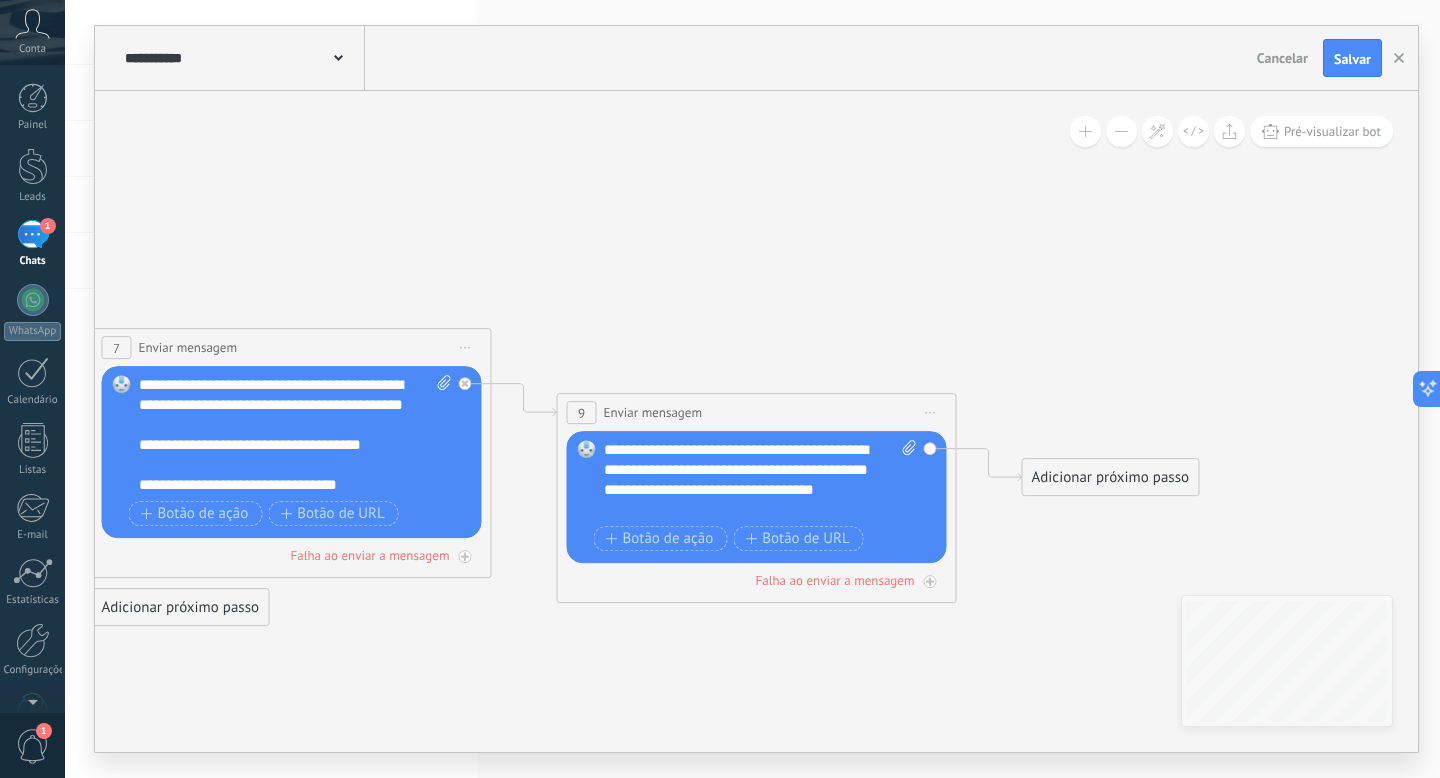 click on "**********" at bounding box center (760, 480) 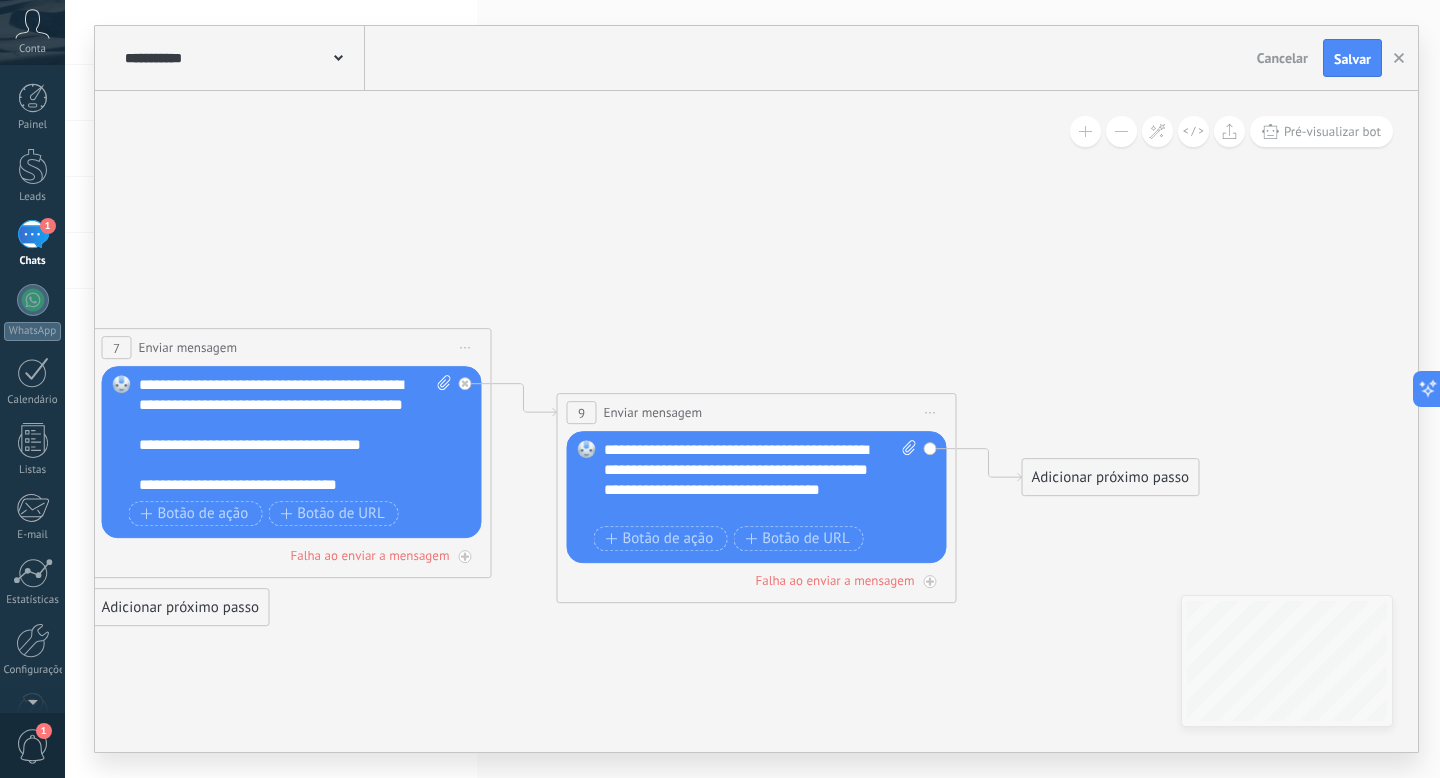 click 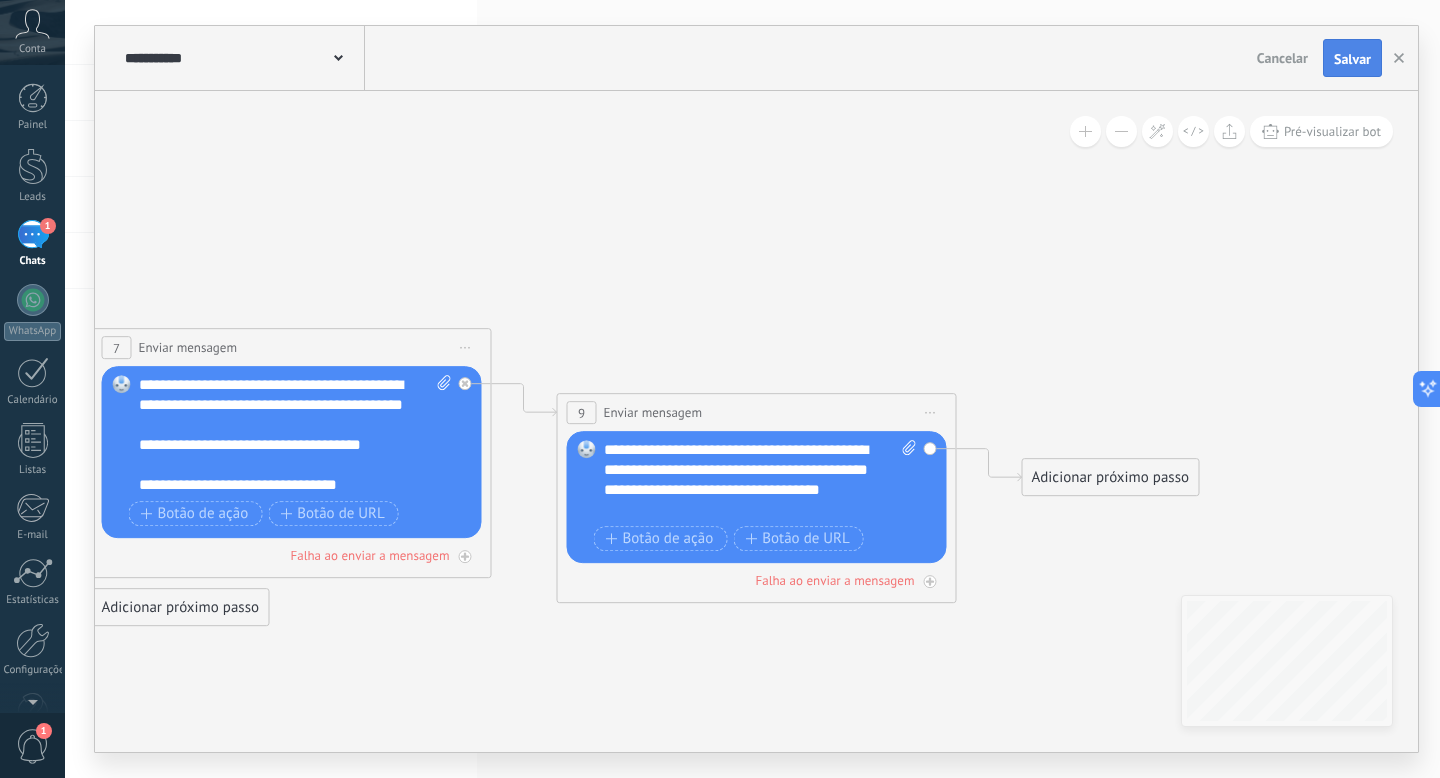 click on "Salvar" at bounding box center [1352, 59] 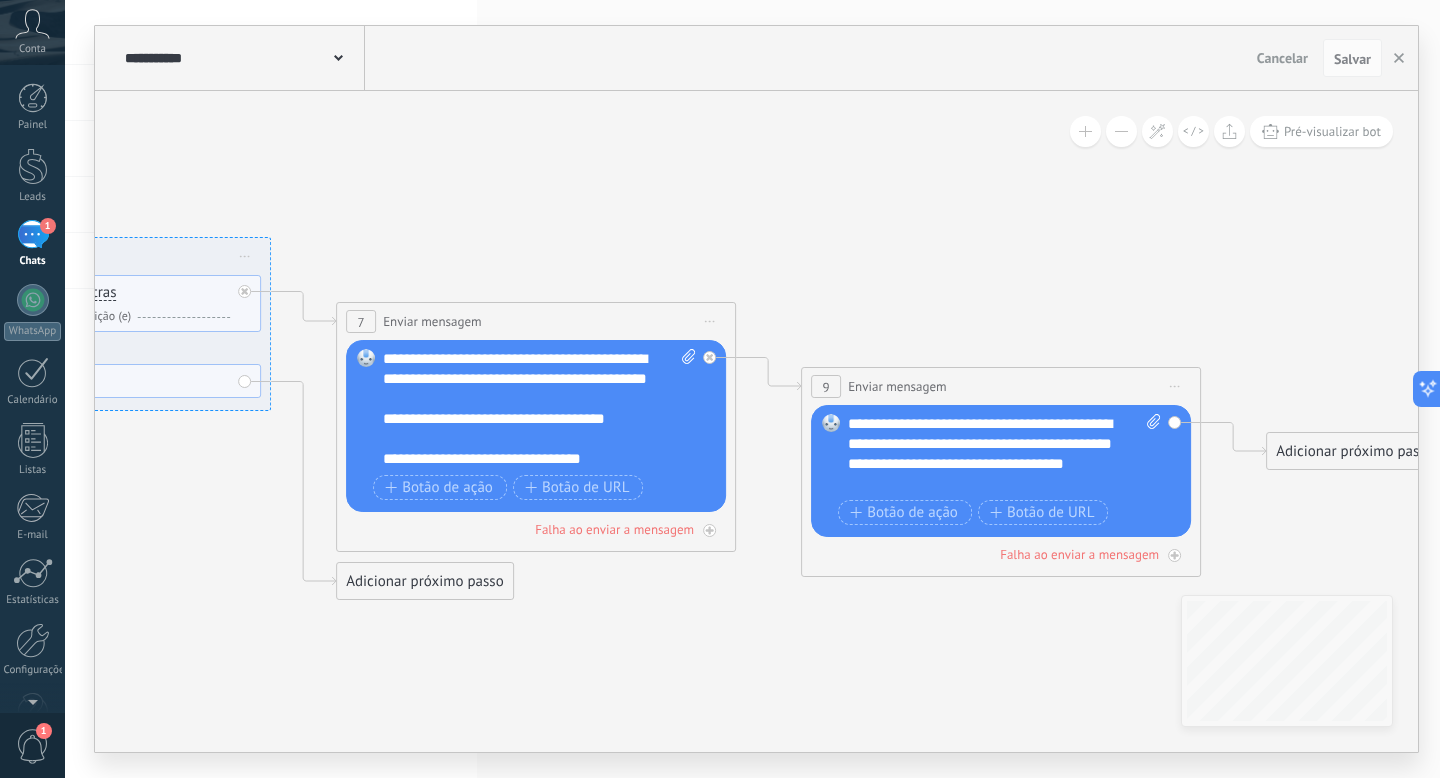drag, startPoint x: 580, startPoint y: 238, endPoint x: 826, endPoint y: 212, distance: 247.37016 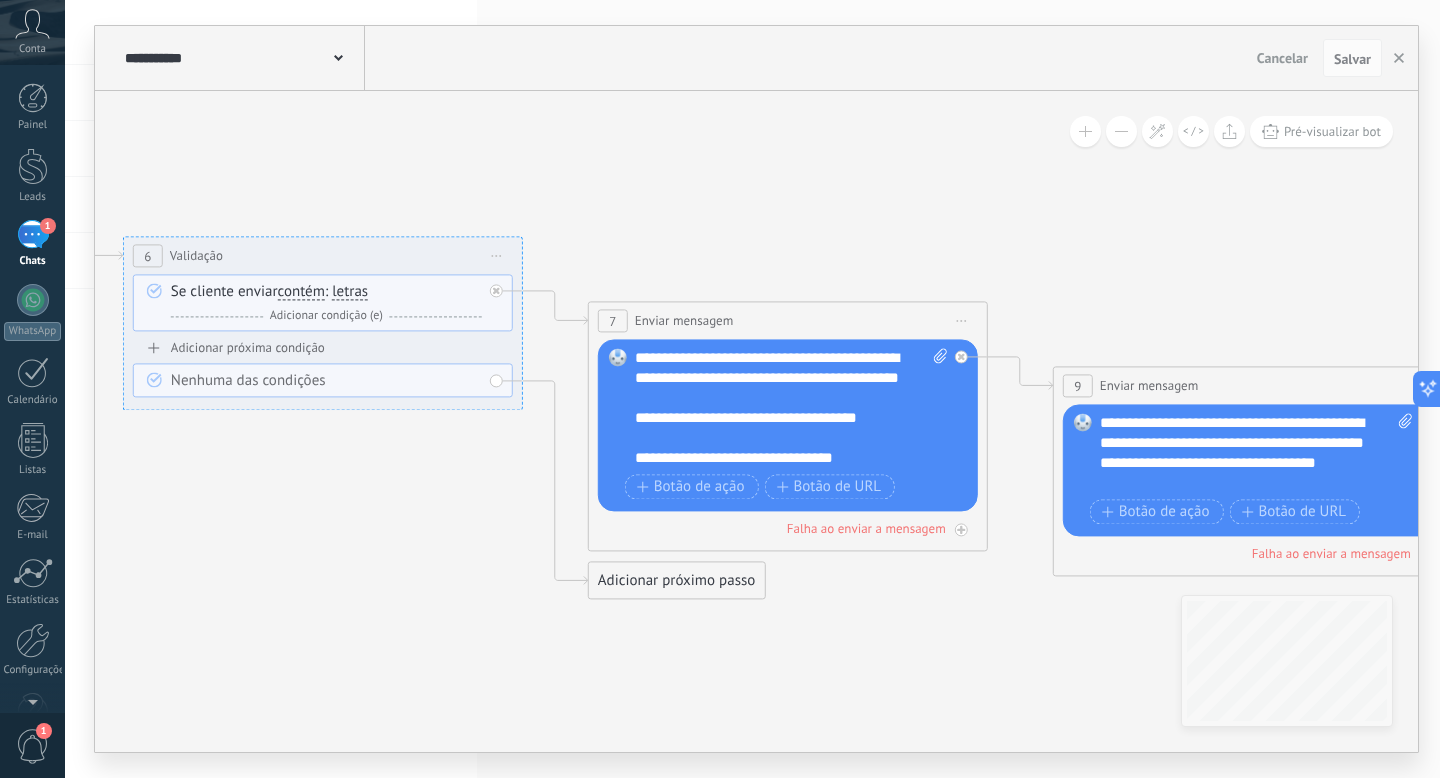 drag, startPoint x: 662, startPoint y: 202, endPoint x: 927, endPoint y: 202, distance: 265 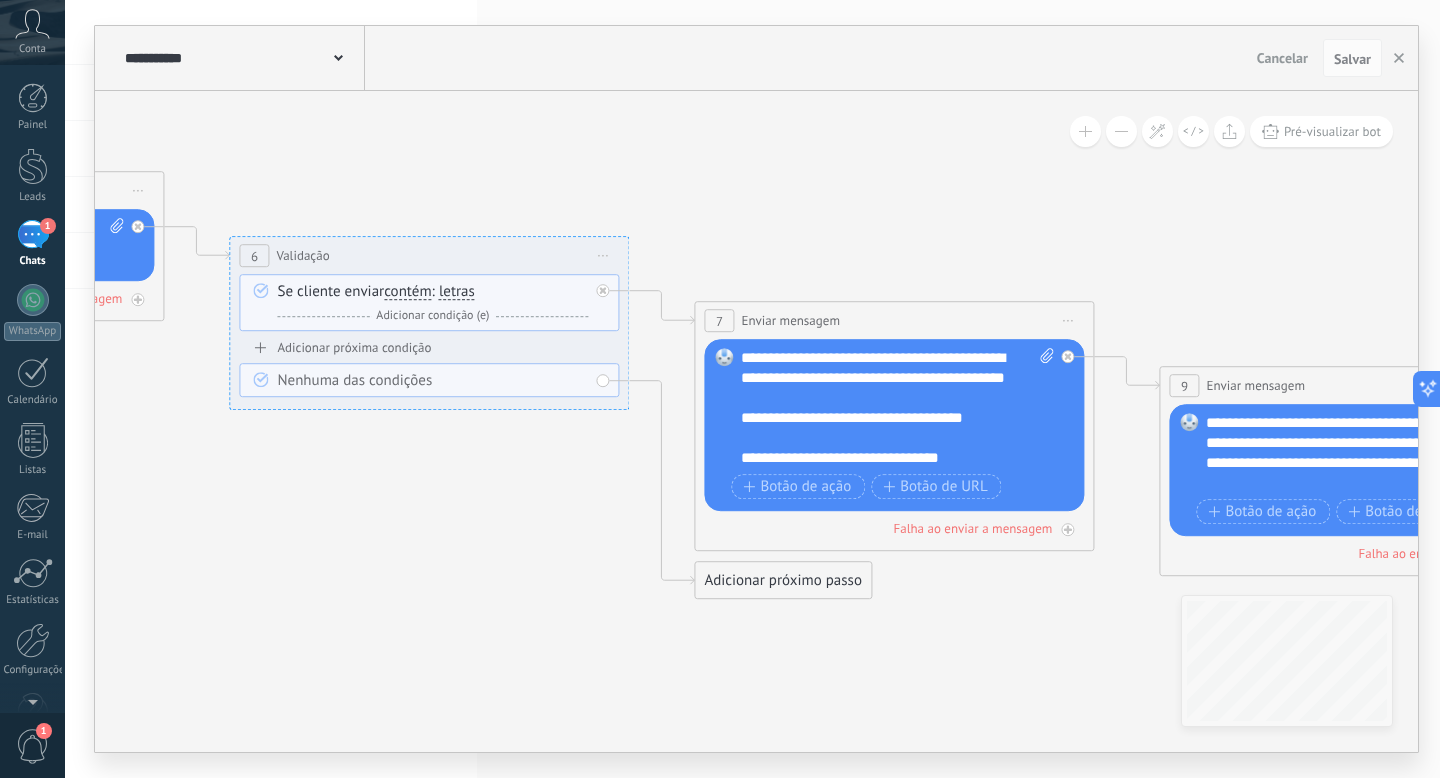 drag, startPoint x: 861, startPoint y: 217, endPoint x: 988, endPoint y: 217, distance: 127 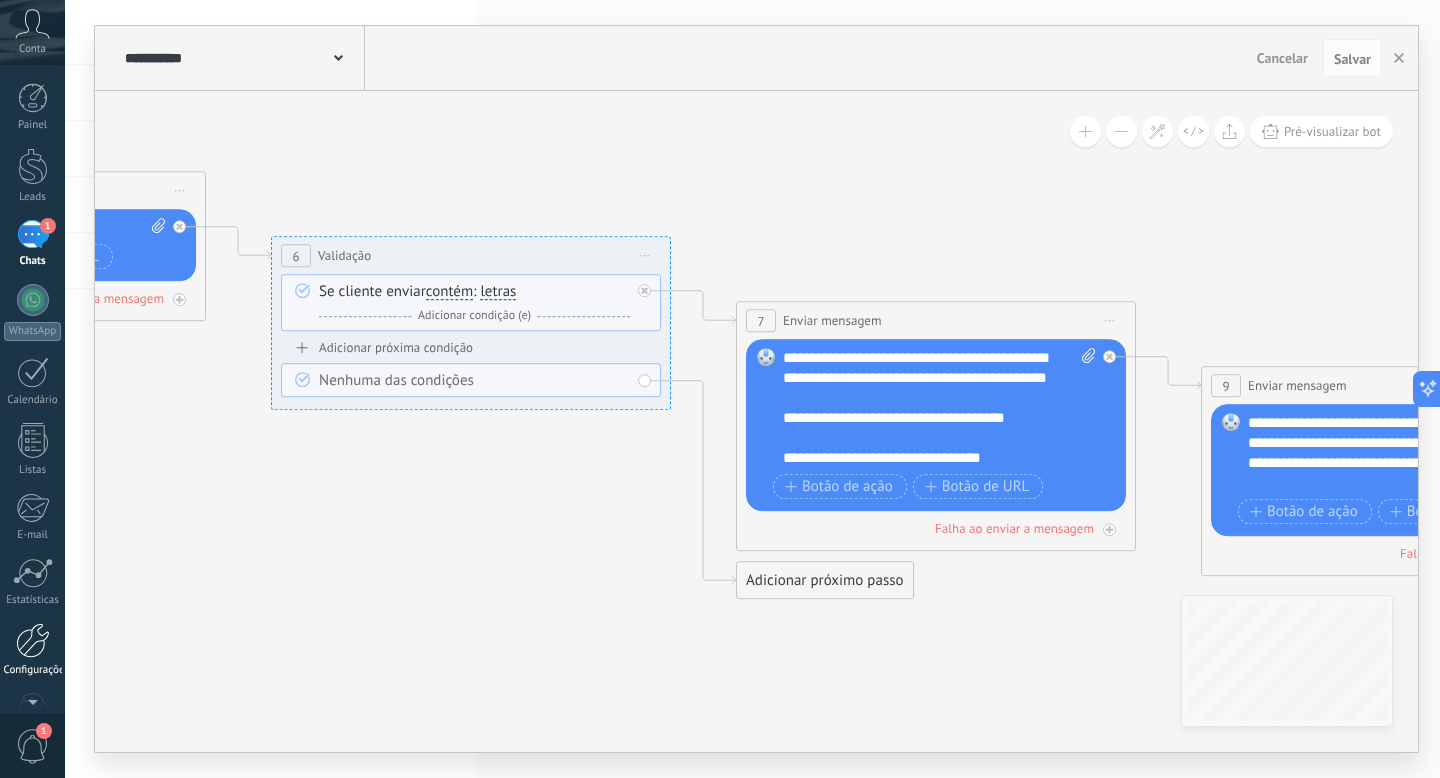 click at bounding box center [33, 640] 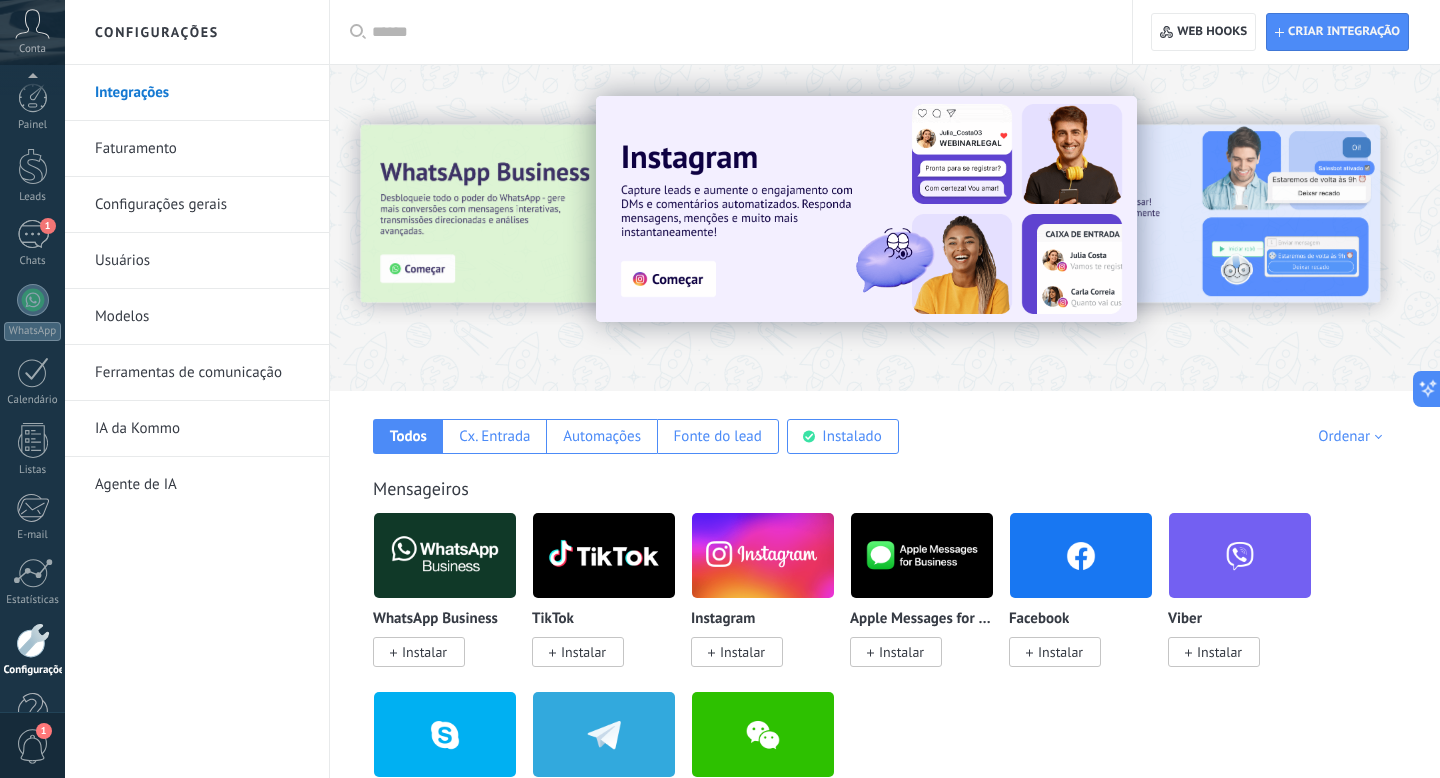 scroll, scrollTop: 54, scrollLeft: 0, axis: vertical 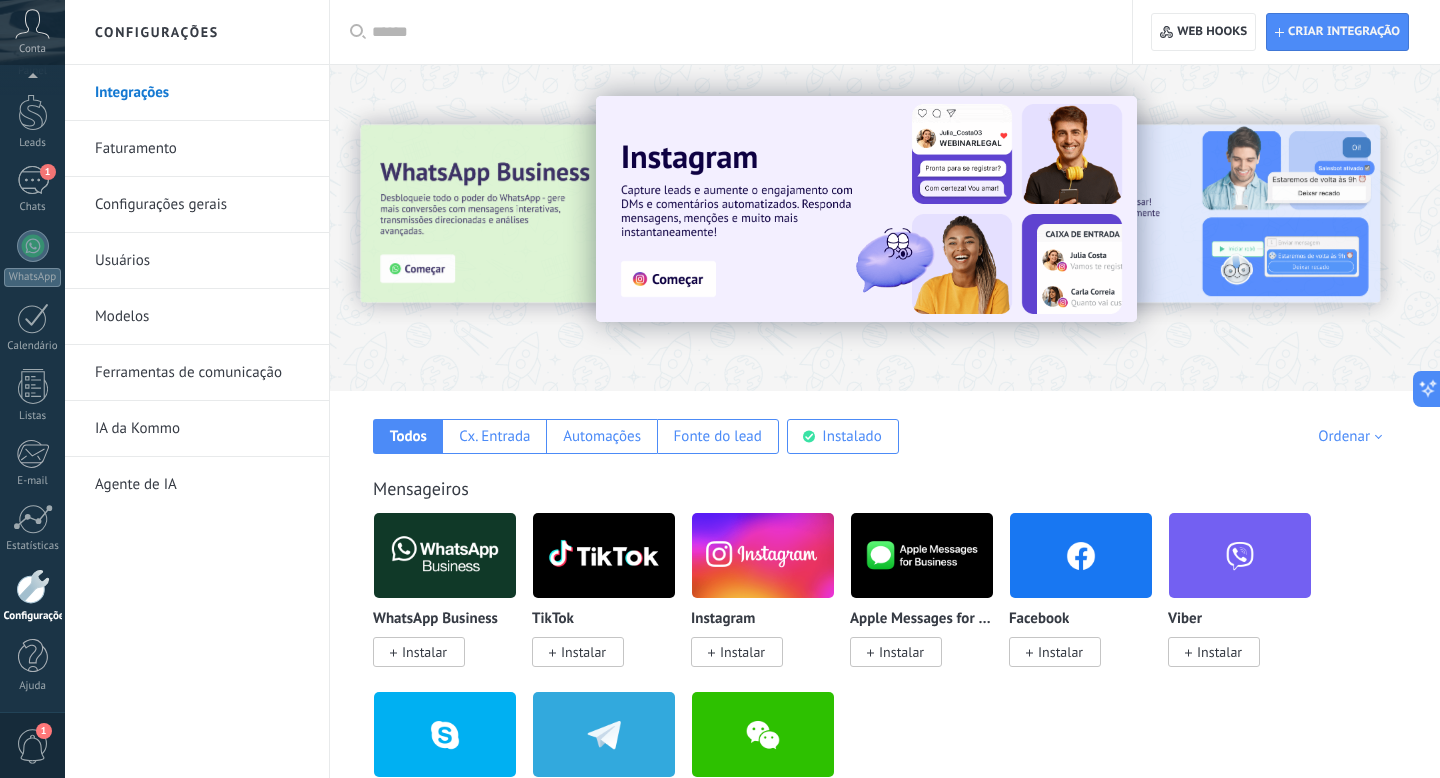 click on "Integrações" at bounding box center (202, 93) 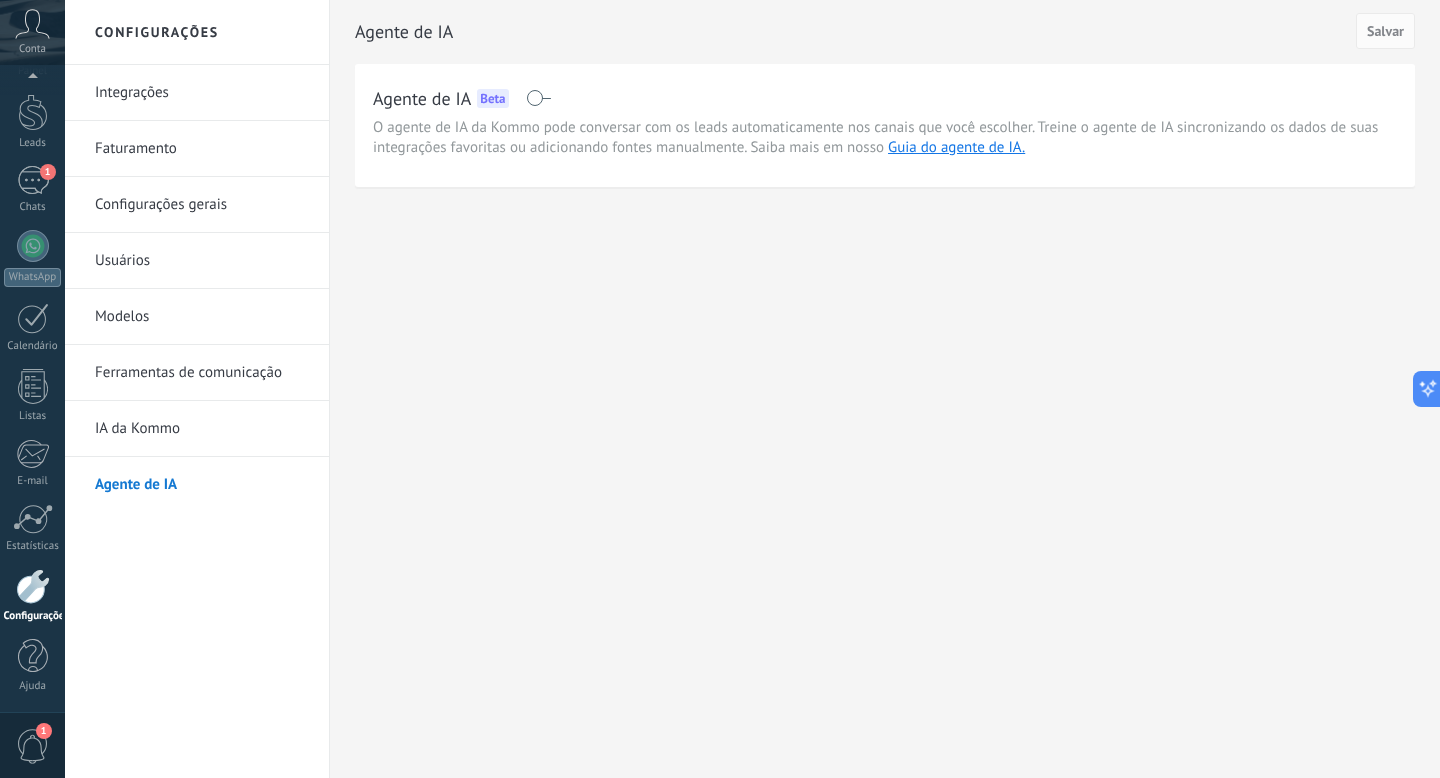 click on "Configurações gerais" at bounding box center [202, 205] 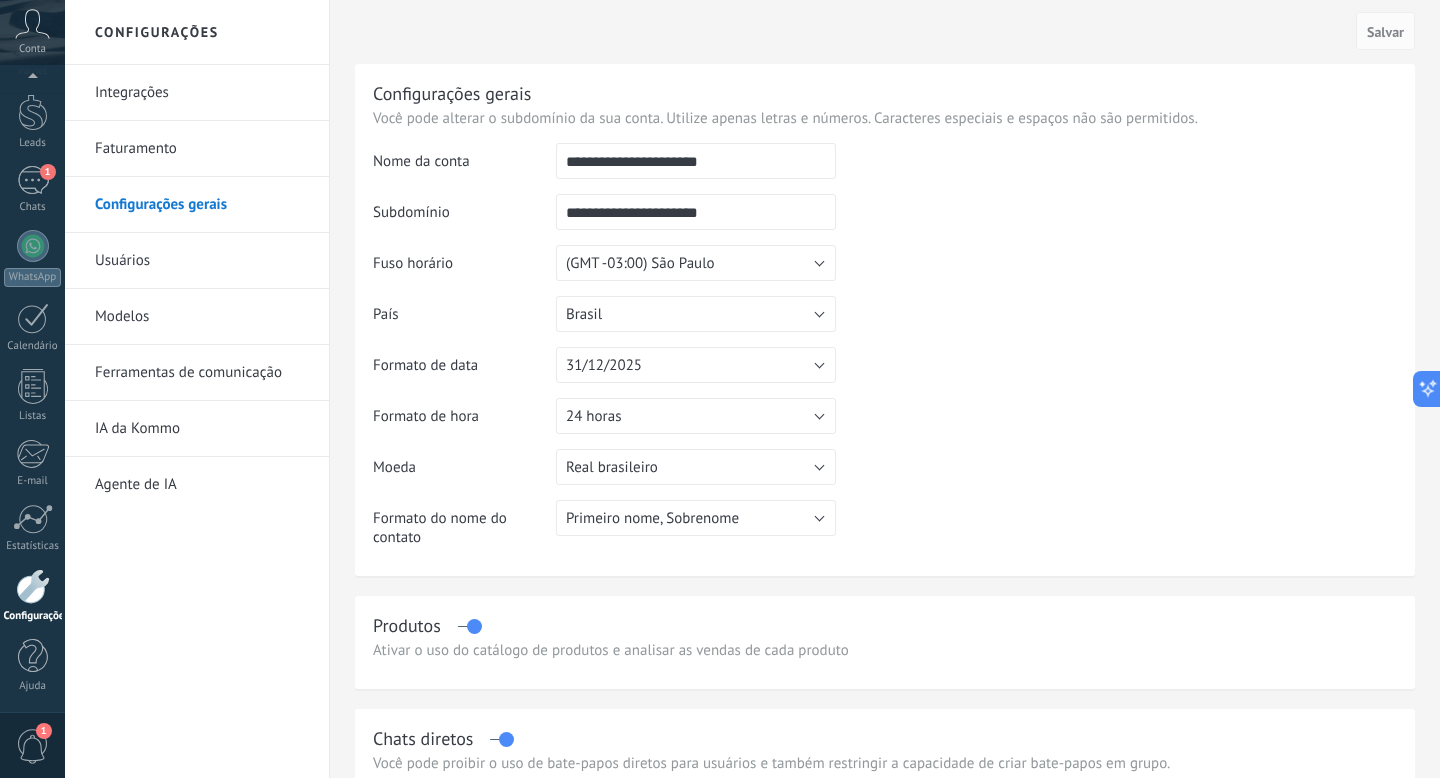 click on "Usuários" at bounding box center [202, 261] 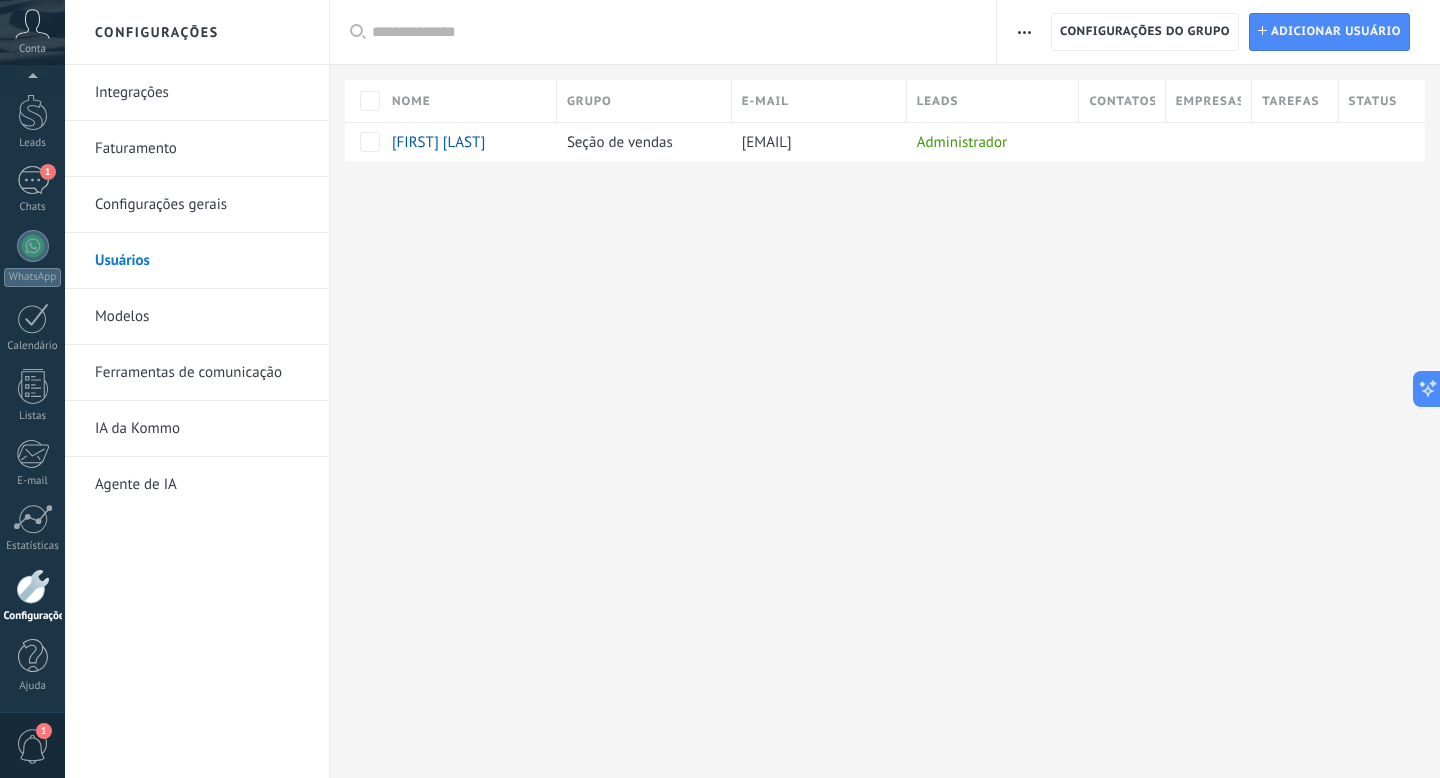 click on "Integrações" at bounding box center [202, 93] 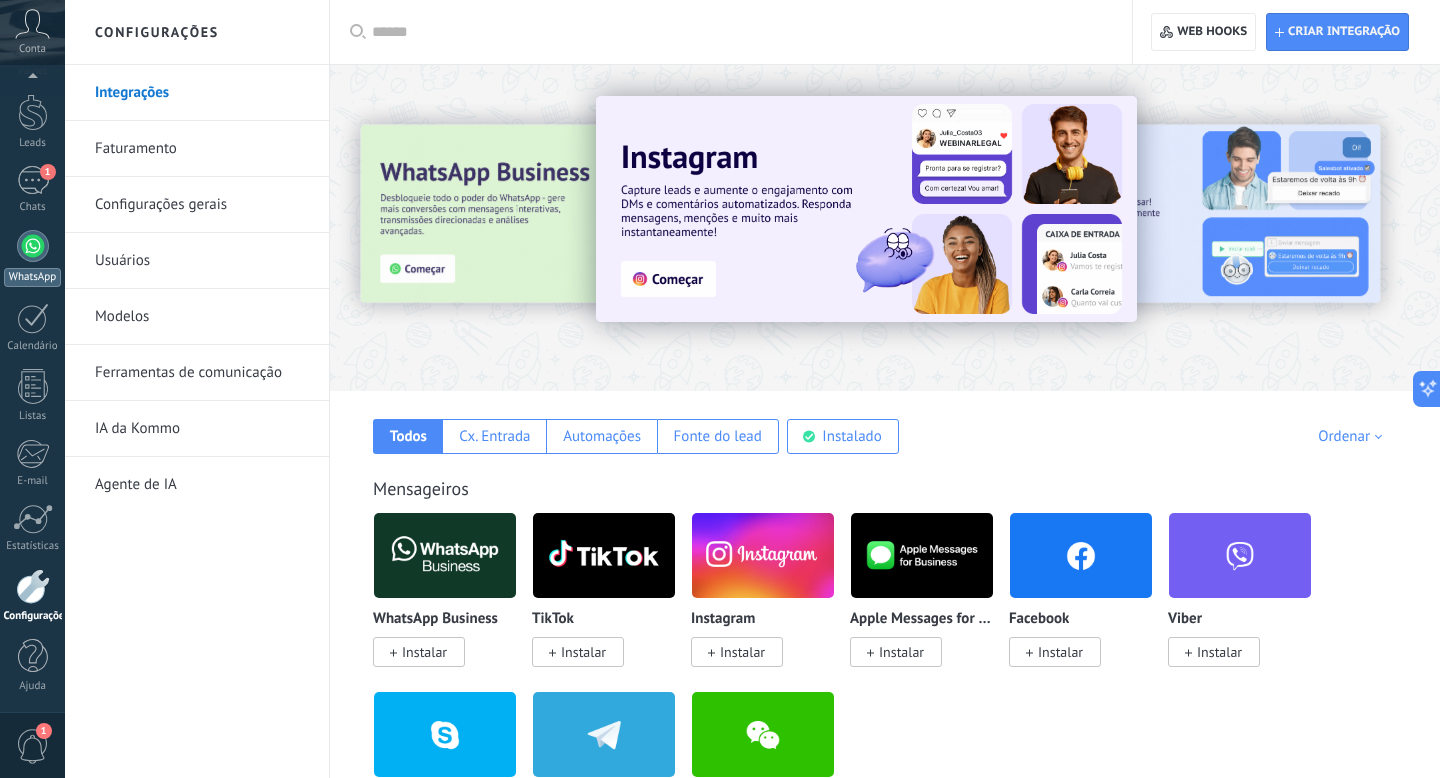 click at bounding box center (33, 246) 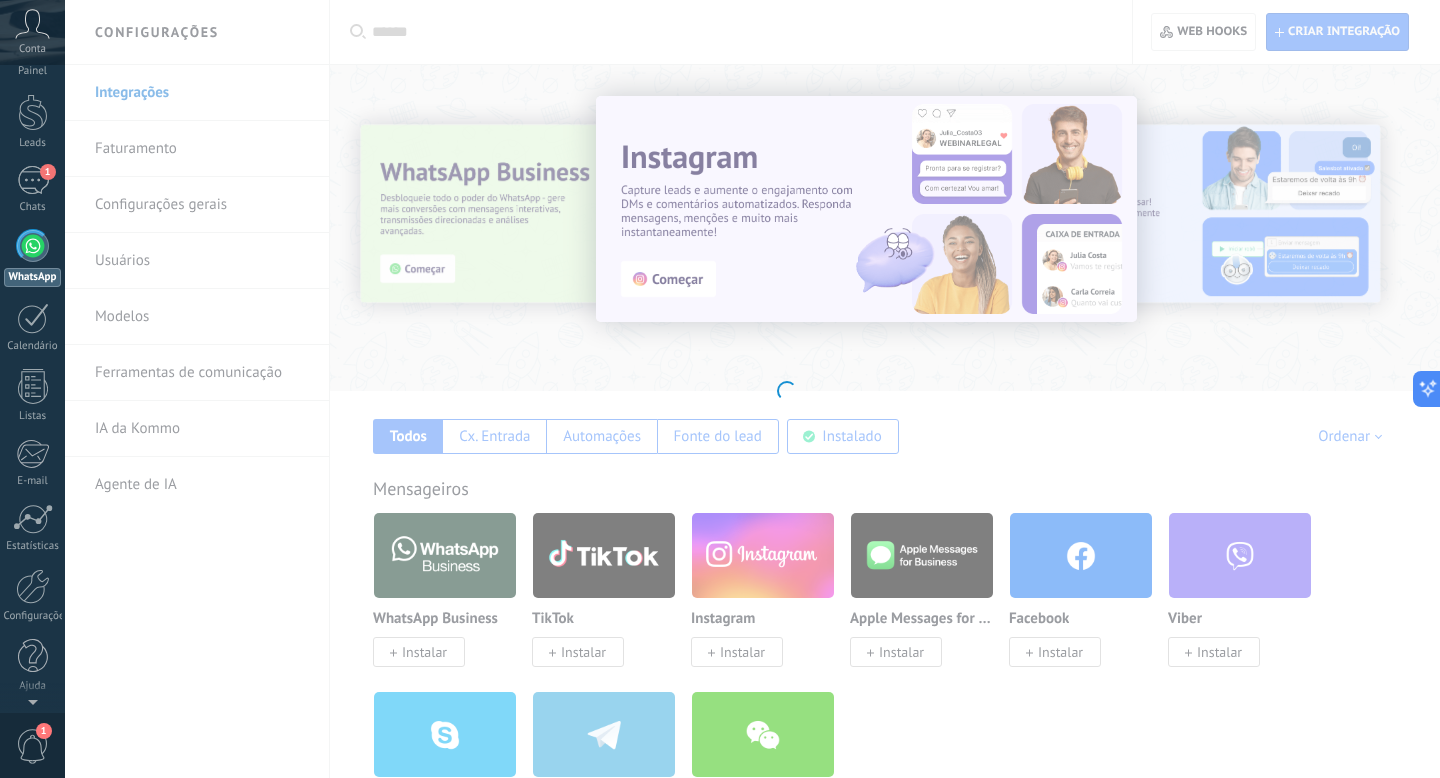 scroll, scrollTop: 0, scrollLeft: 0, axis: both 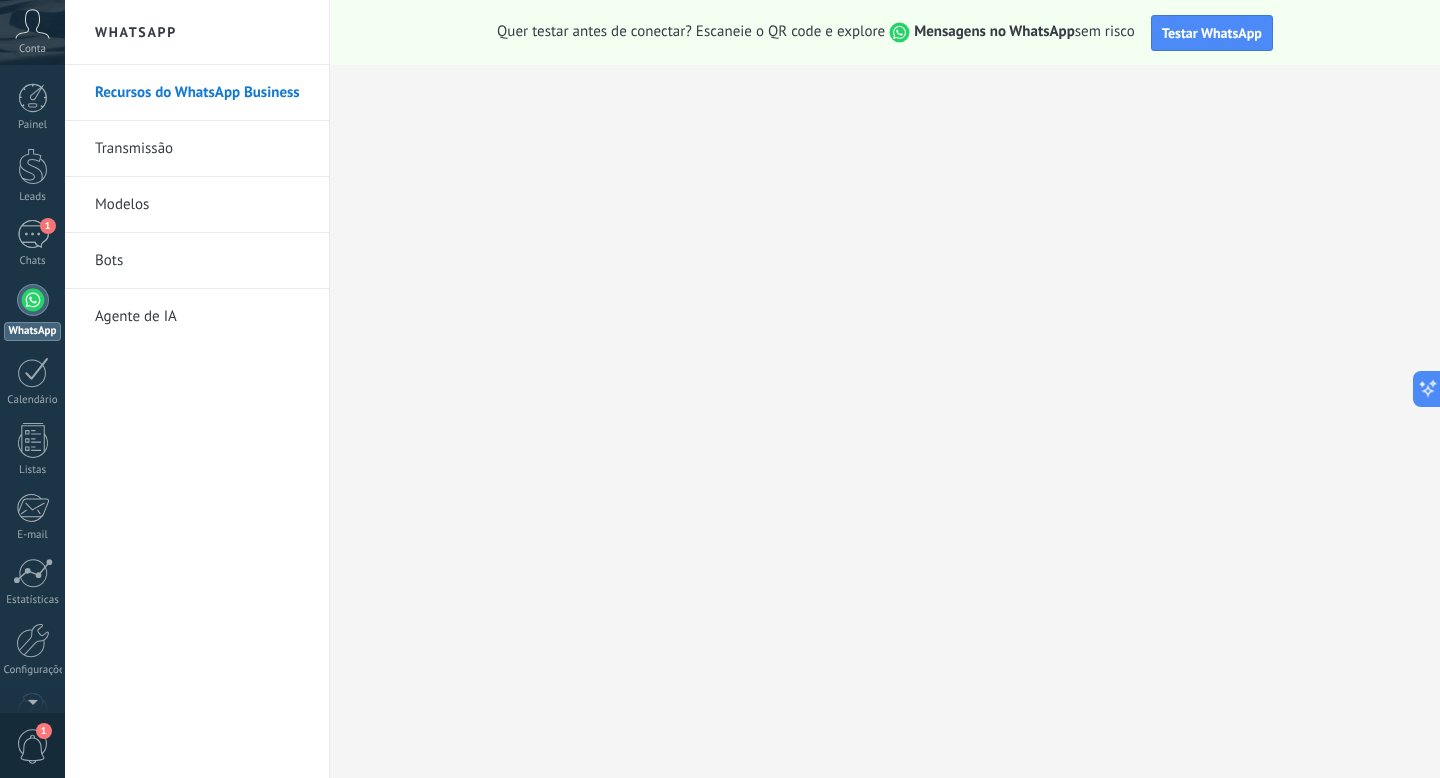 click on "Modelos" at bounding box center [202, 205] 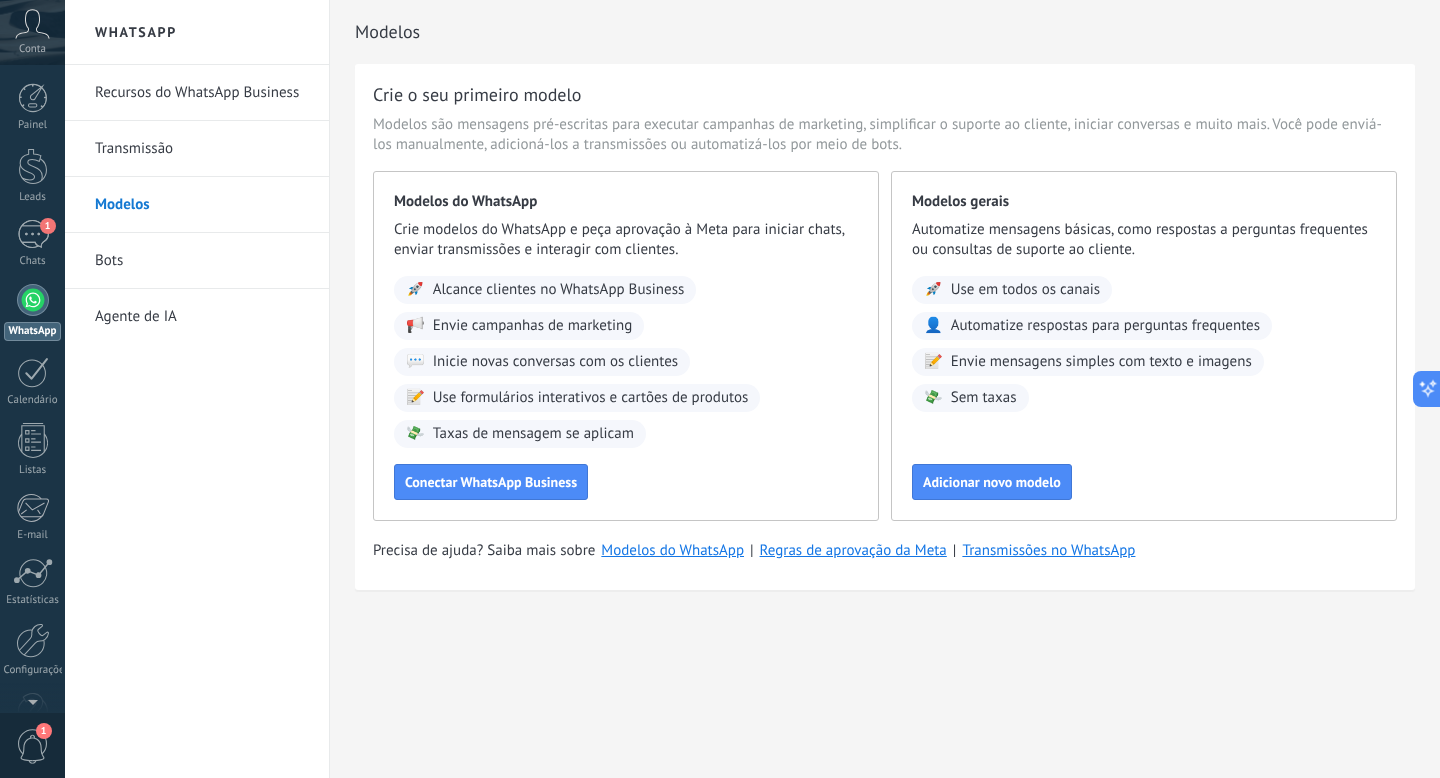 click on "Bots" at bounding box center (202, 261) 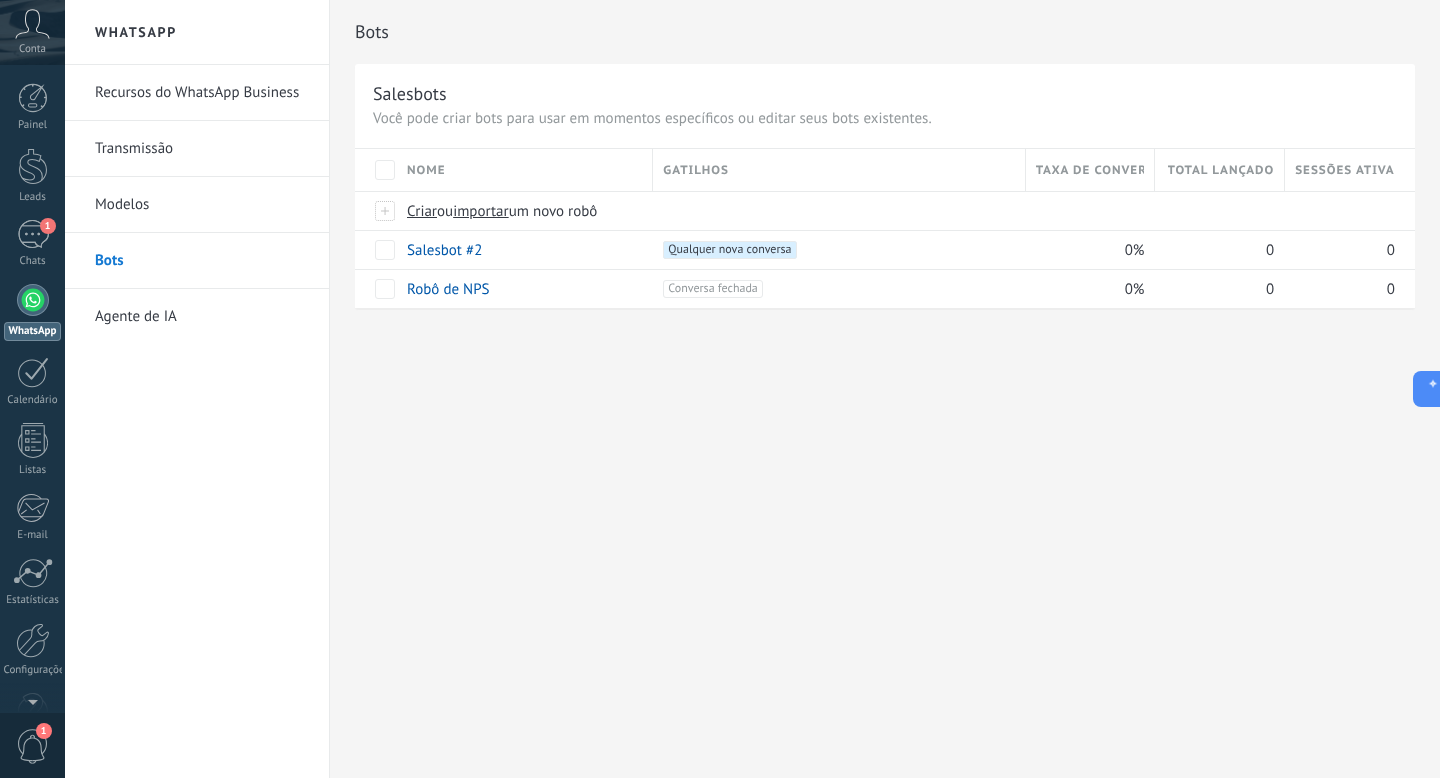 click on "Agente de IA" at bounding box center (202, 317) 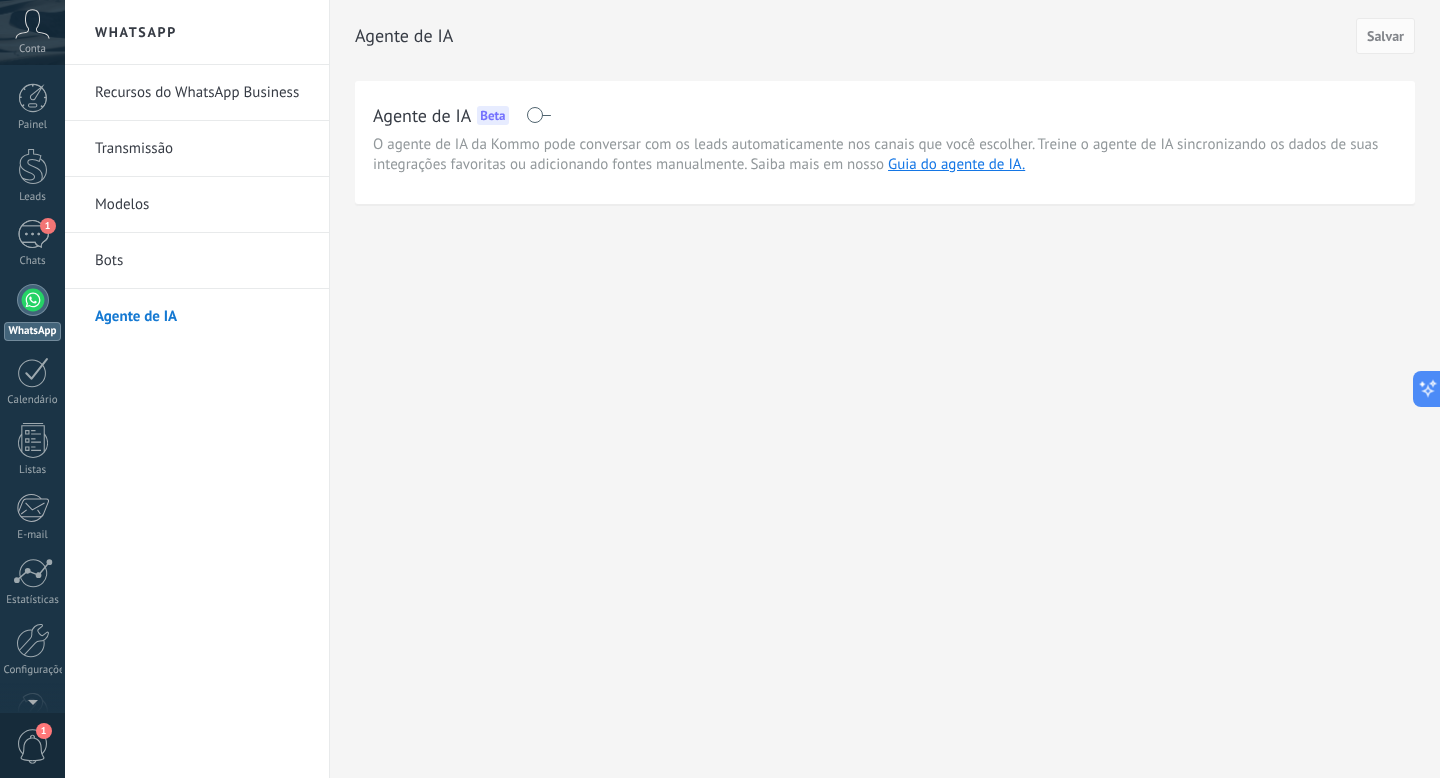 click on "Bots" at bounding box center (202, 261) 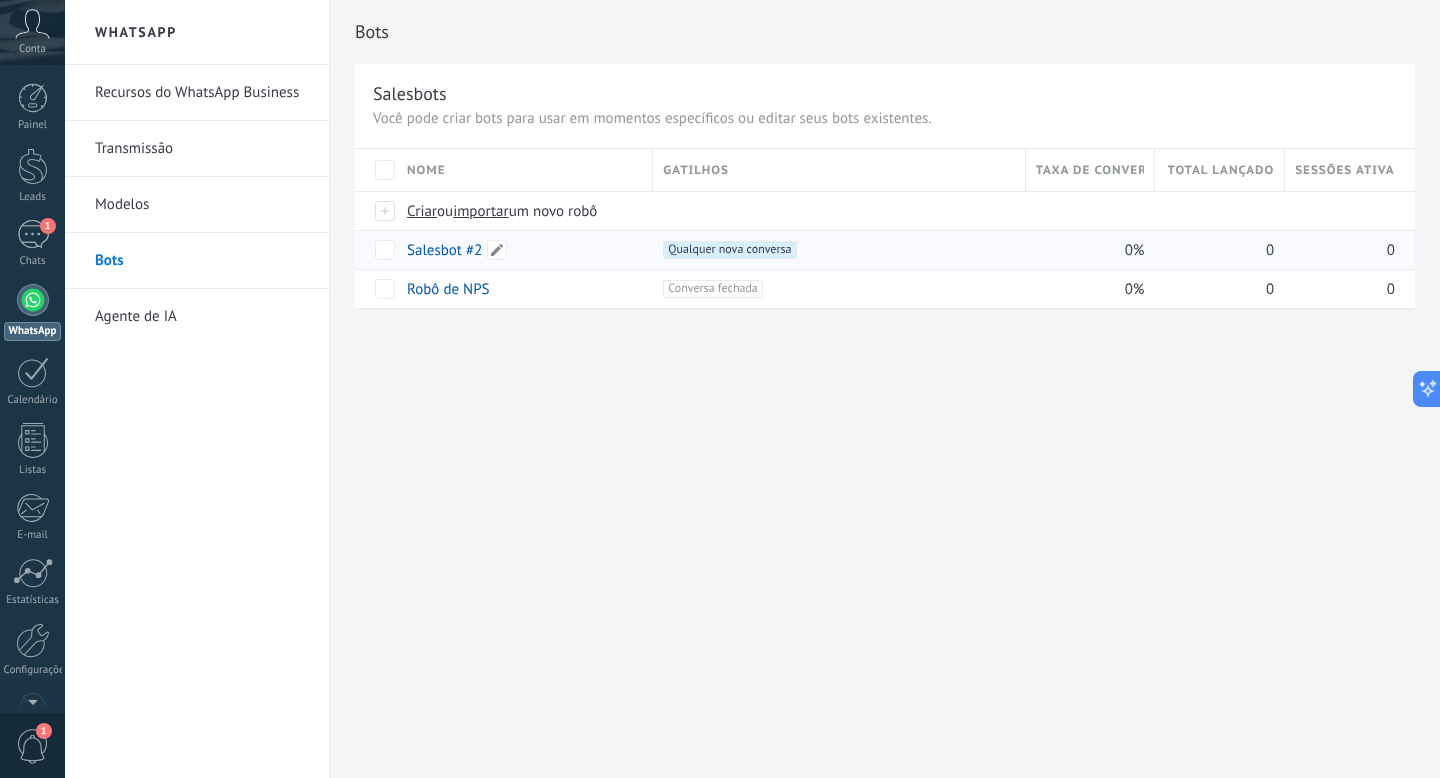 click on "Salesbot #2" at bounding box center (444, 250) 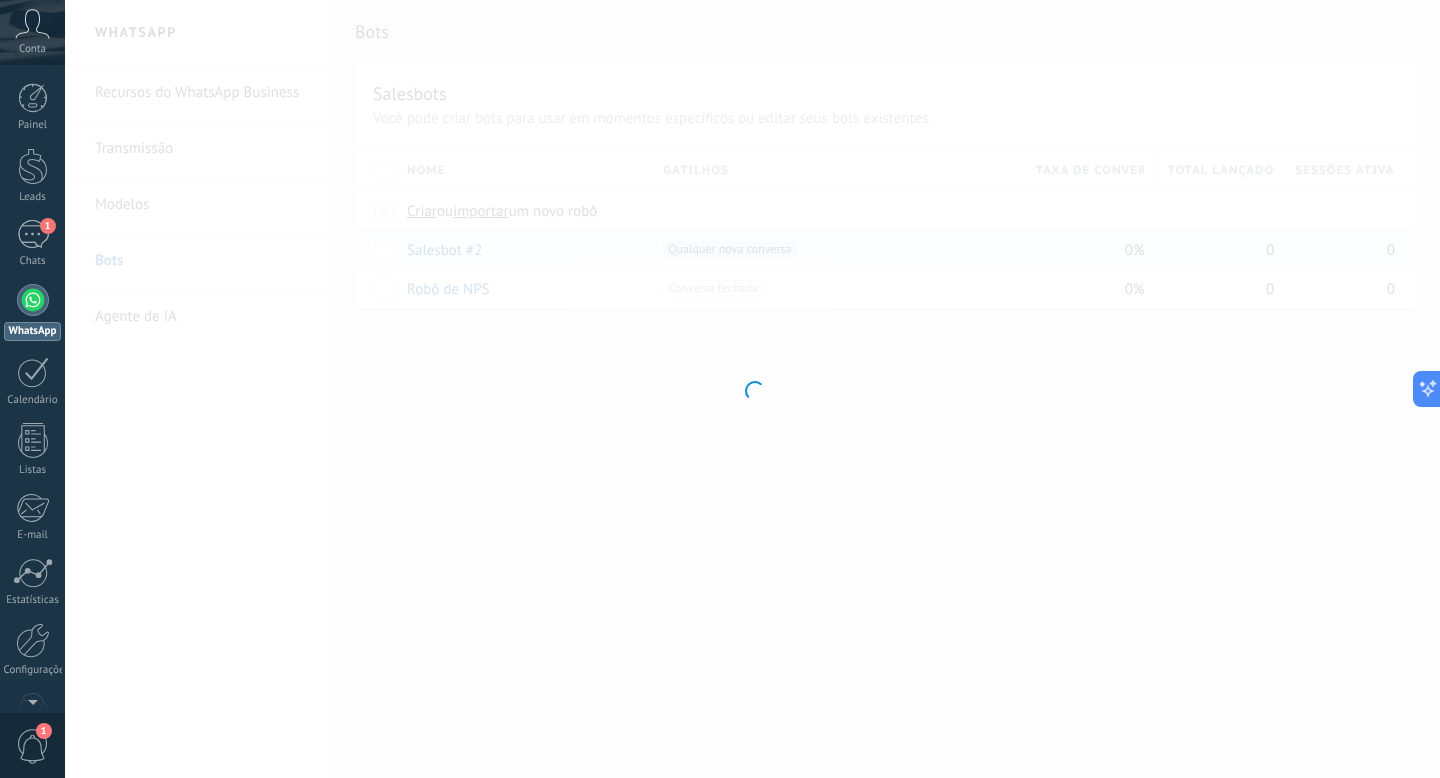 type on "**********" 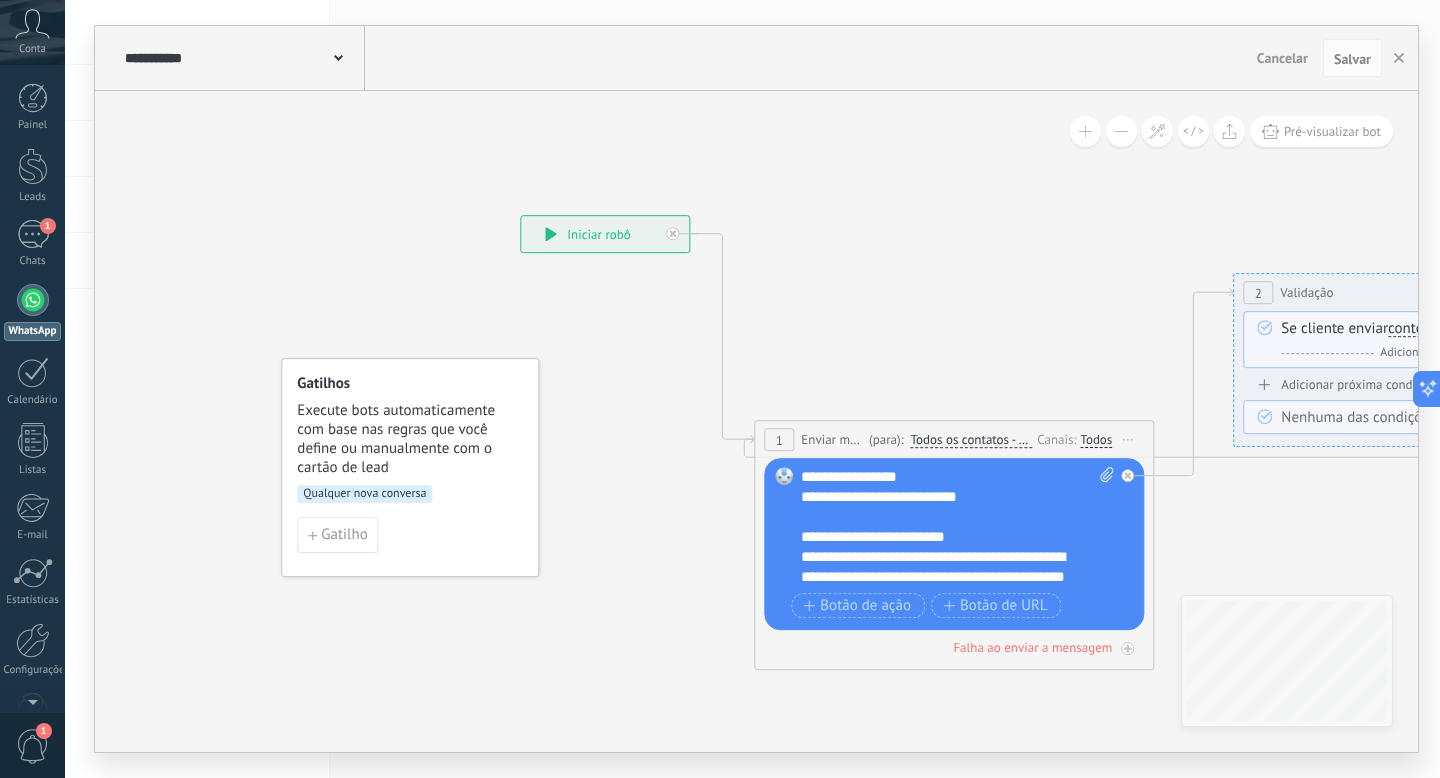 drag, startPoint x: 435, startPoint y: 482, endPoint x: 546, endPoint y: 599, distance: 161.27615 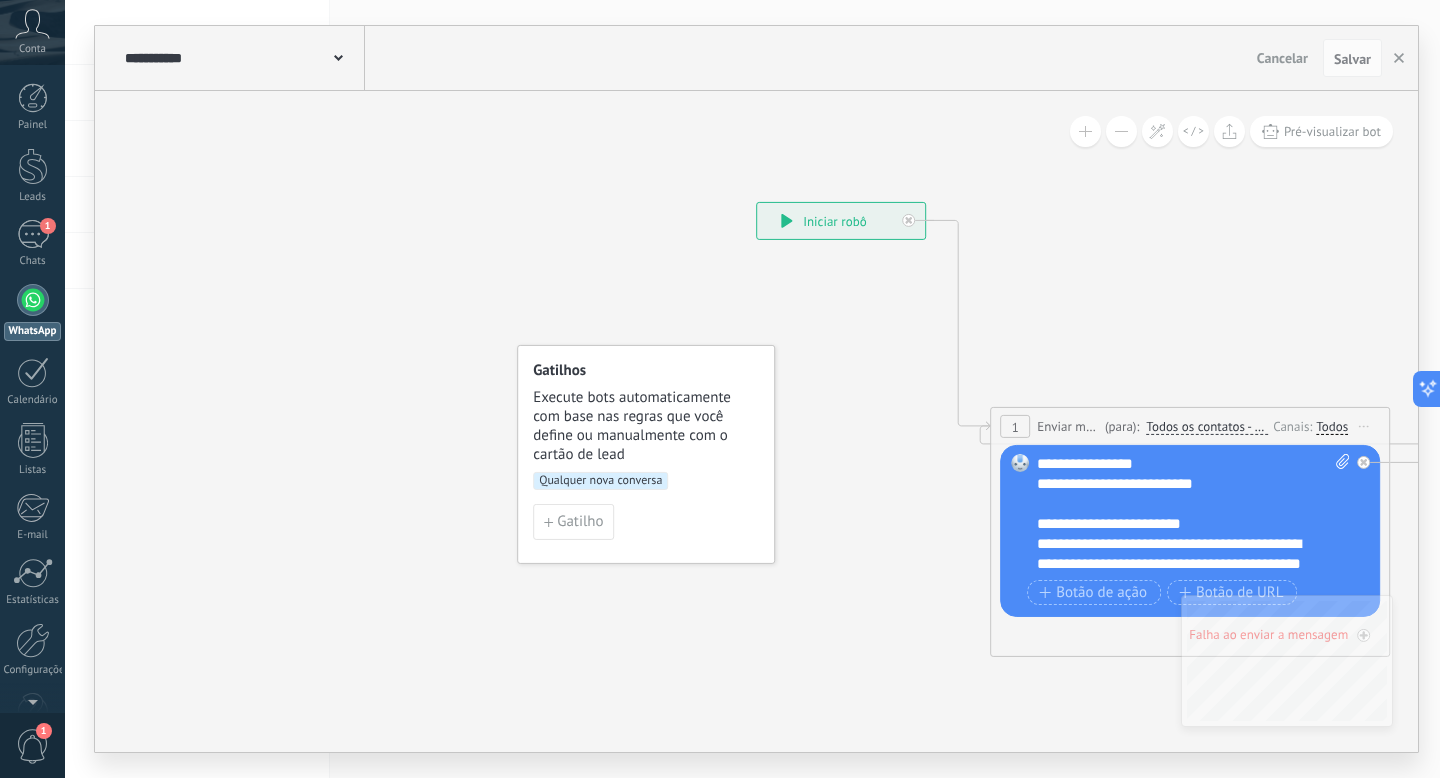drag, startPoint x: 755, startPoint y: 192, endPoint x: 1029, endPoint y: 179, distance: 274.30823 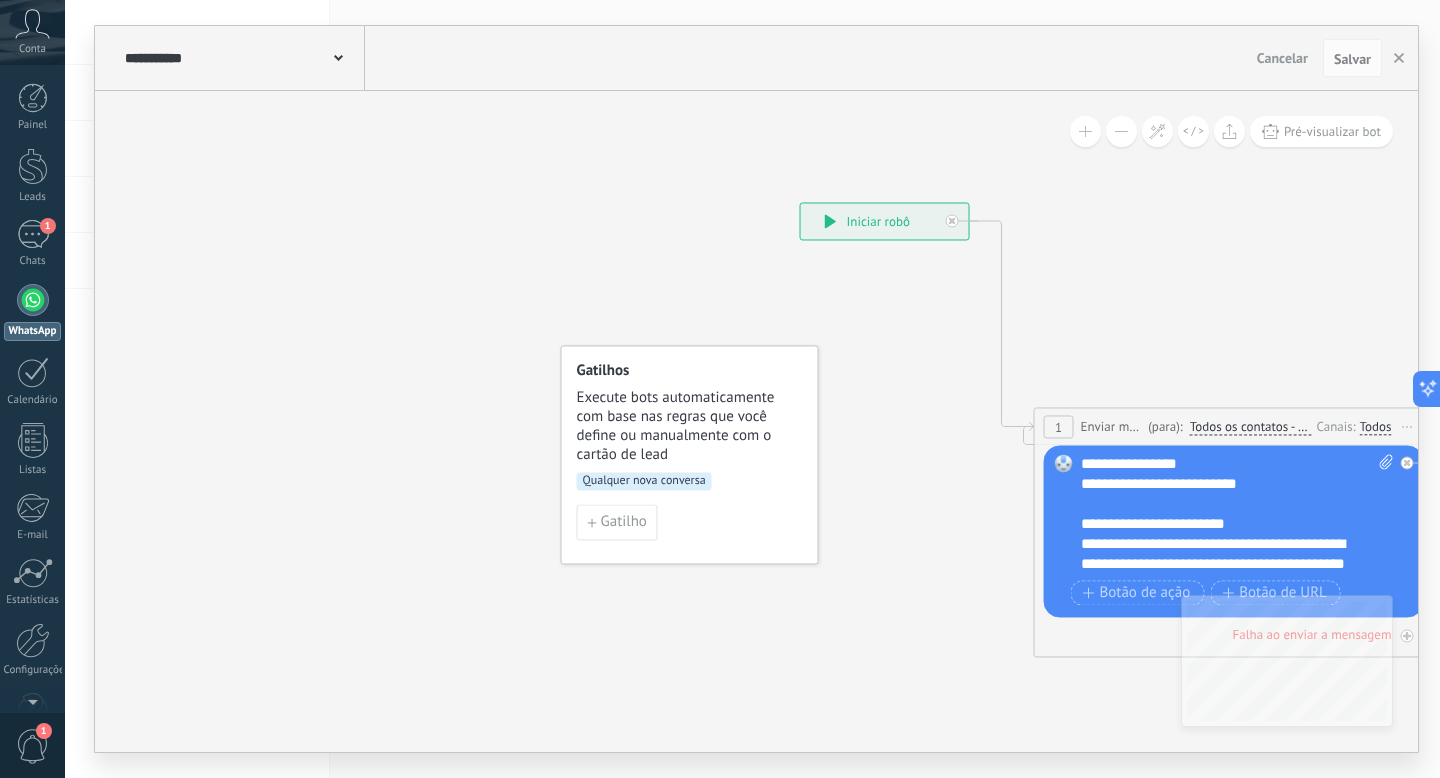 click 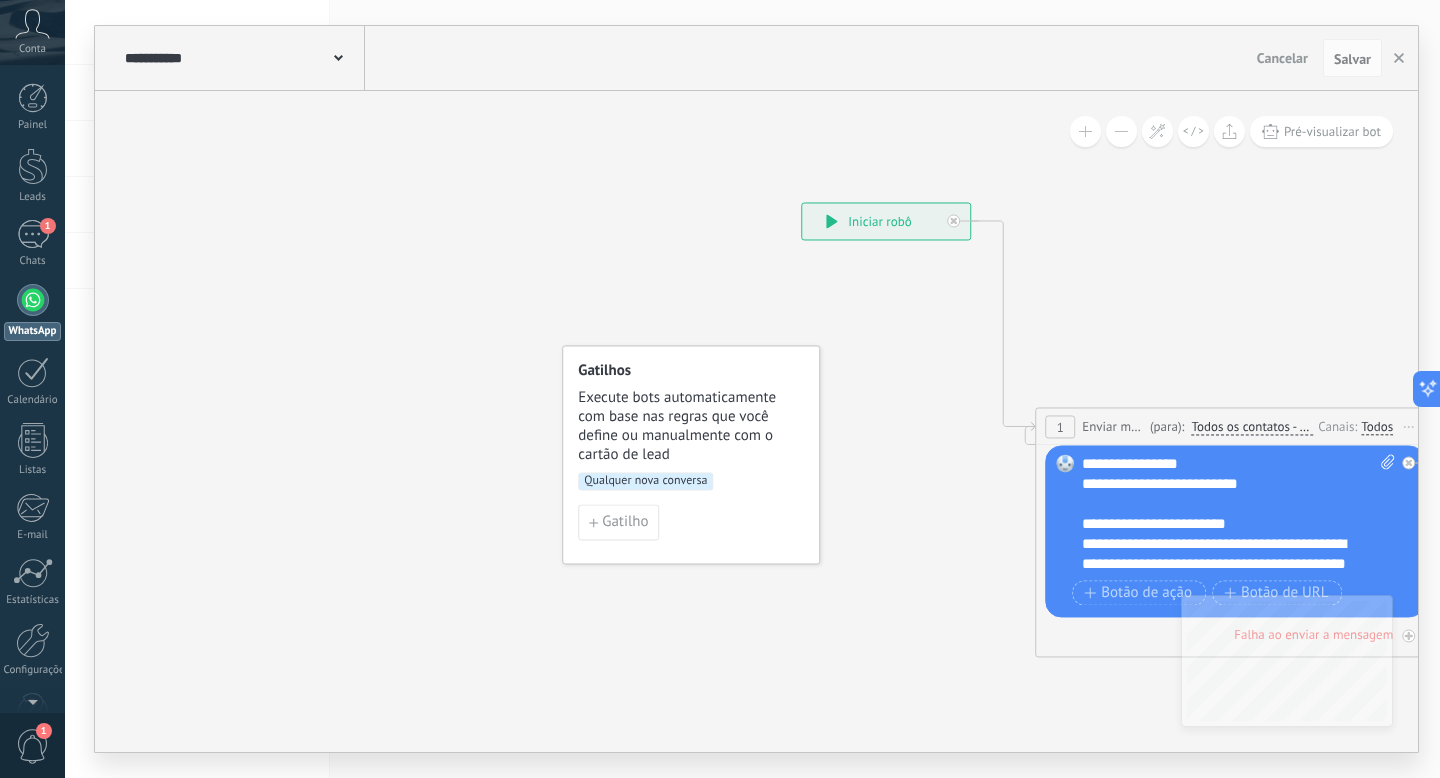 click 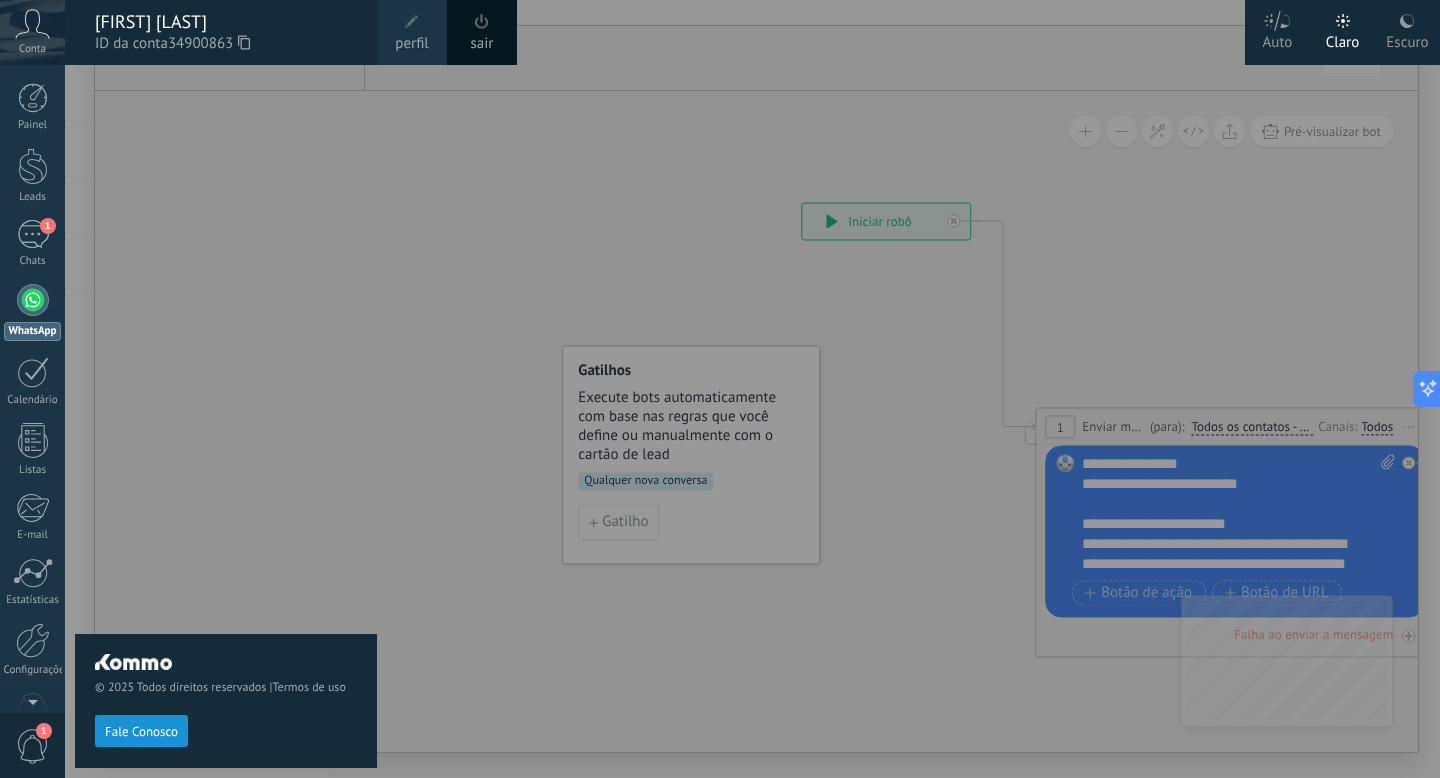 click at bounding box center (412, 22) 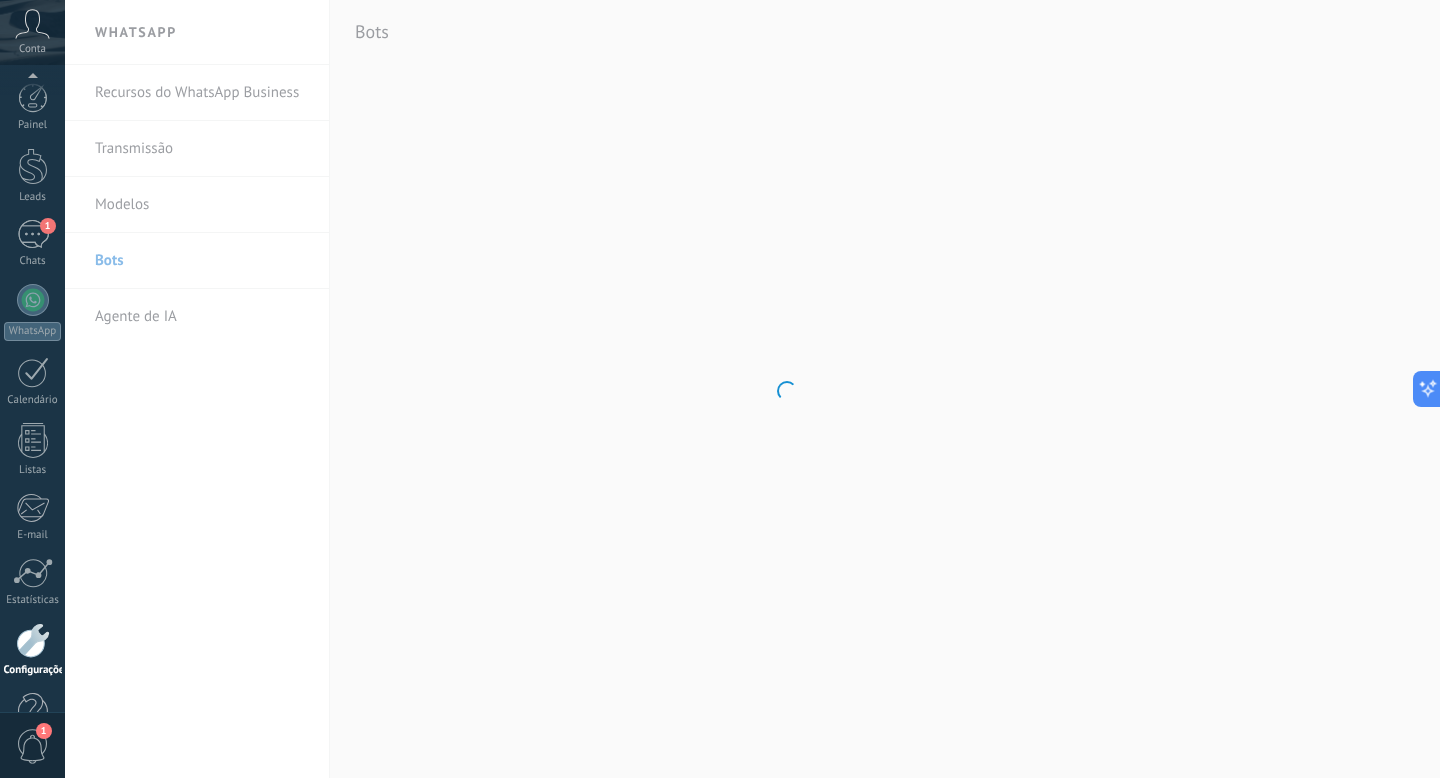 scroll, scrollTop: 54, scrollLeft: 0, axis: vertical 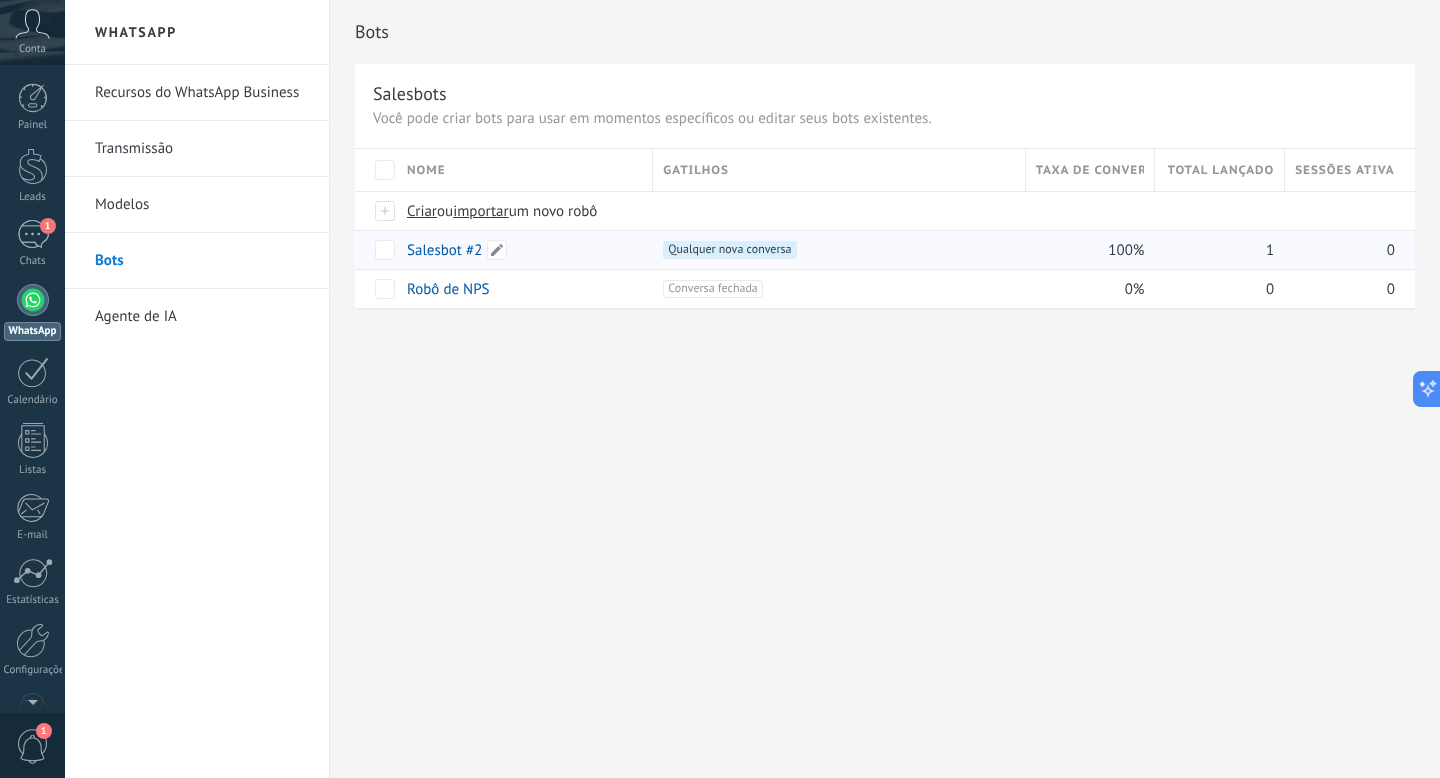 click on "Salesbot #2" at bounding box center (444, 250) 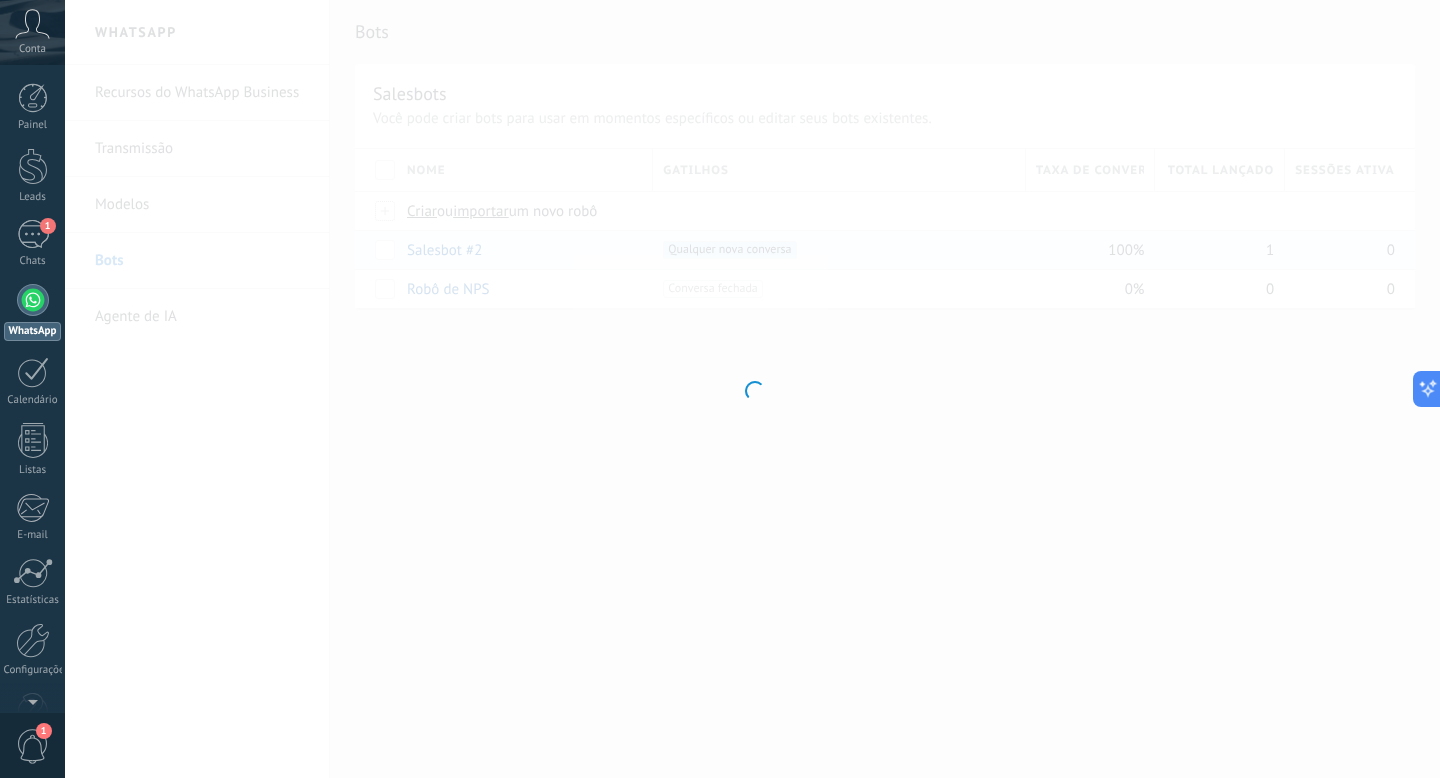 type on "**********" 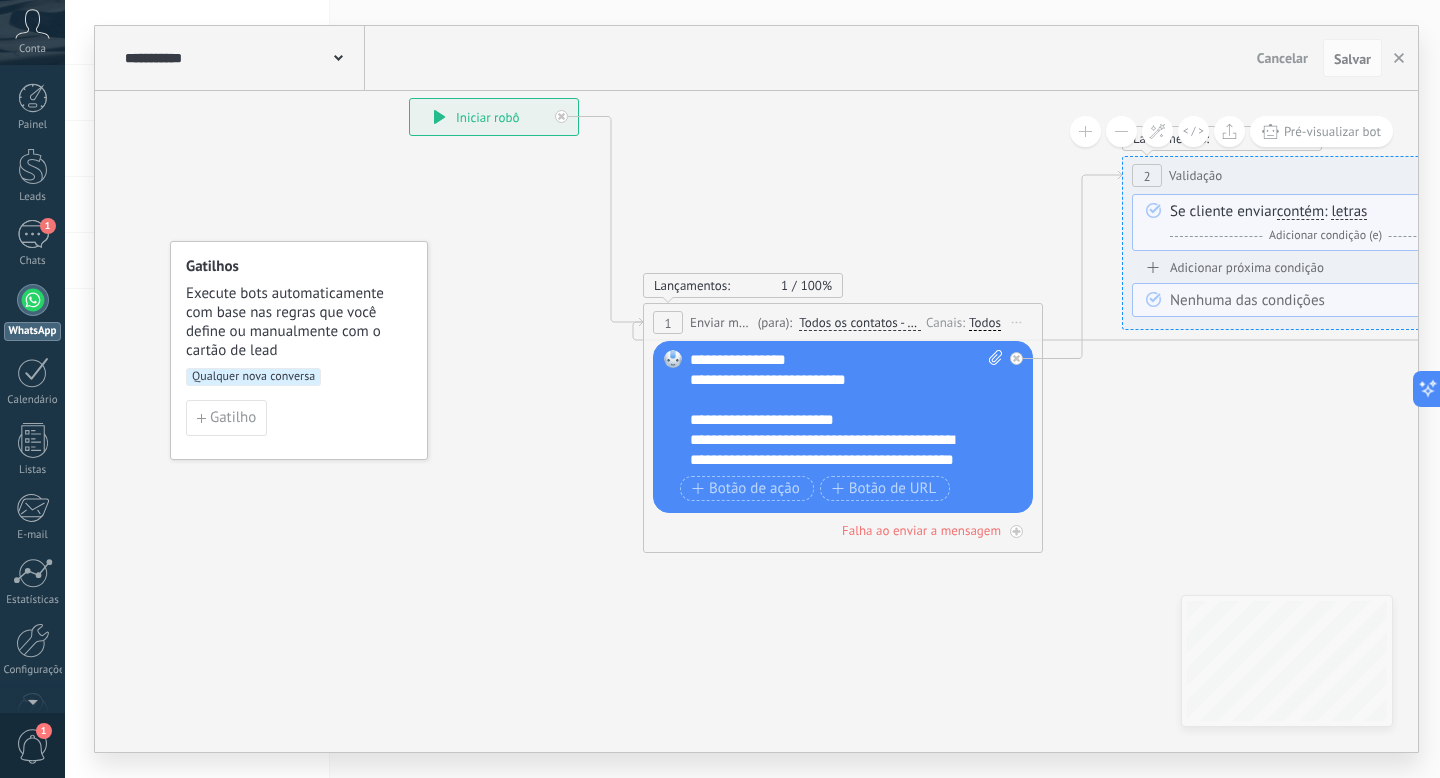 click on "**********" at bounding box center [846, 410] 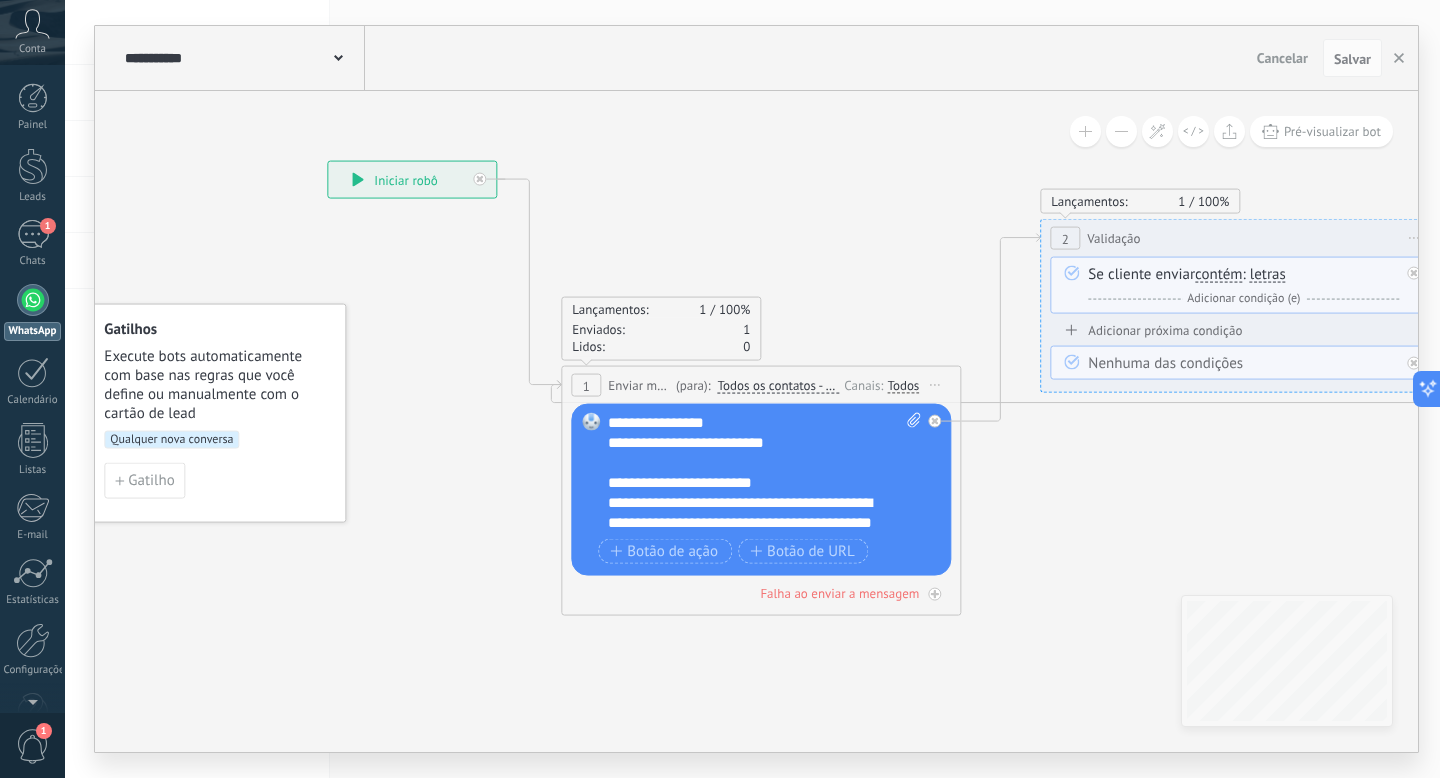 drag, startPoint x: 1144, startPoint y: 474, endPoint x: 1062, endPoint y: 536, distance: 102.80078 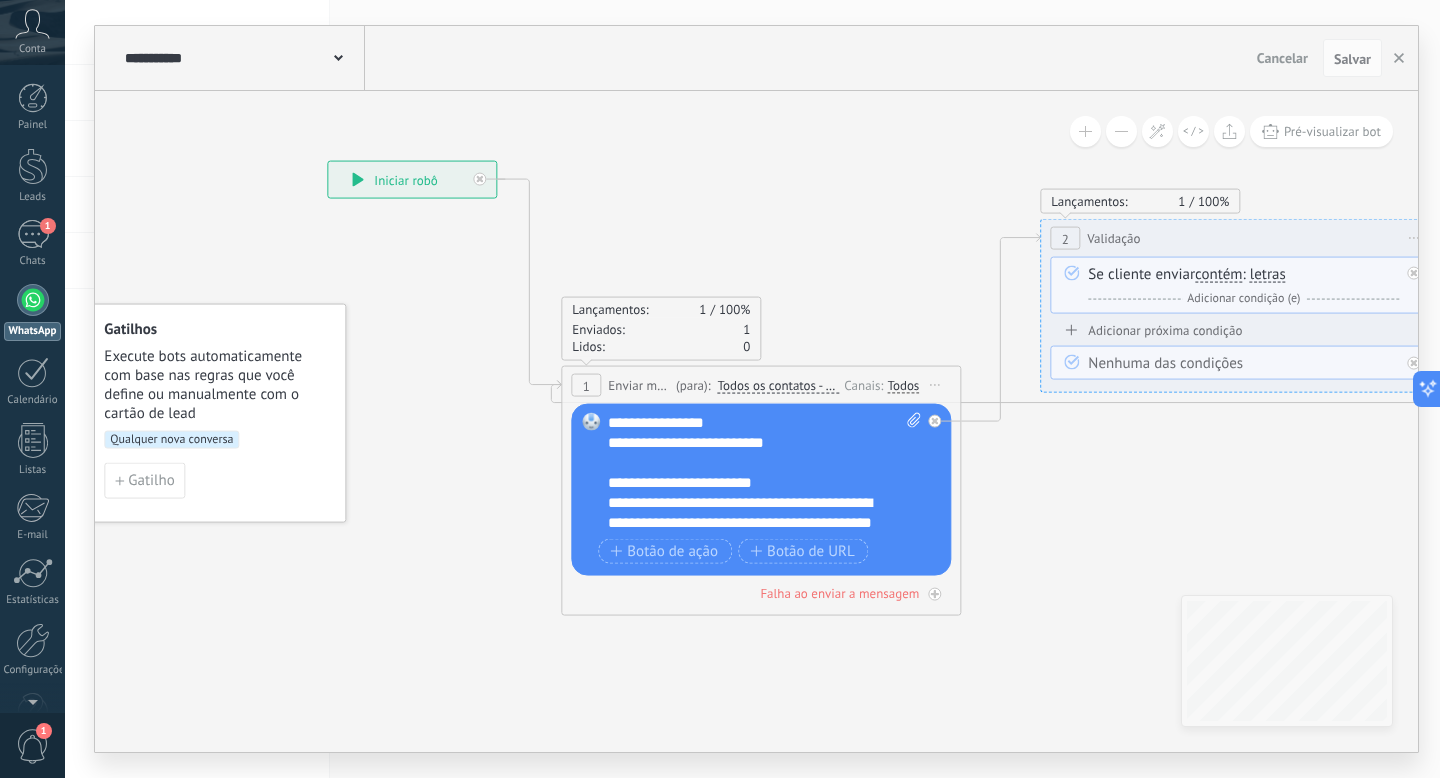click 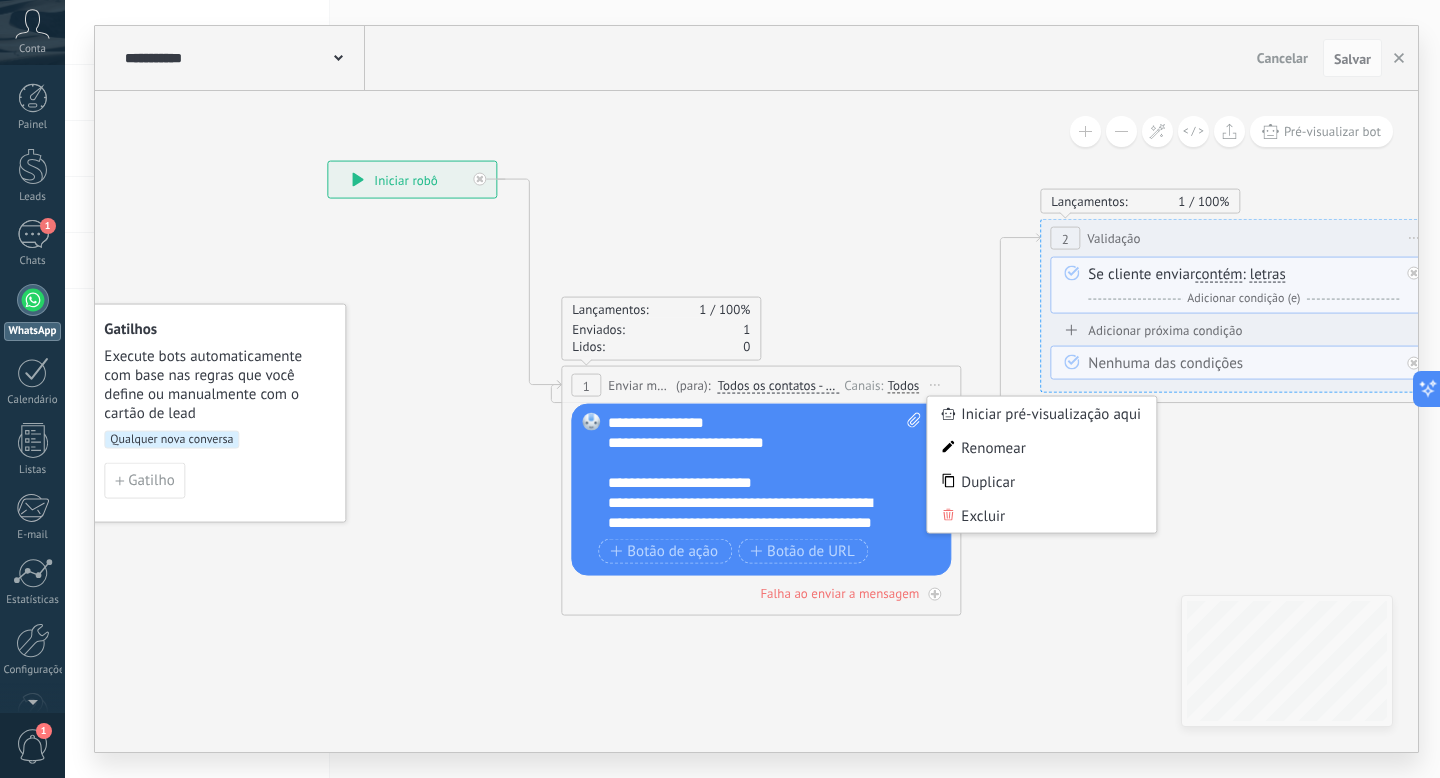 click 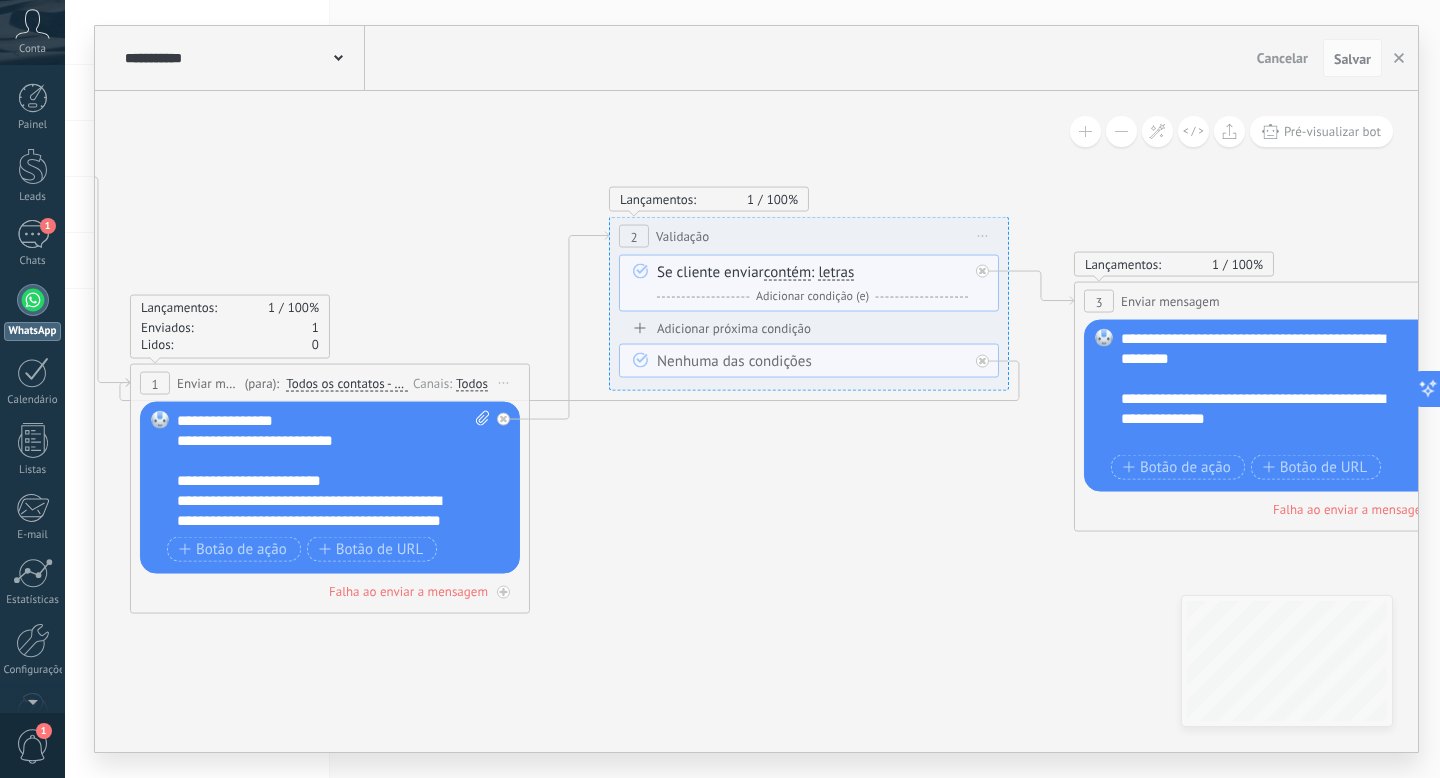 drag, startPoint x: 1242, startPoint y: 487, endPoint x: 810, endPoint y: 485, distance: 432.00464 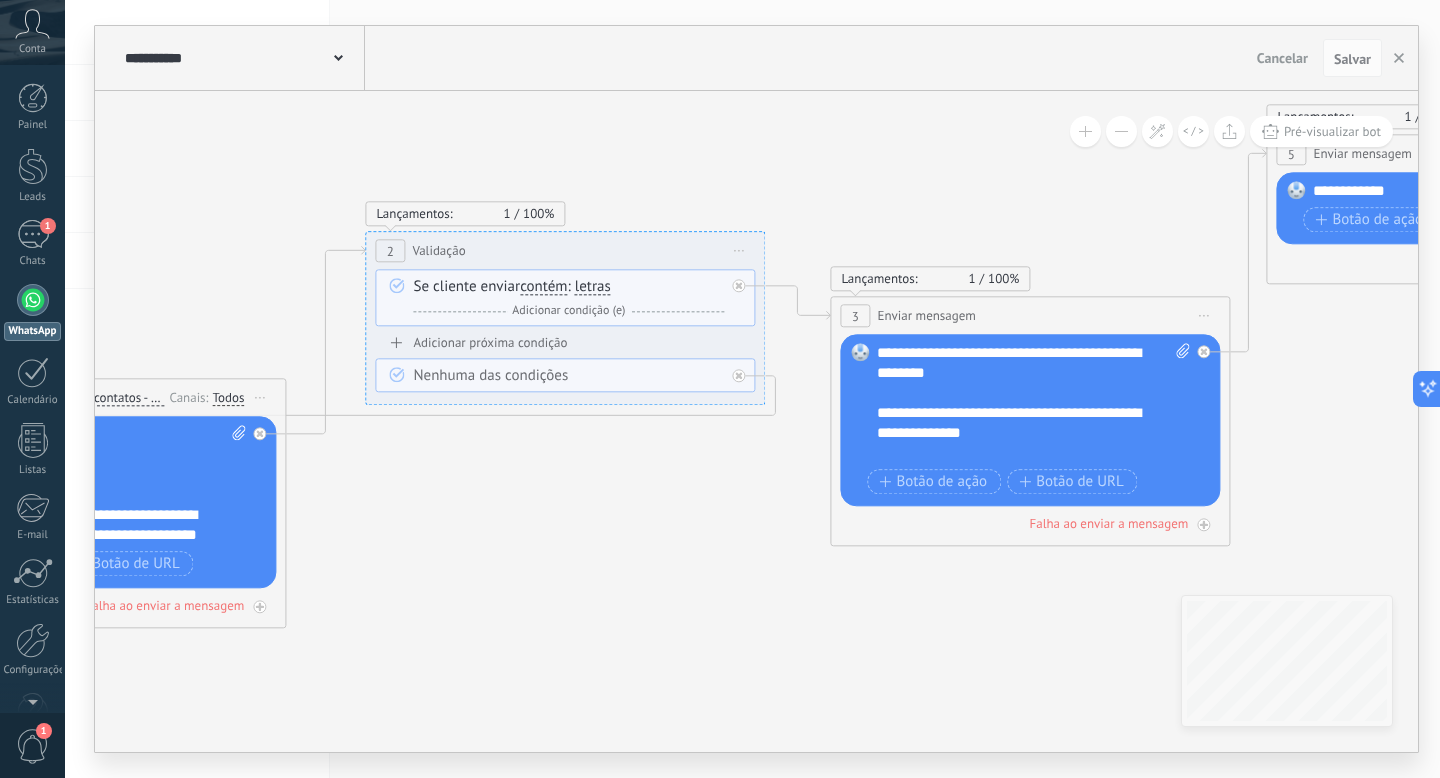 drag, startPoint x: 918, startPoint y: 554, endPoint x: 675, endPoint y: 568, distance: 243.40295 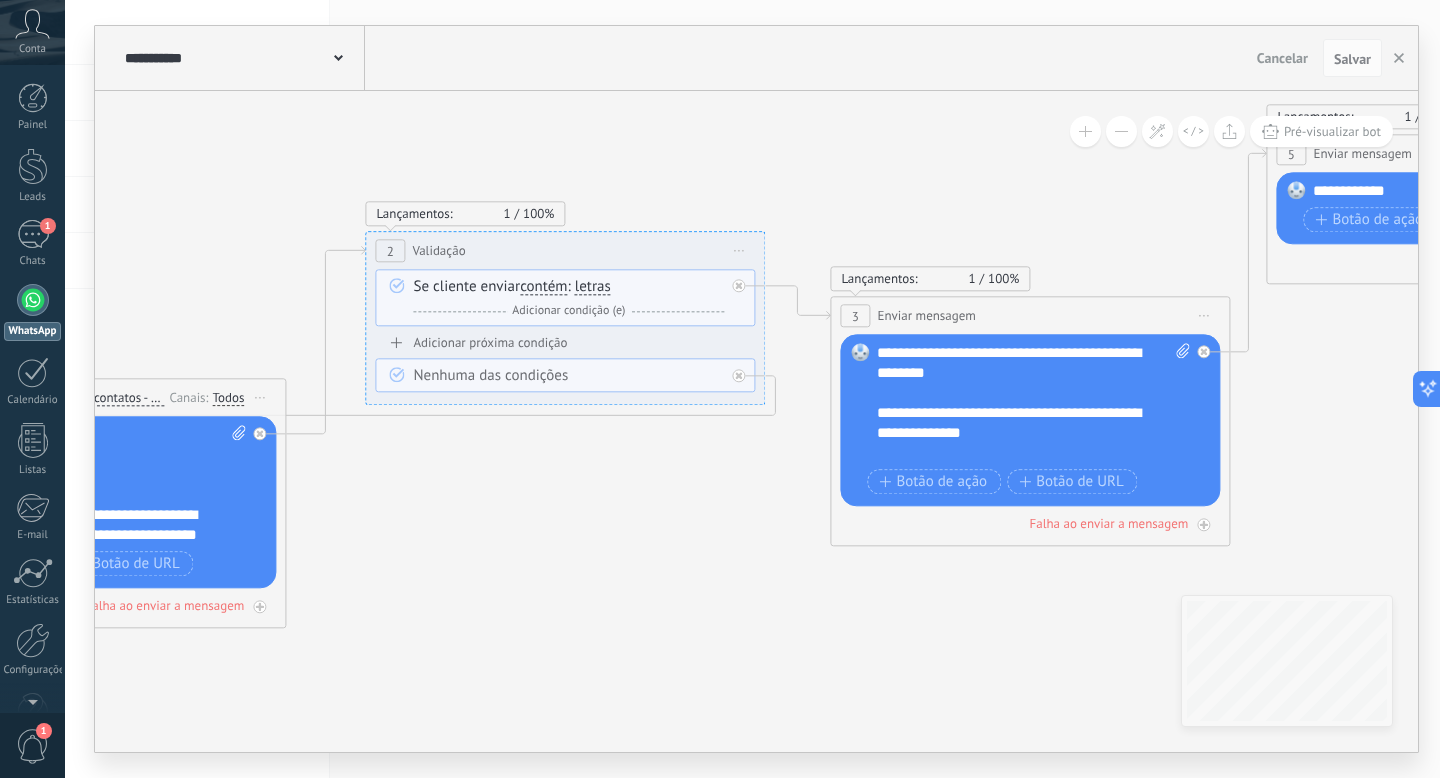 click 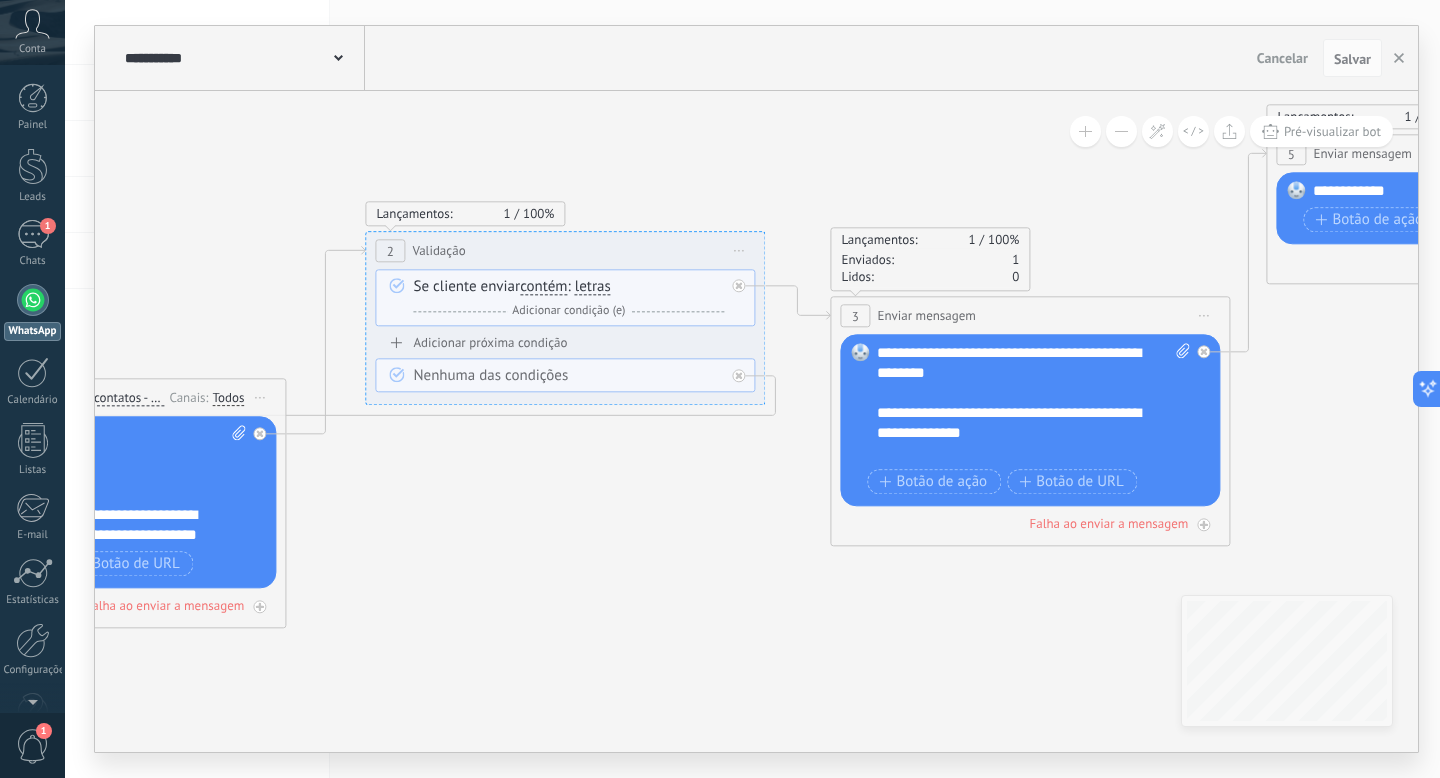 click 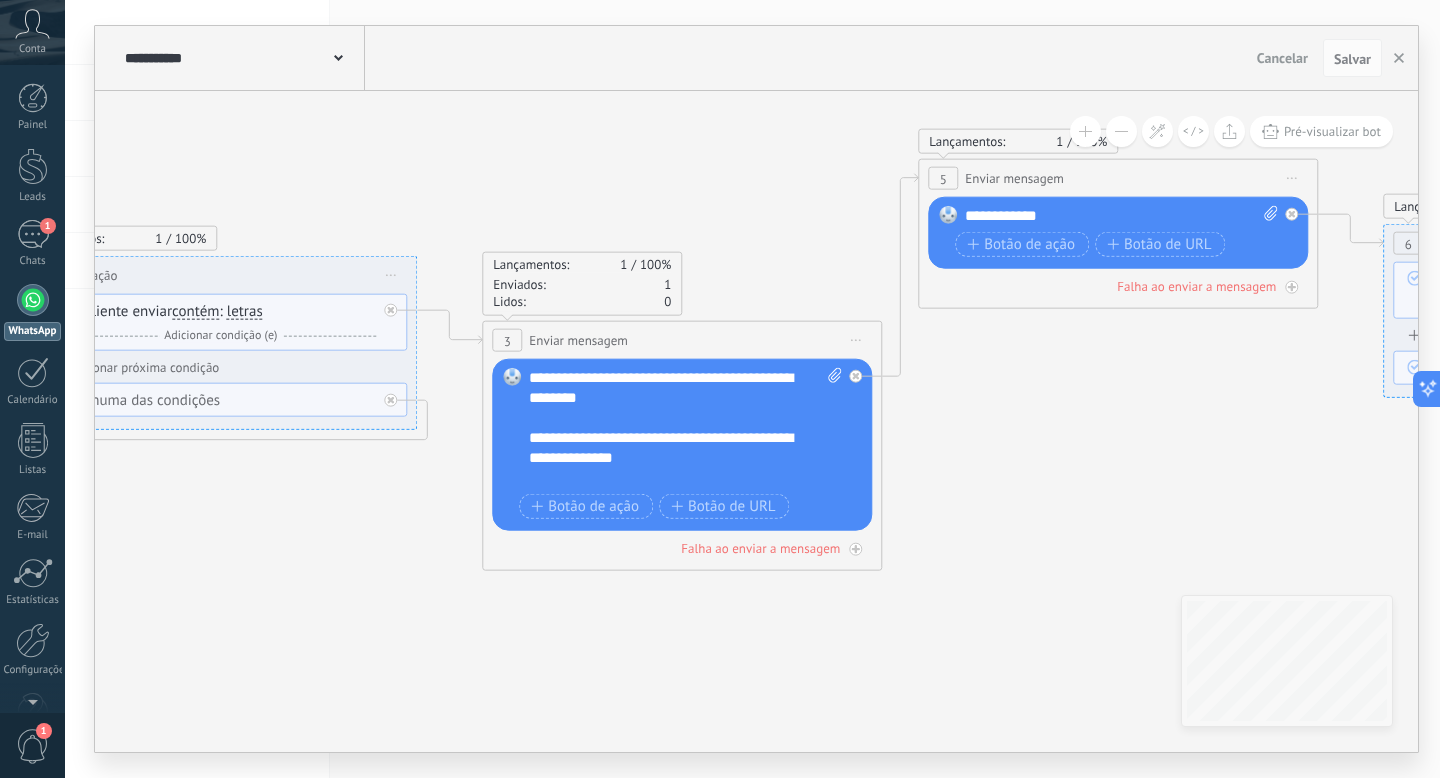 drag, startPoint x: 913, startPoint y: 629, endPoint x: 565, endPoint y: 654, distance: 348.89682 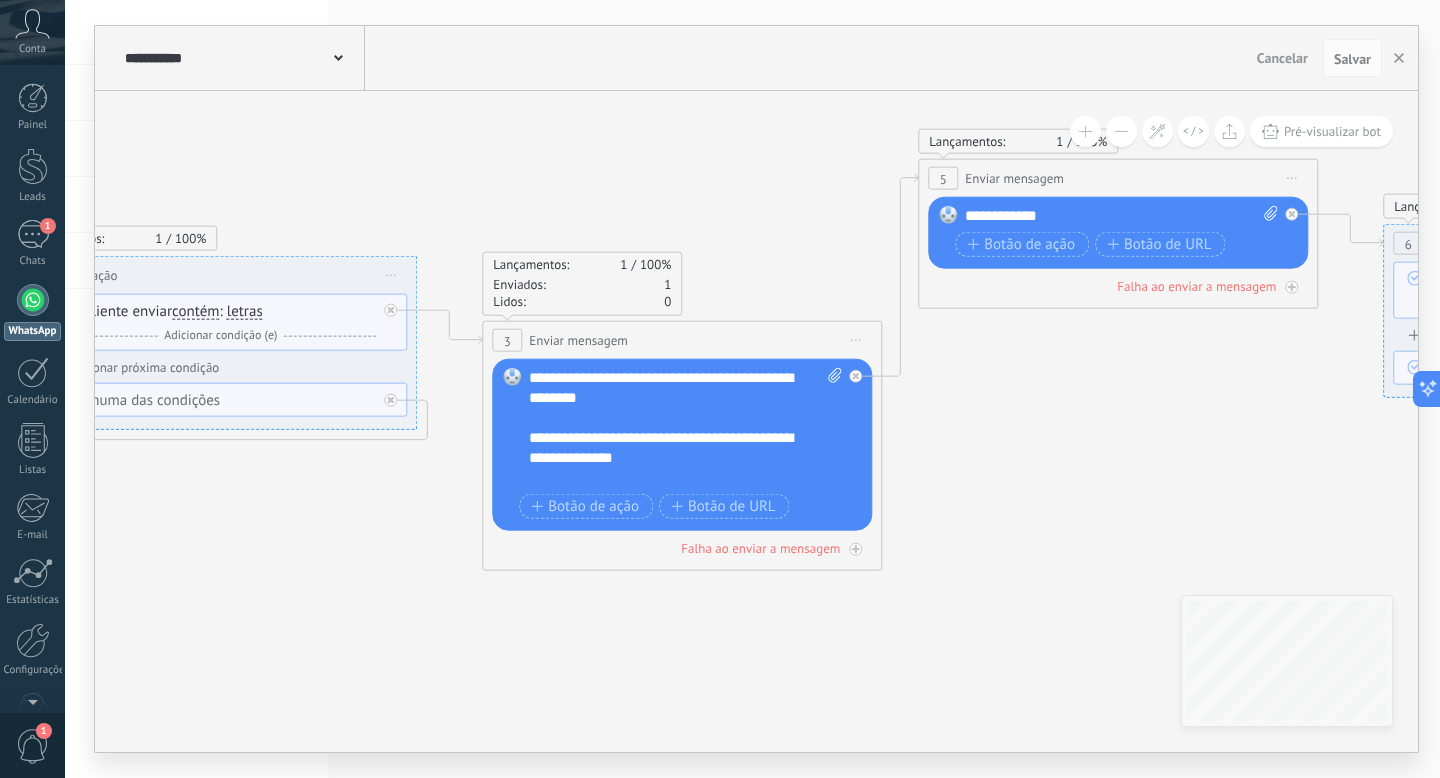 click 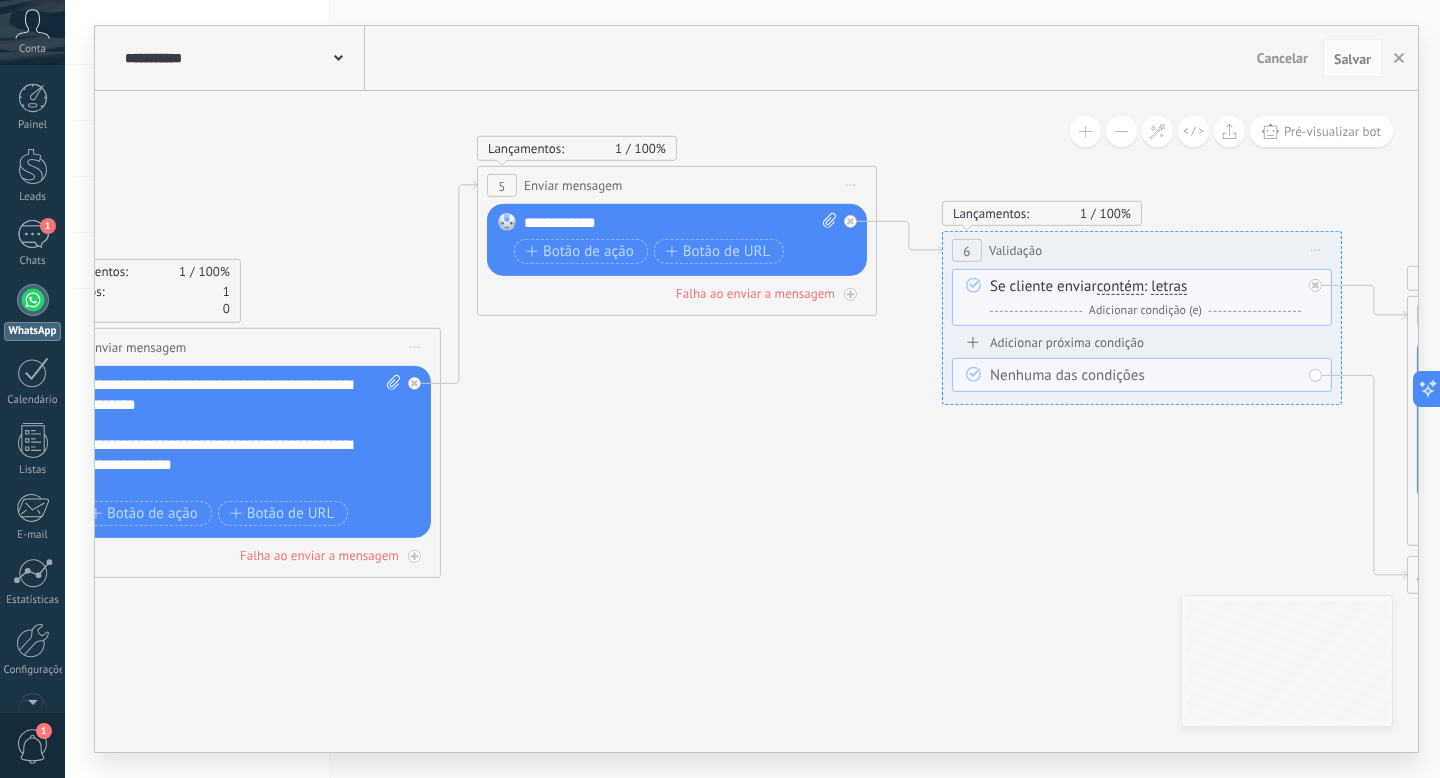 drag, startPoint x: 1150, startPoint y: 465, endPoint x: 708, endPoint y: 472, distance: 442.05542 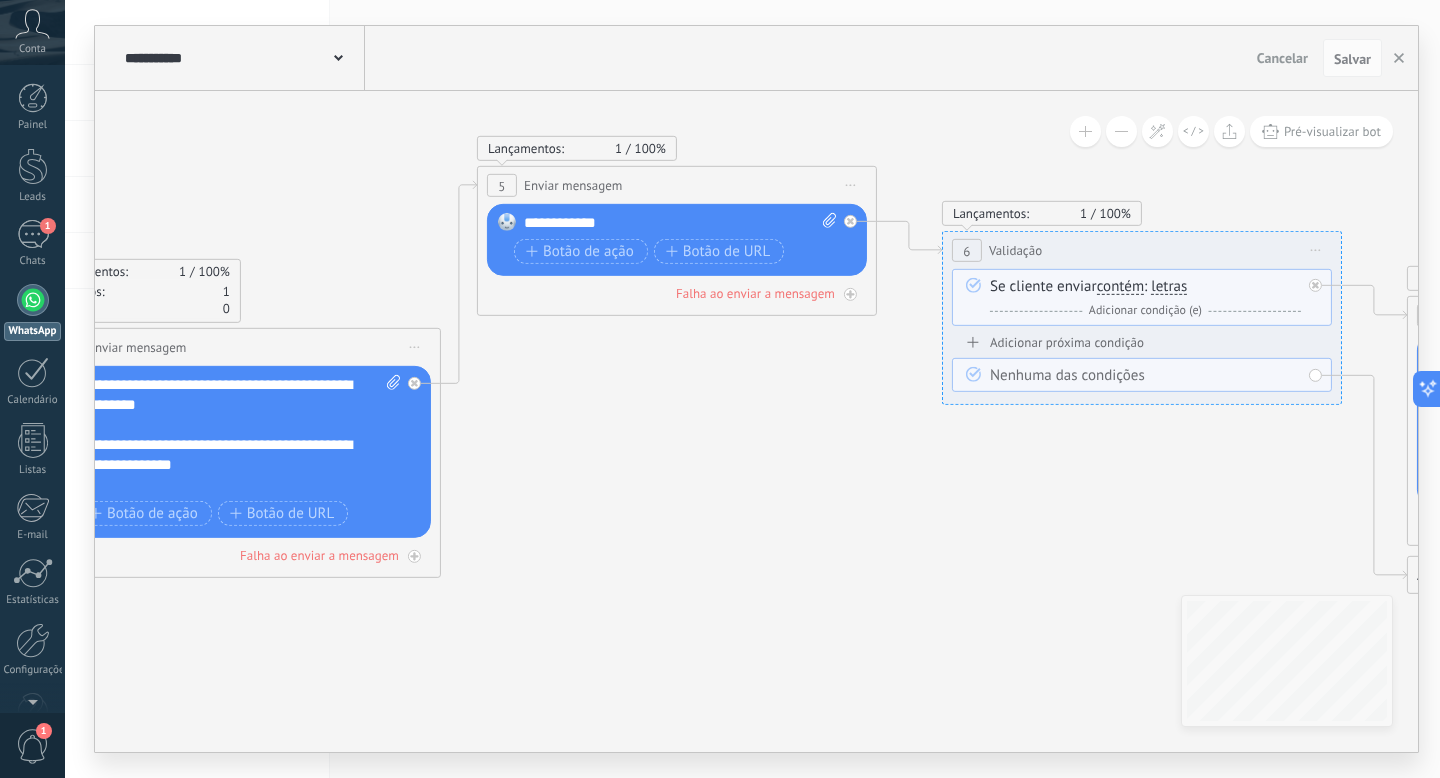 click 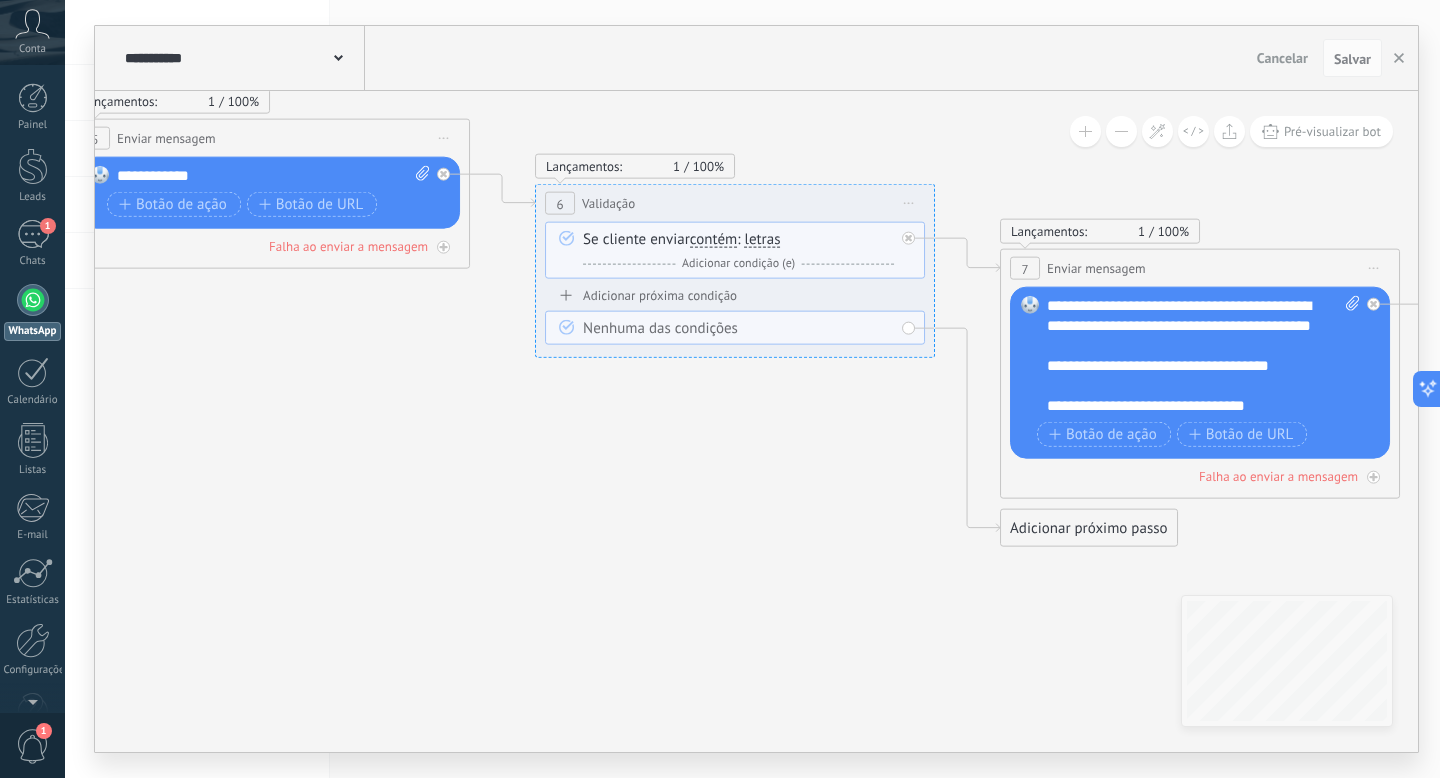 drag, startPoint x: 1114, startPoint y: 485, endPoint x: 708, endPoint y: 438, distance: 408.7114 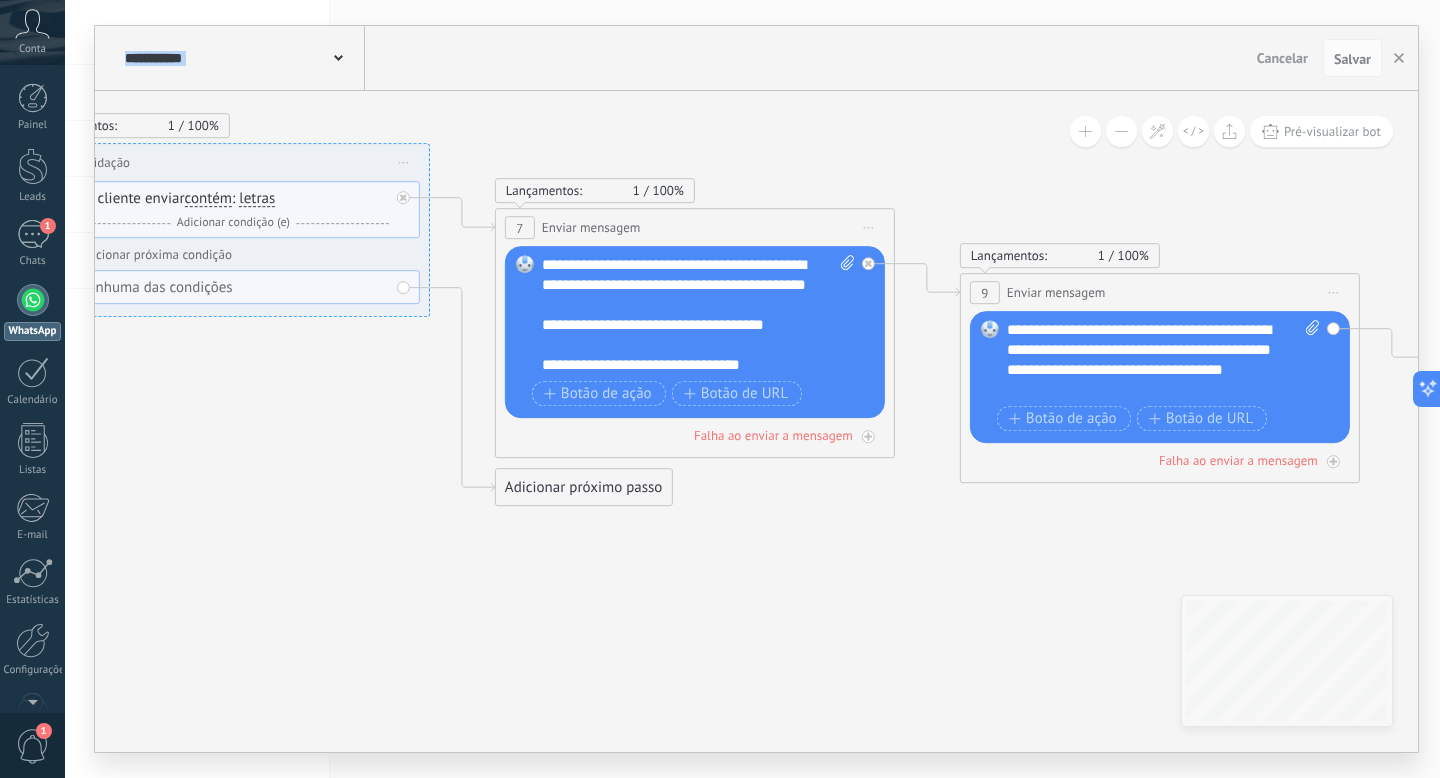 drag, startPoint x: 1082, startPoint y: 560, endPoint x: 576, endPoint y: 519, distance: 507.65836 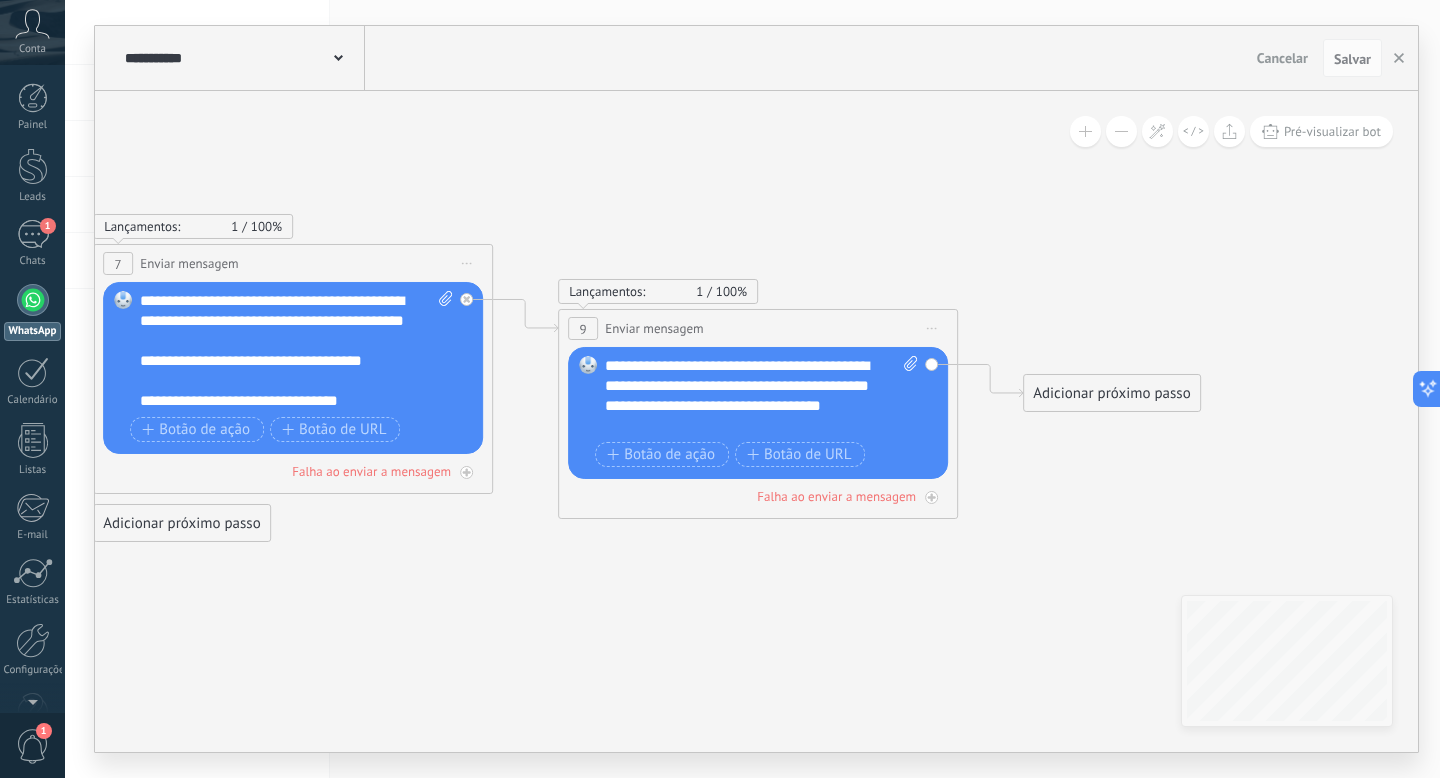 drag, startPoint x: 1049, startPoint y: 523, endPoint x: 648, endPoint y: 559, distance: 402.61273 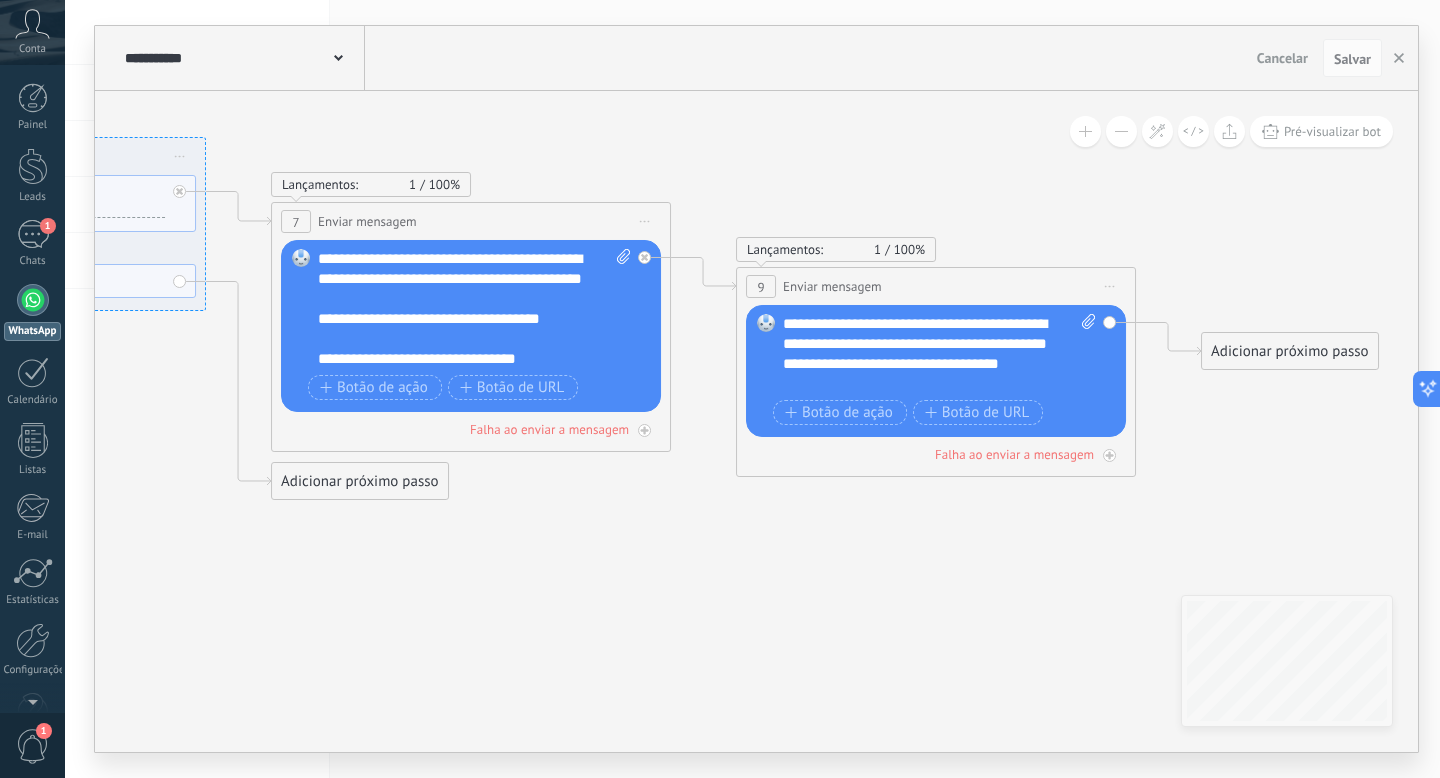drag, startPoint x: 483, startPoint y: 552, endPoint x: 661, endPoint y: 510, distance: 182.88794 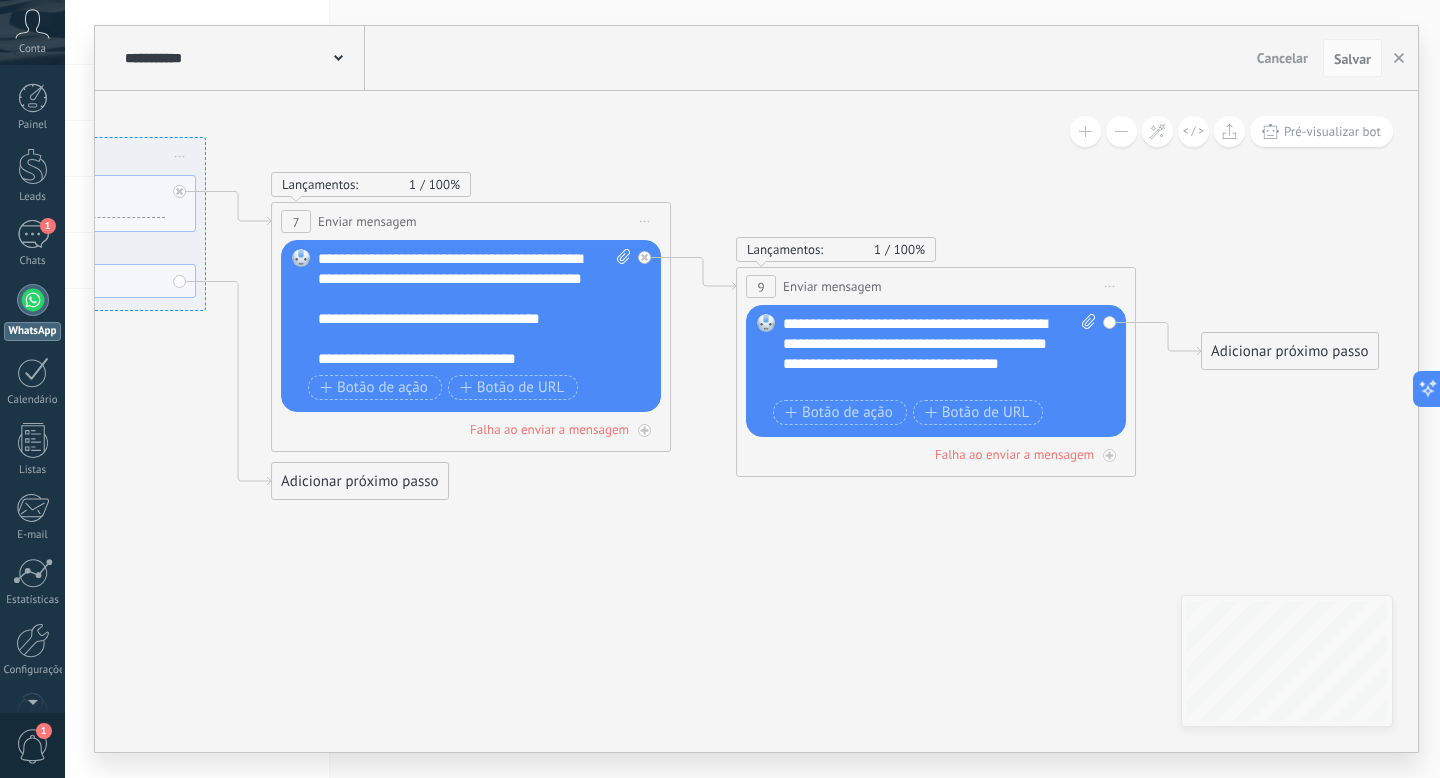 click 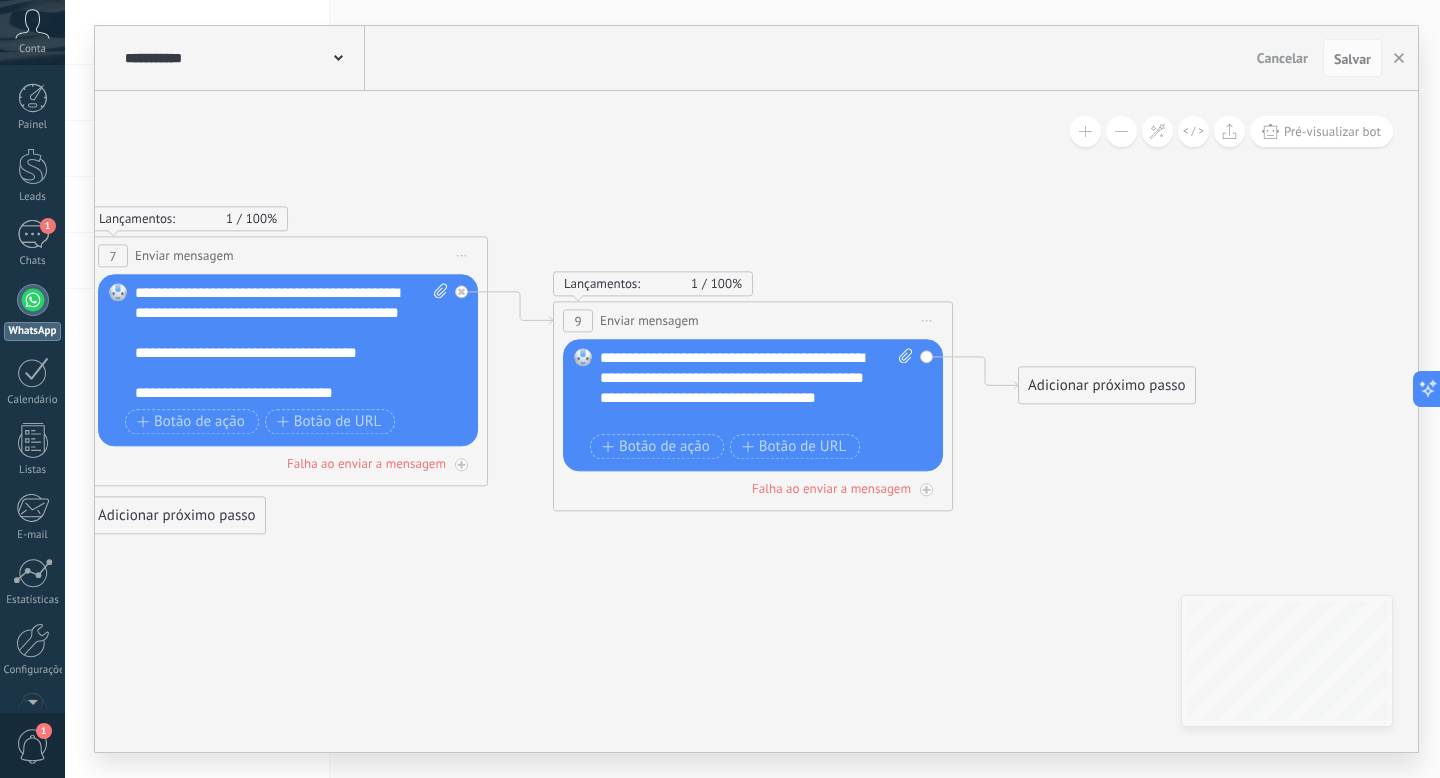 drag, startPoint x: 1034, startPoint y: 516, endPoint x: 851, endPoint y: 551, distance: 186.31694 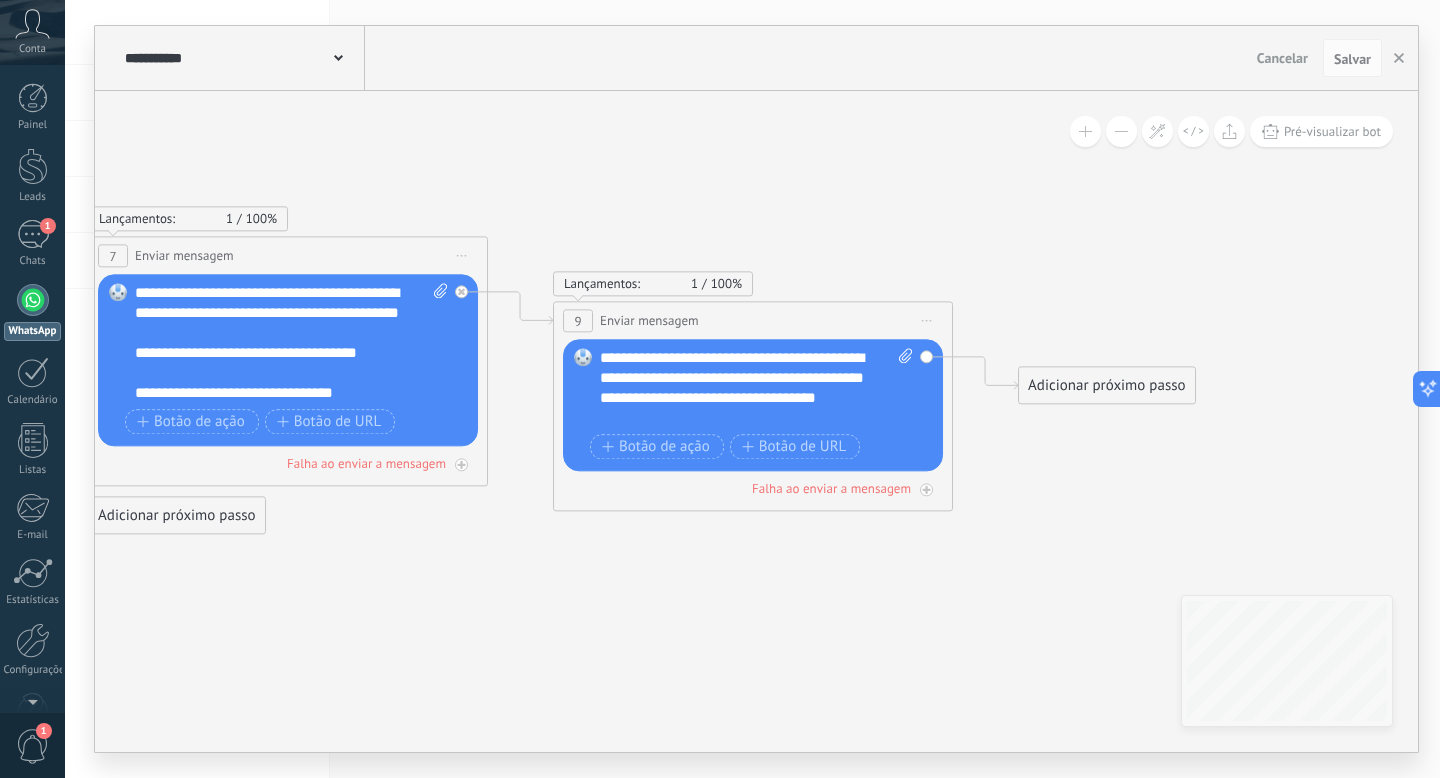 click 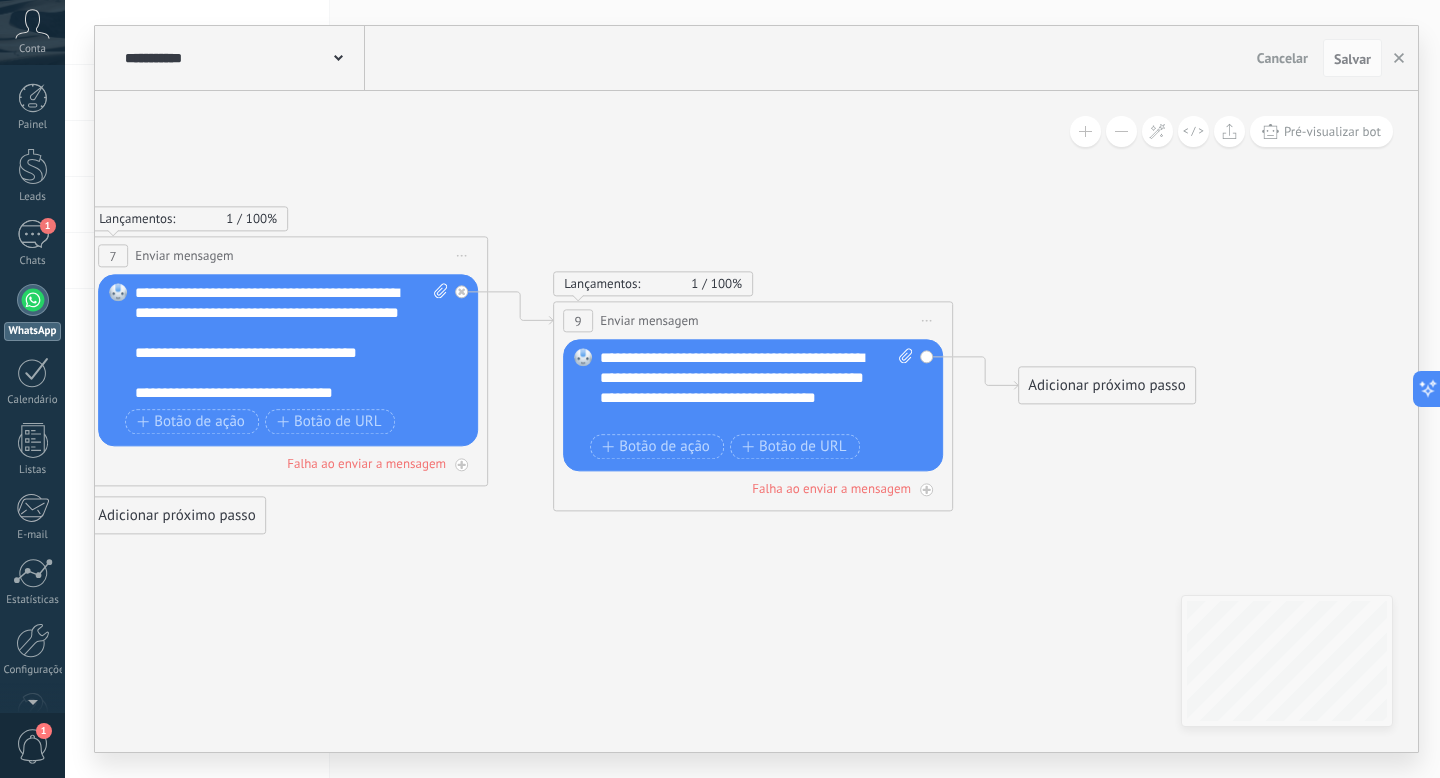 click 